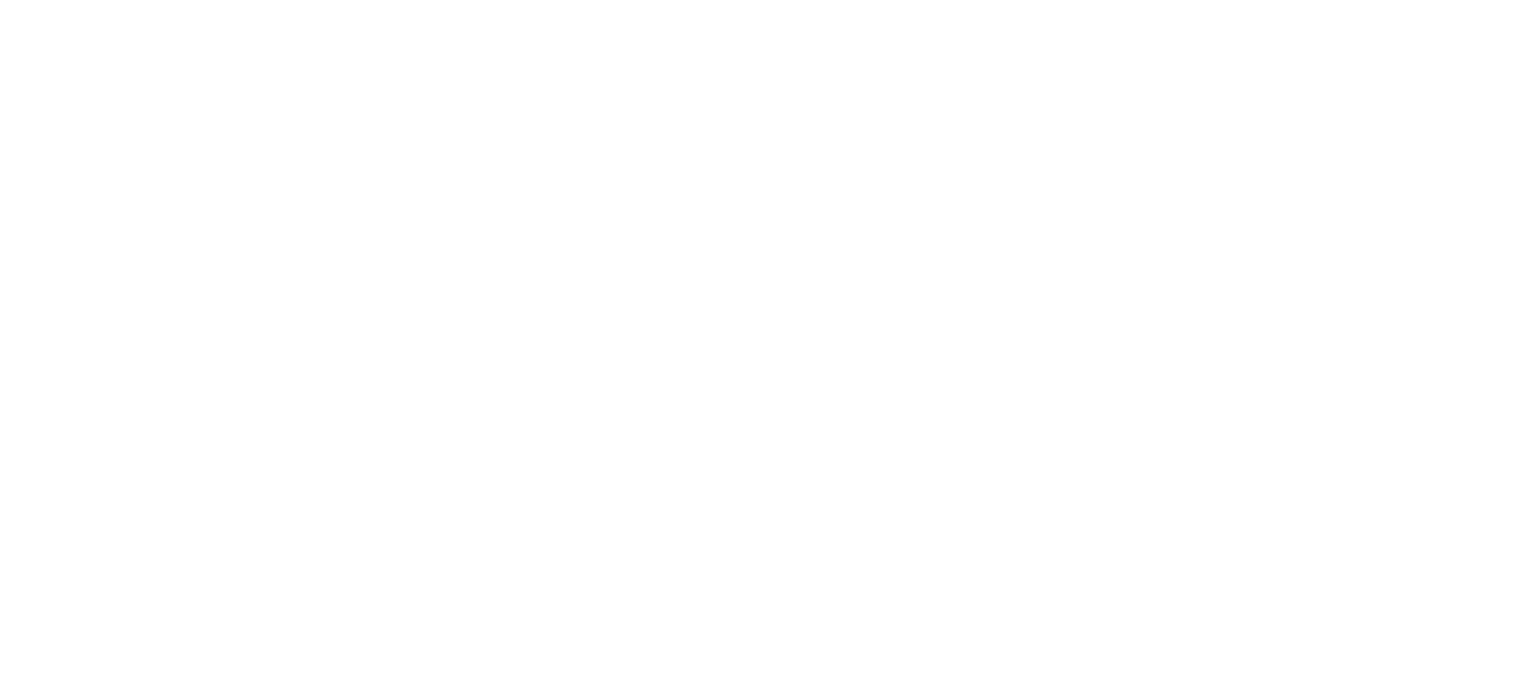 scroll, scrollTop: 0, scrollLeft: 0, axis: both 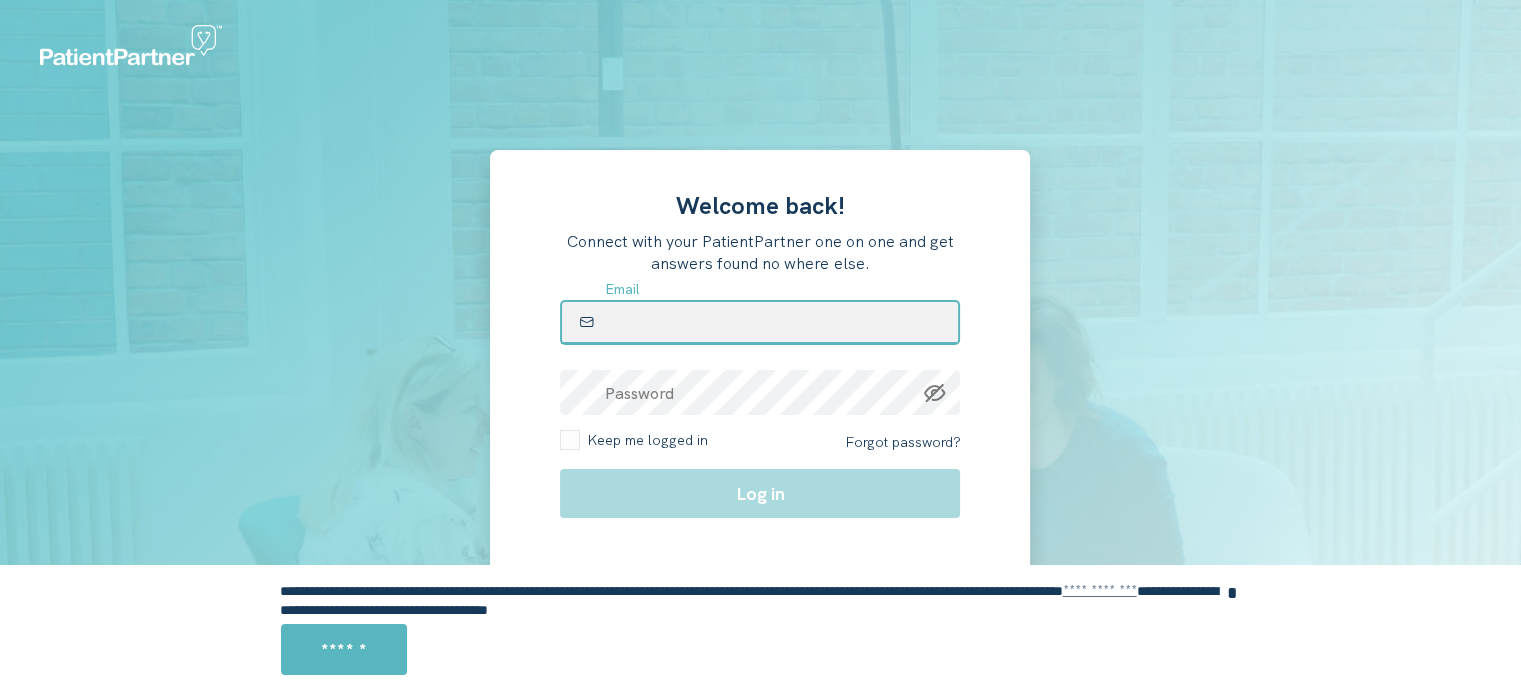 click at bounding box center [760, 322] 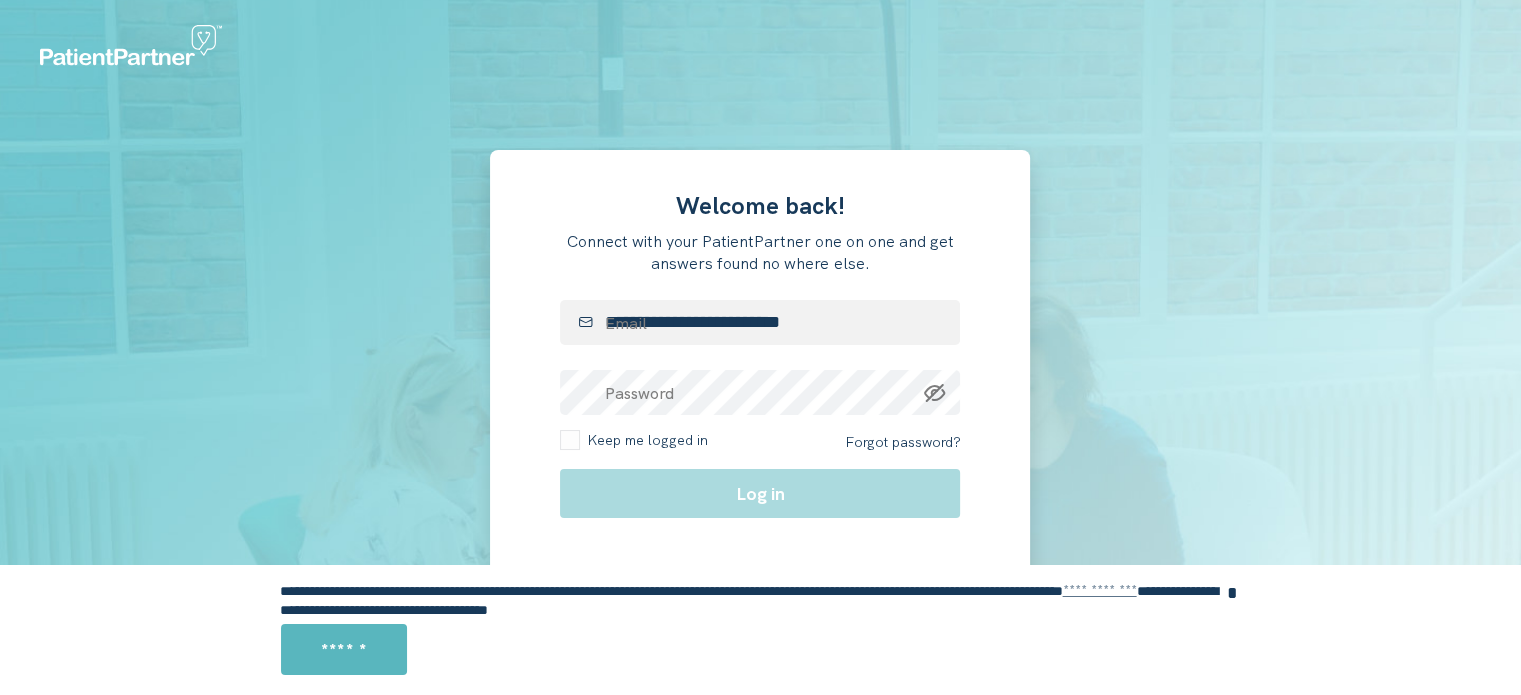 type 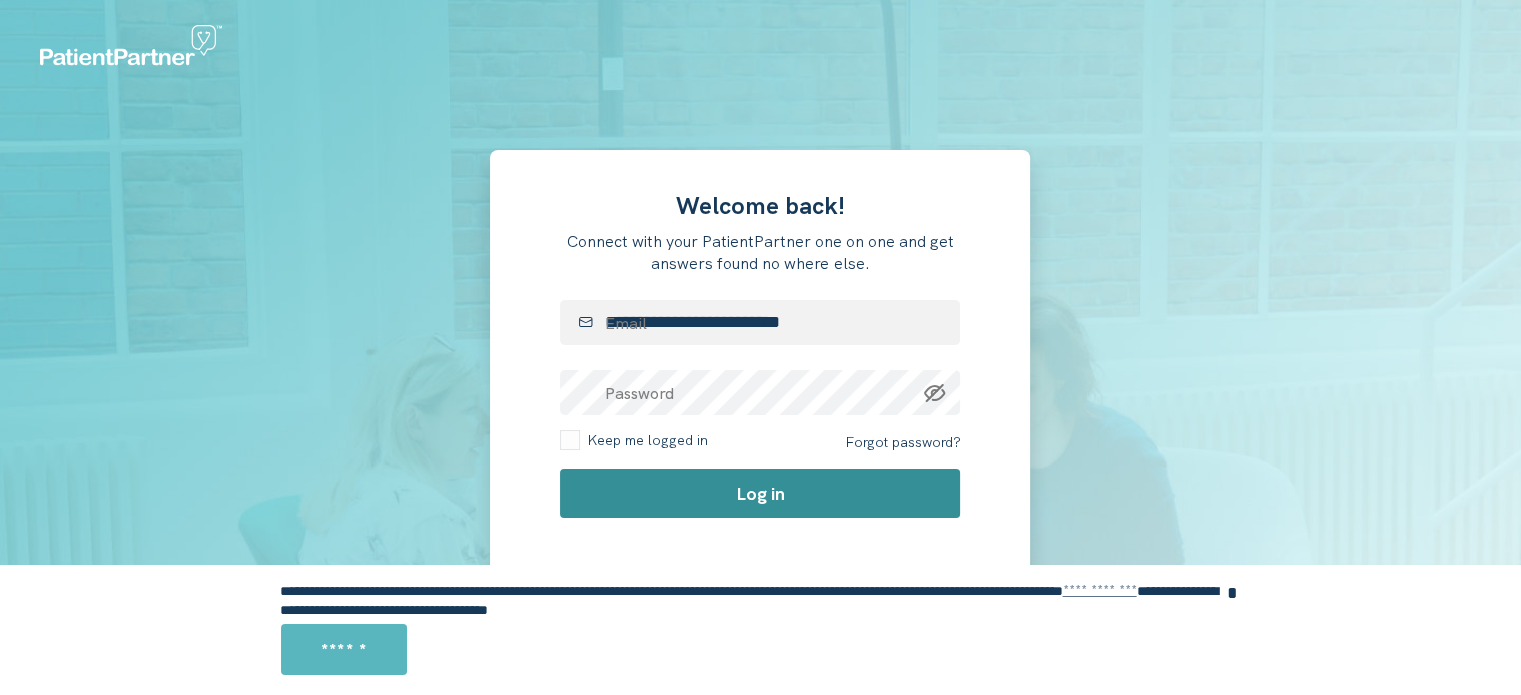 click on "Log in" 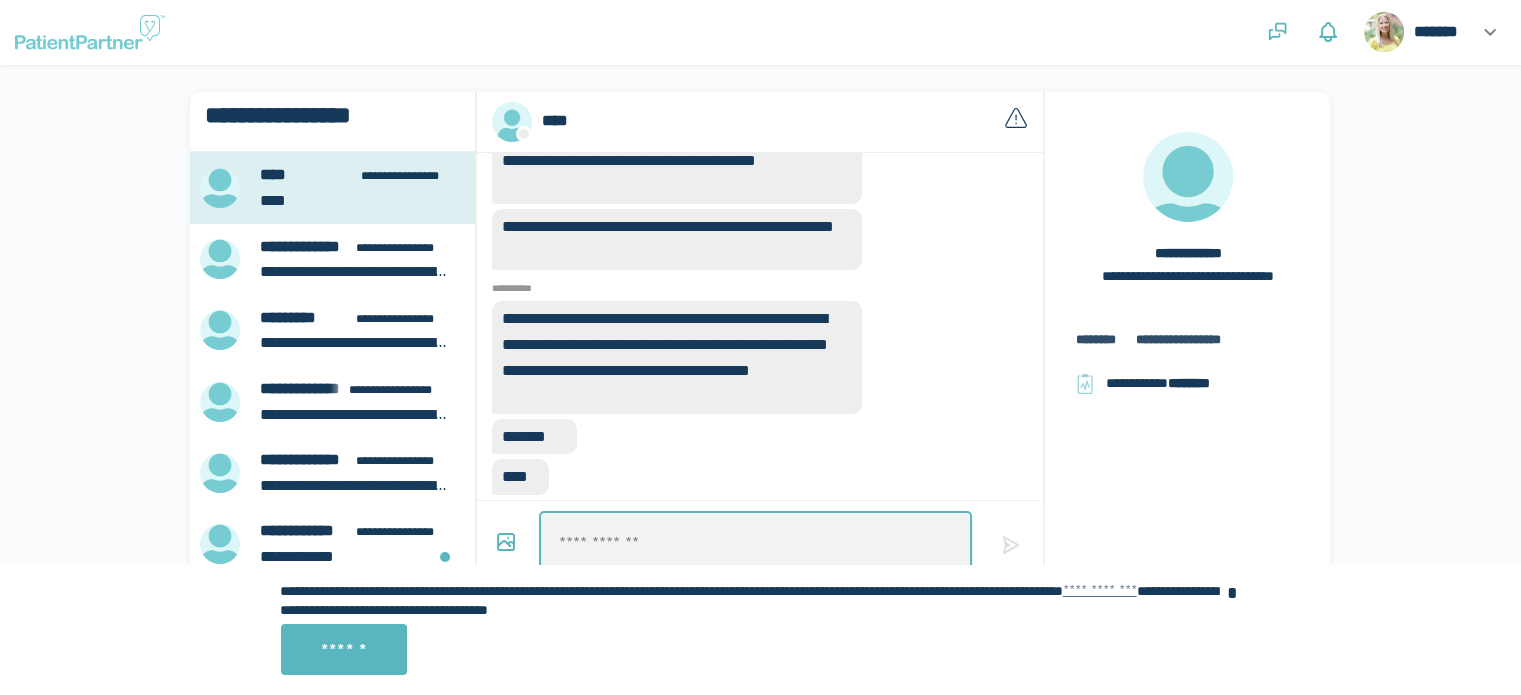 click at bounding box center (755, 543) 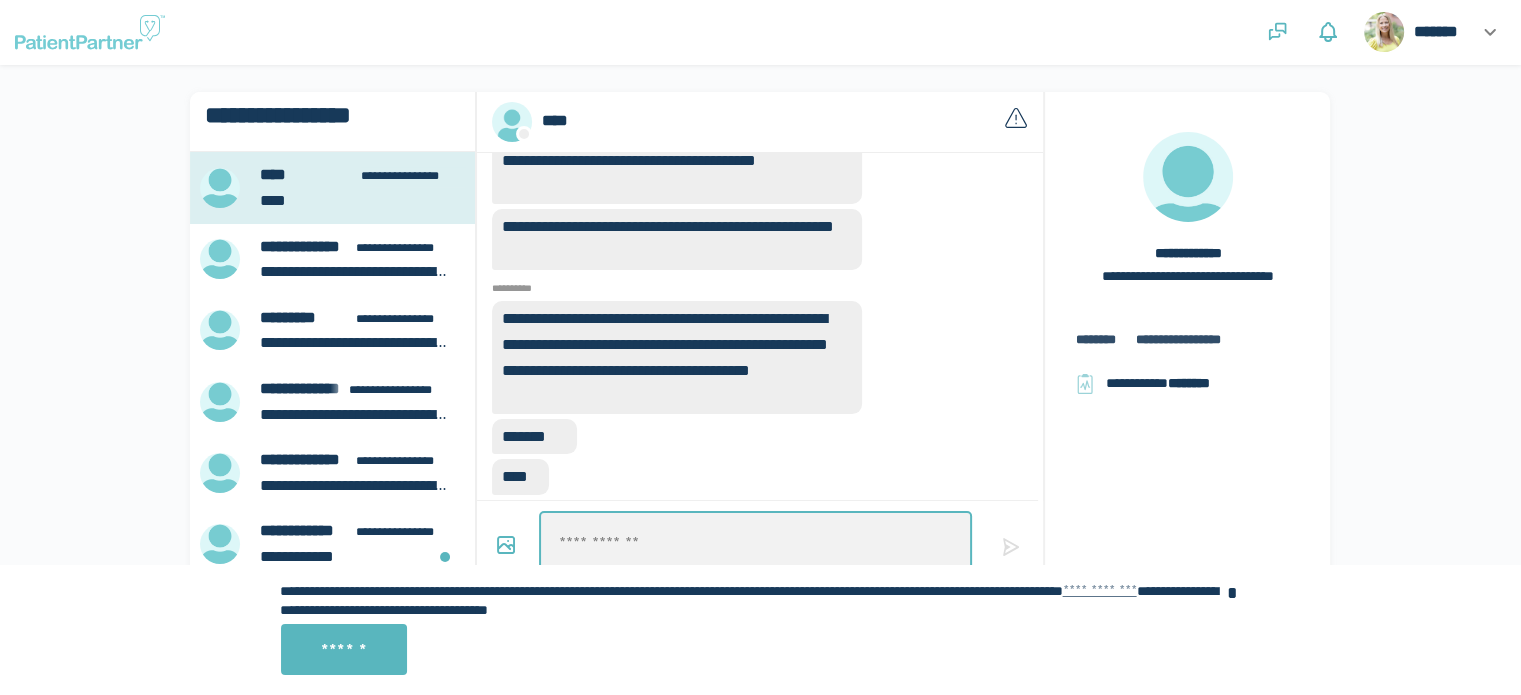 type on "*" 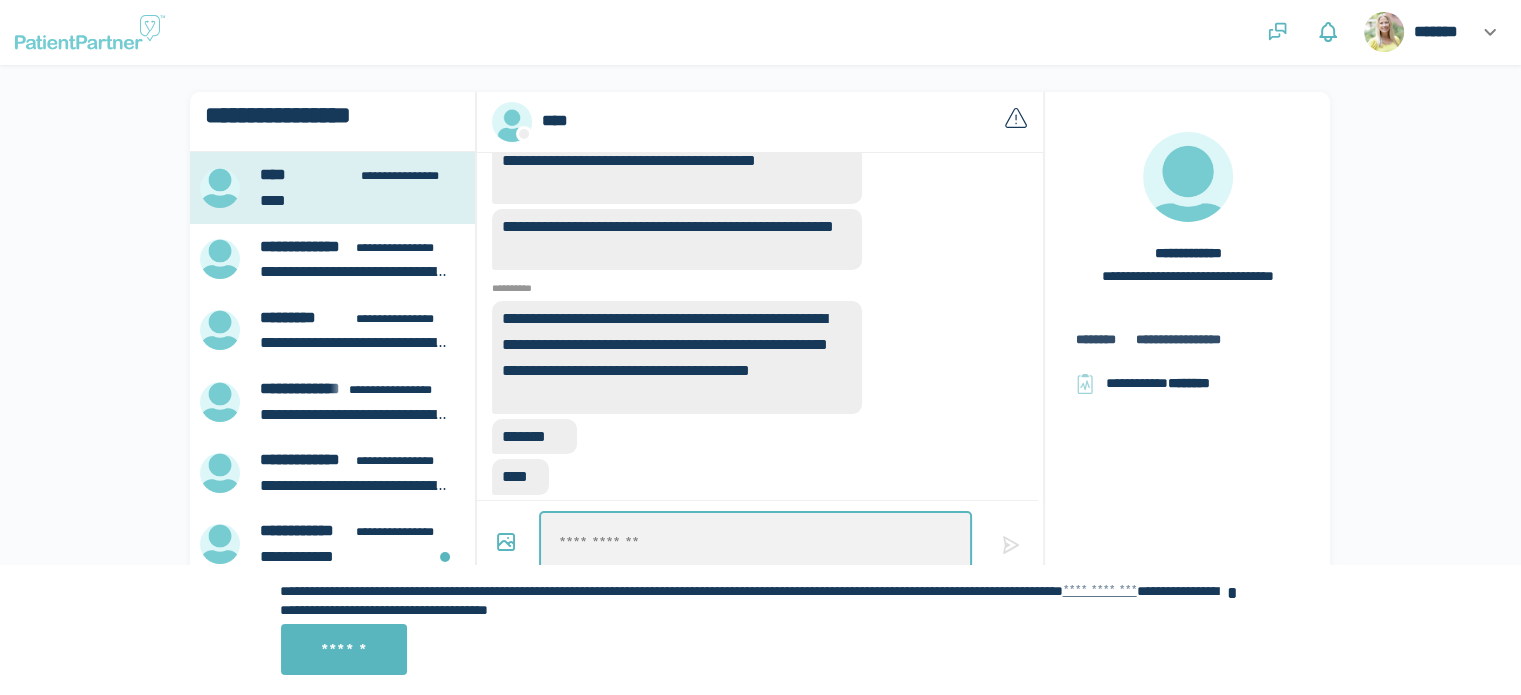 type on "*" 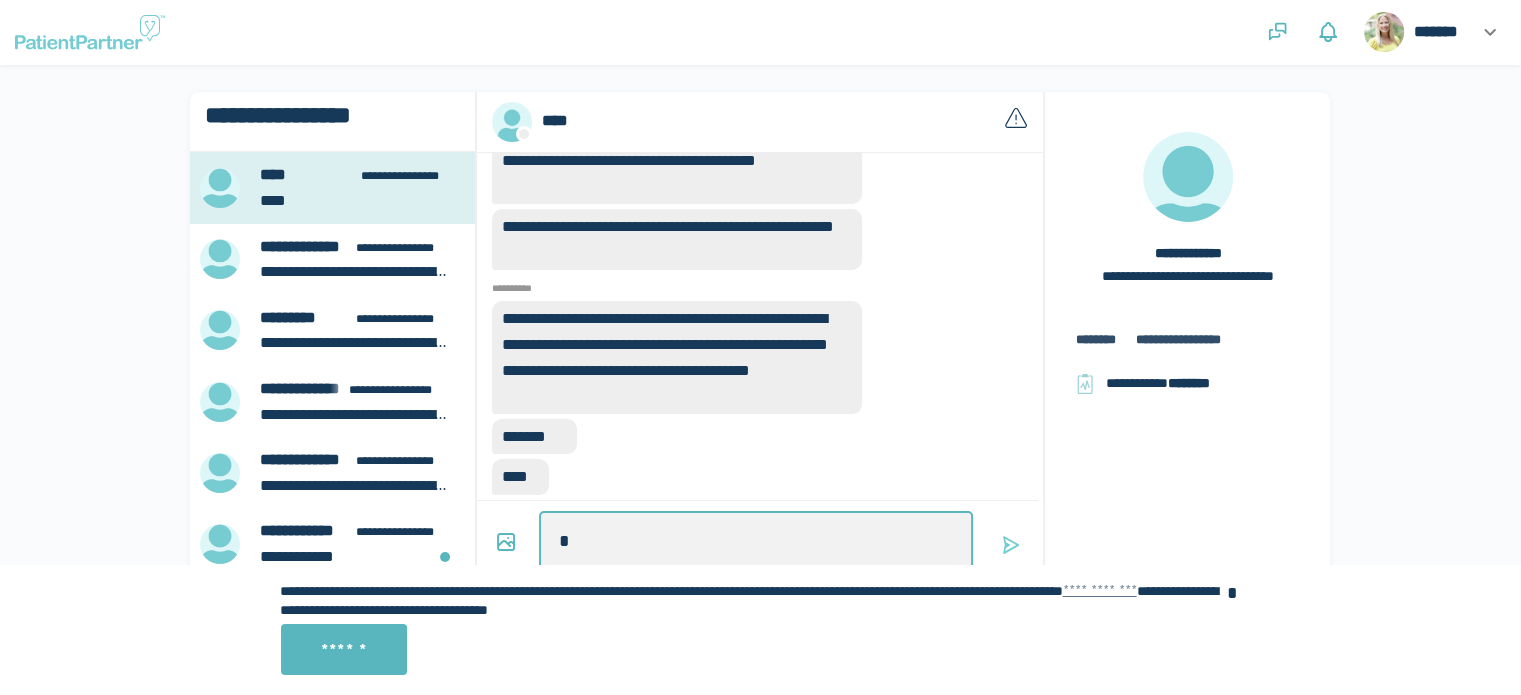 type on "*" 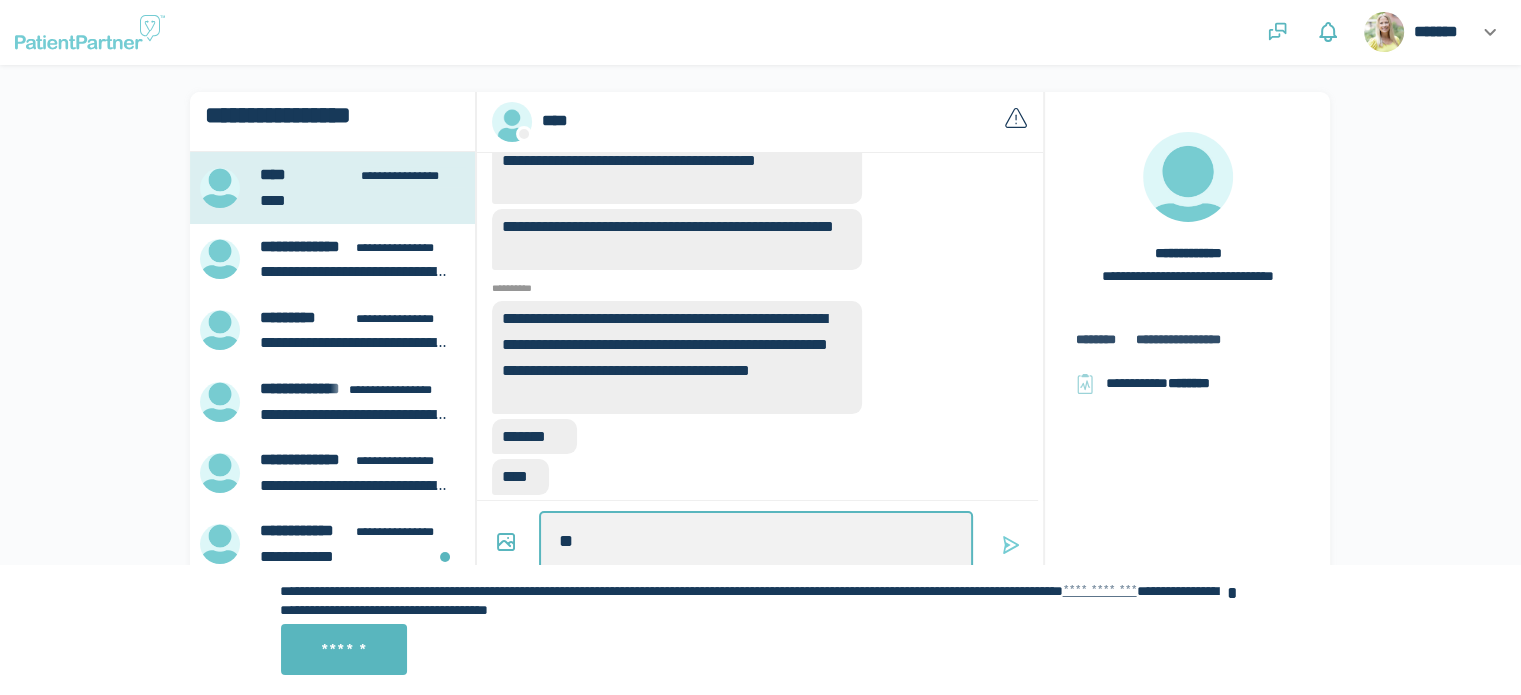 type on "**" 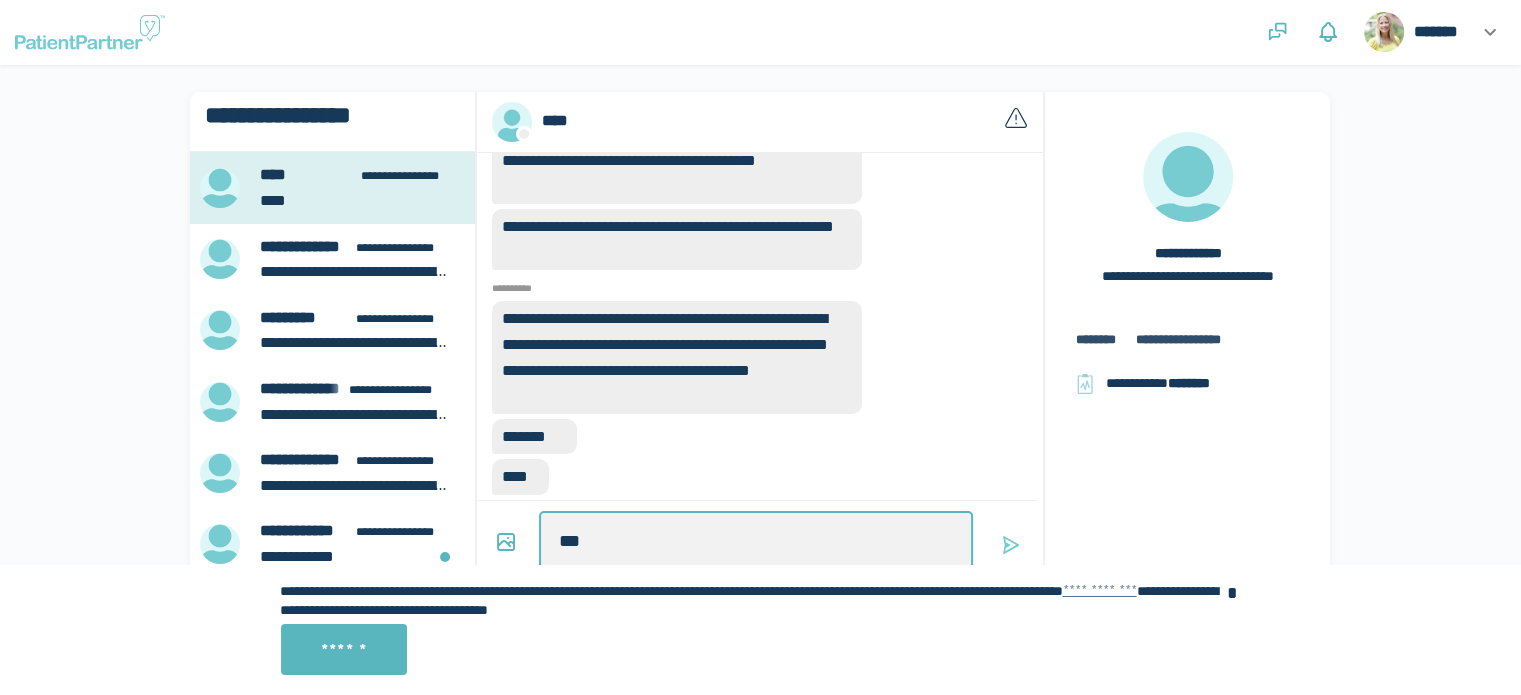 type on "*" 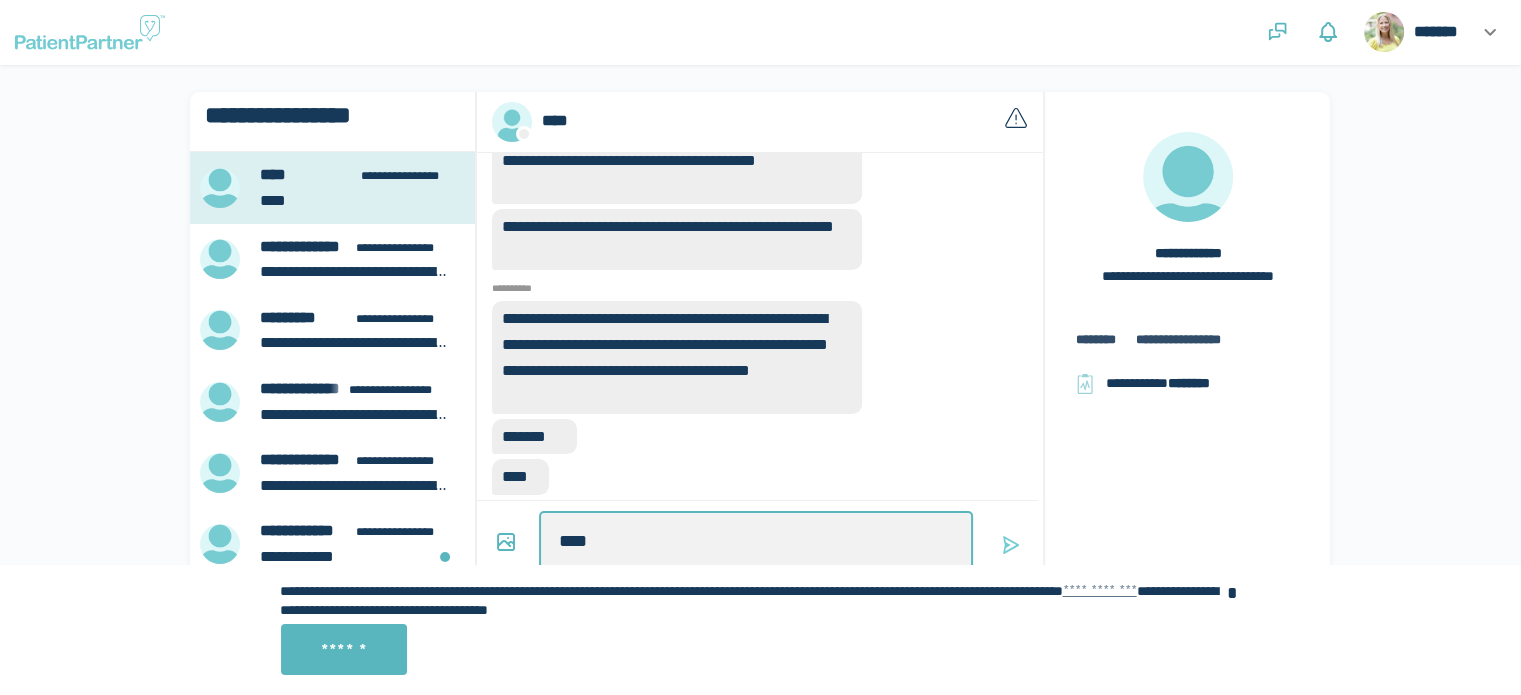 type on "*" 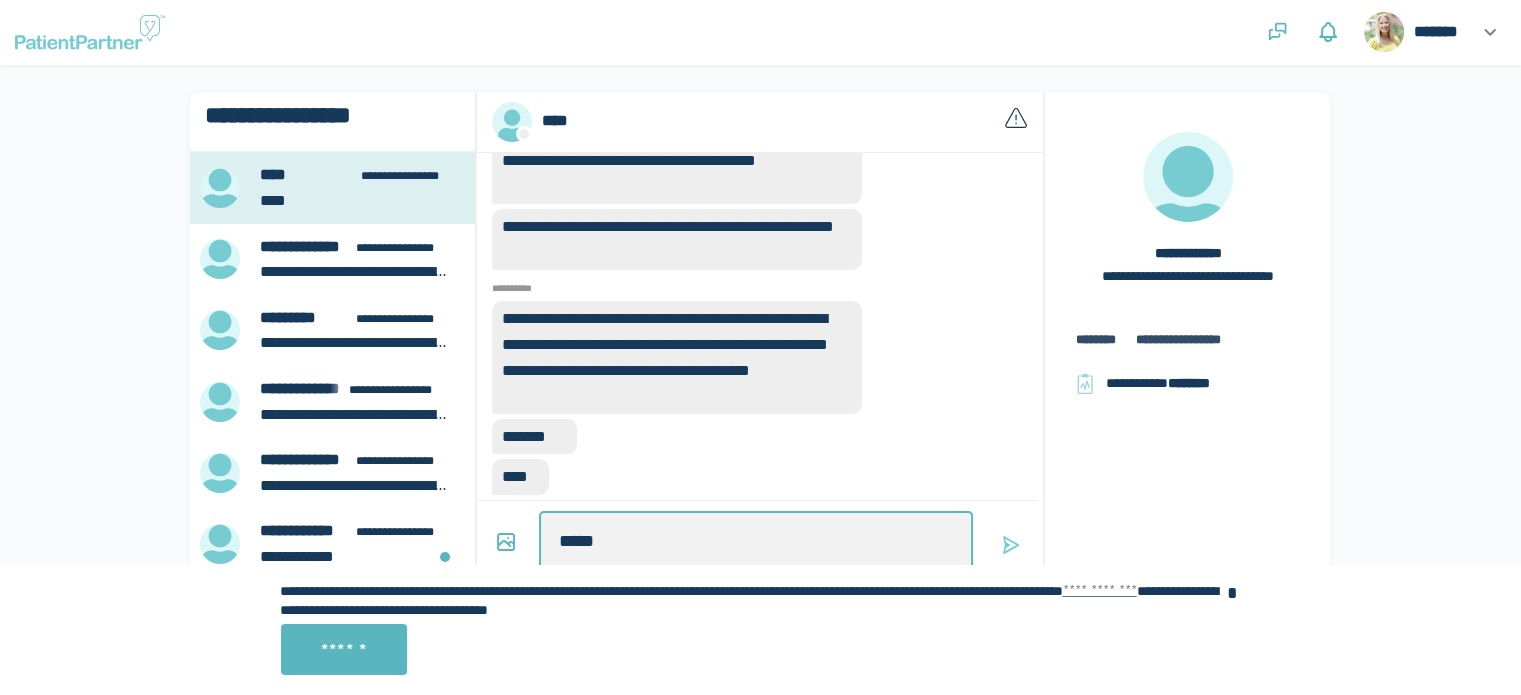 type on "******" 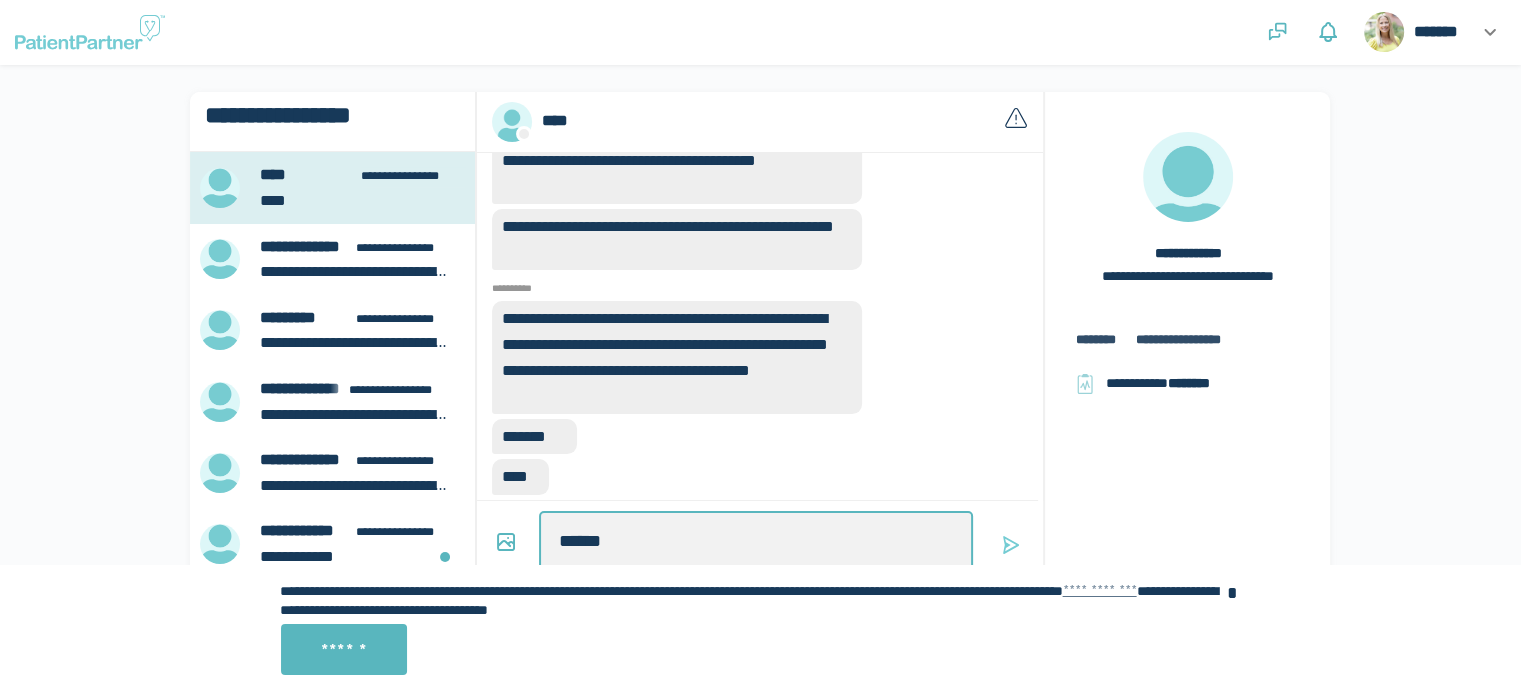 type on "*" 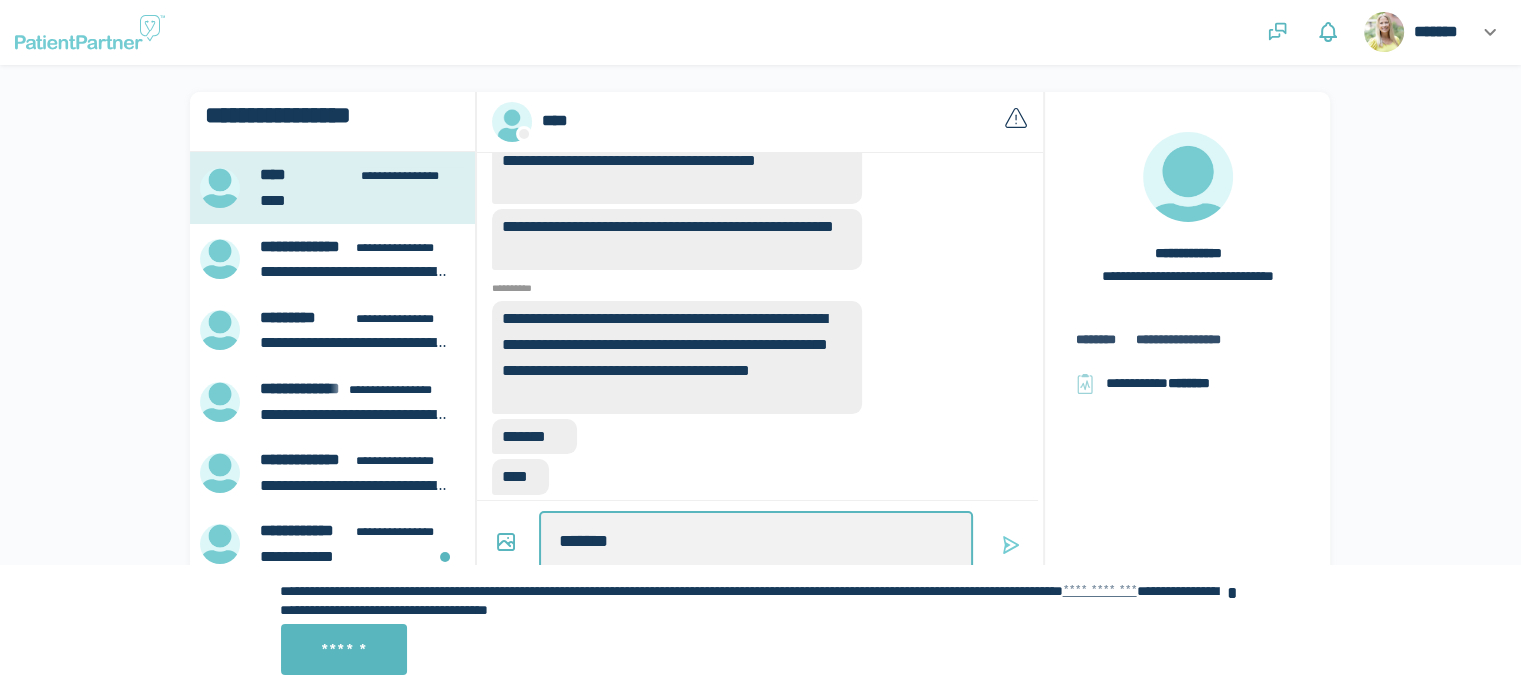 type on "*" 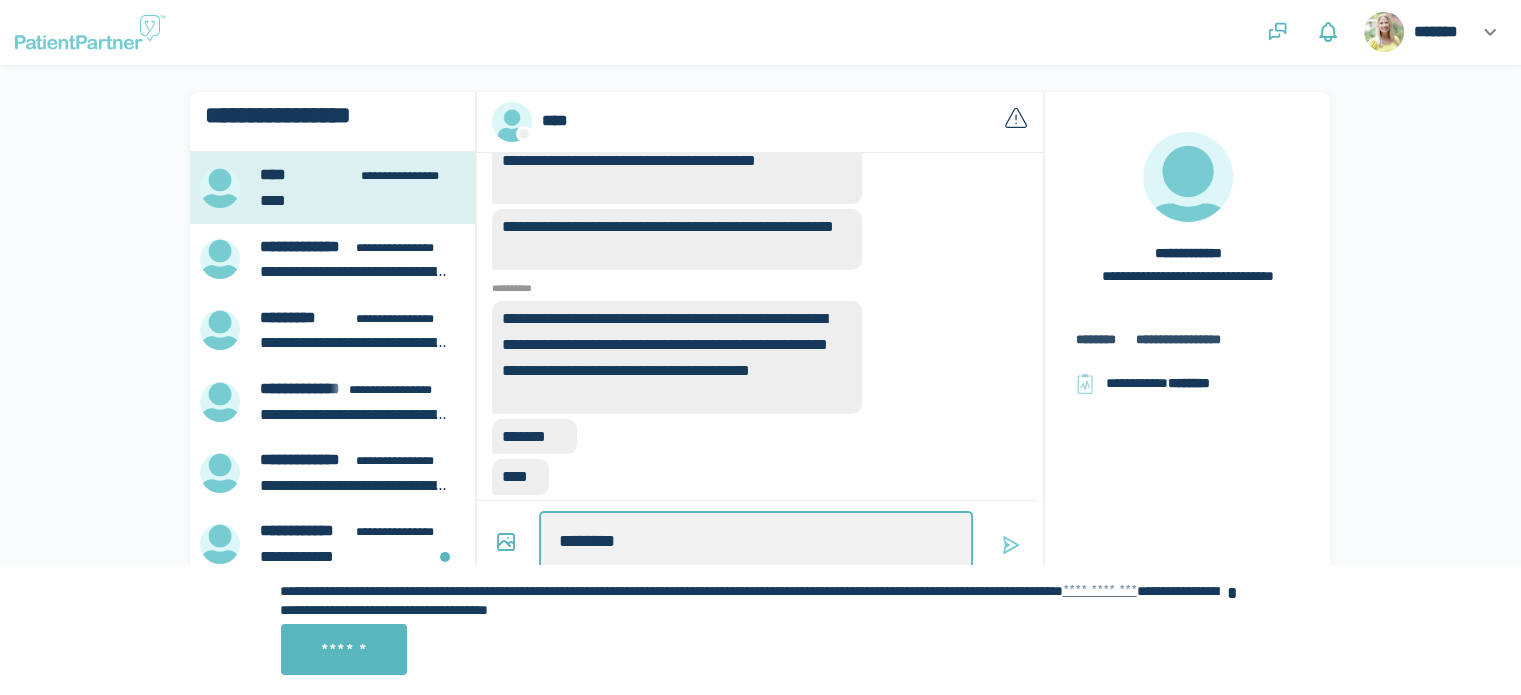 type on "********" 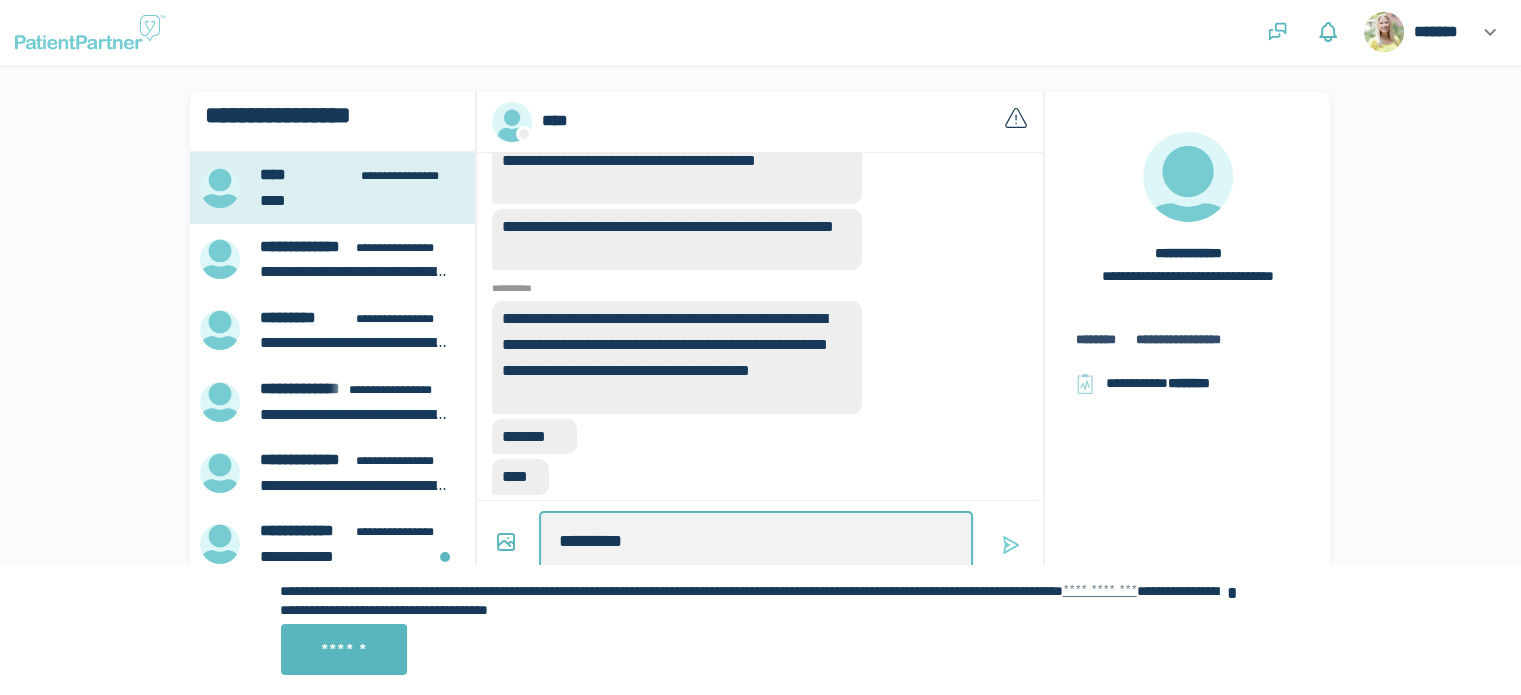 type on "*" 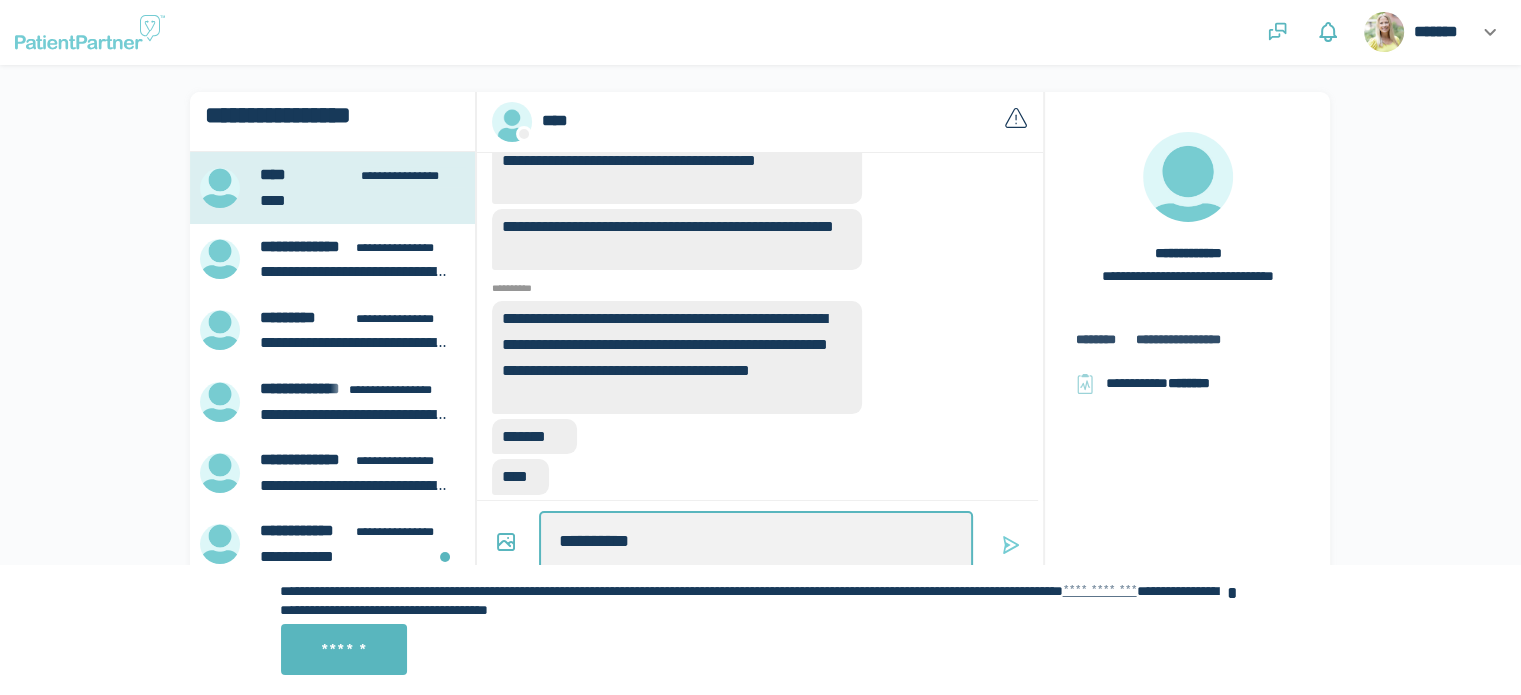 type on "*" 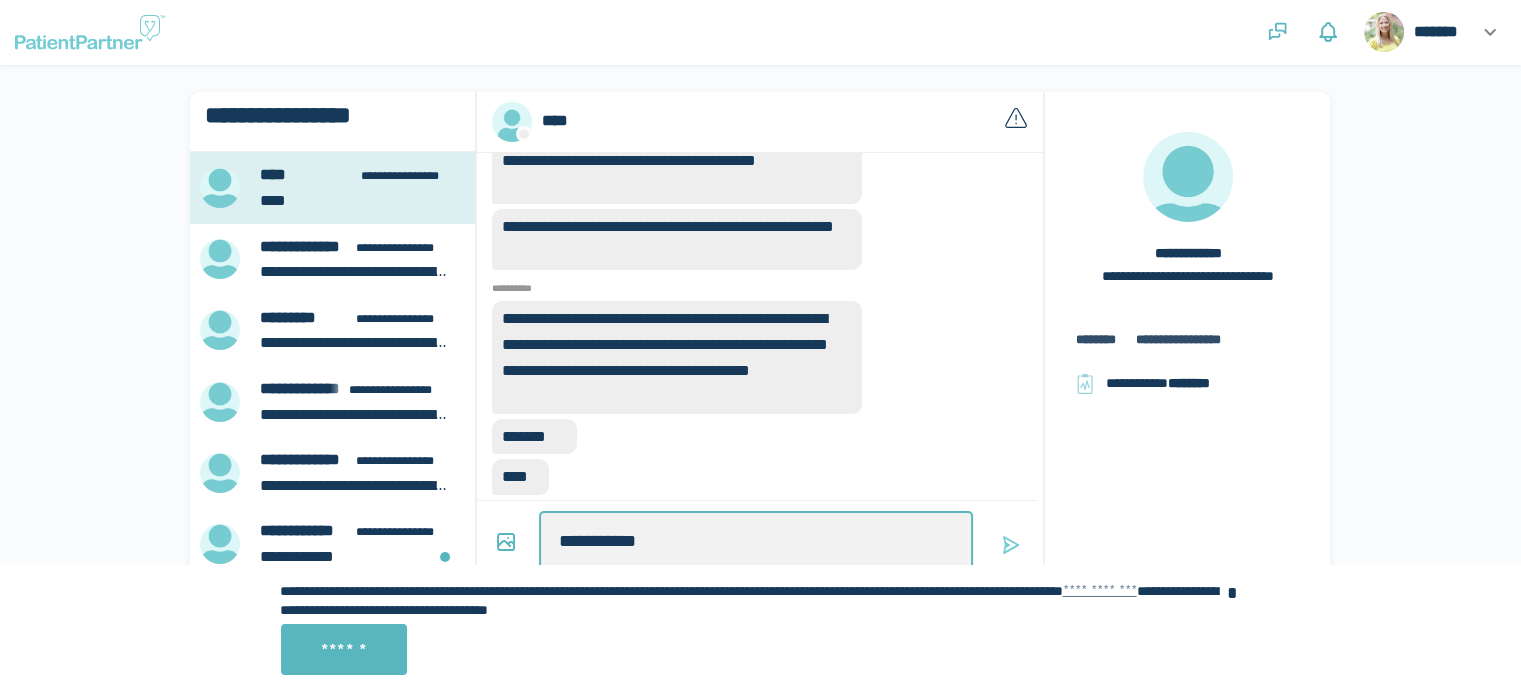 type on "*" 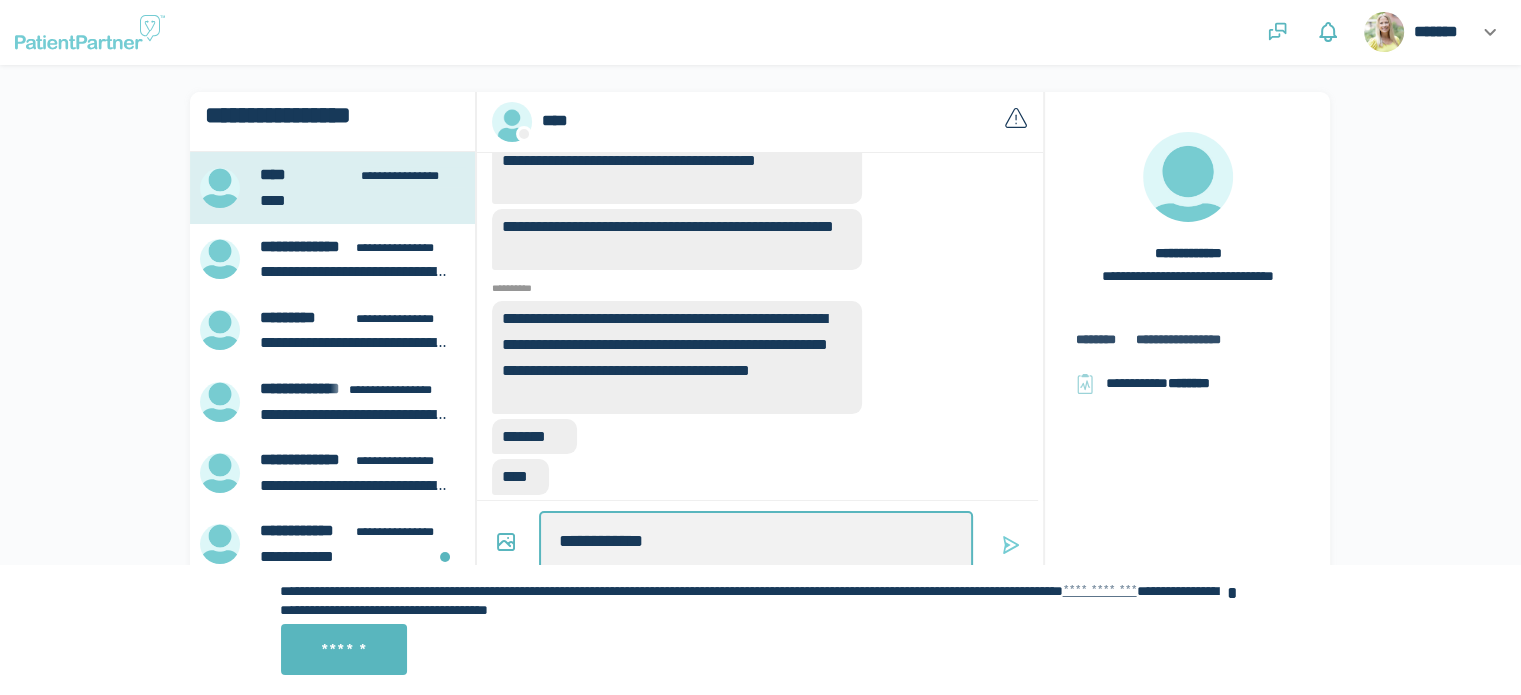 type on "*" 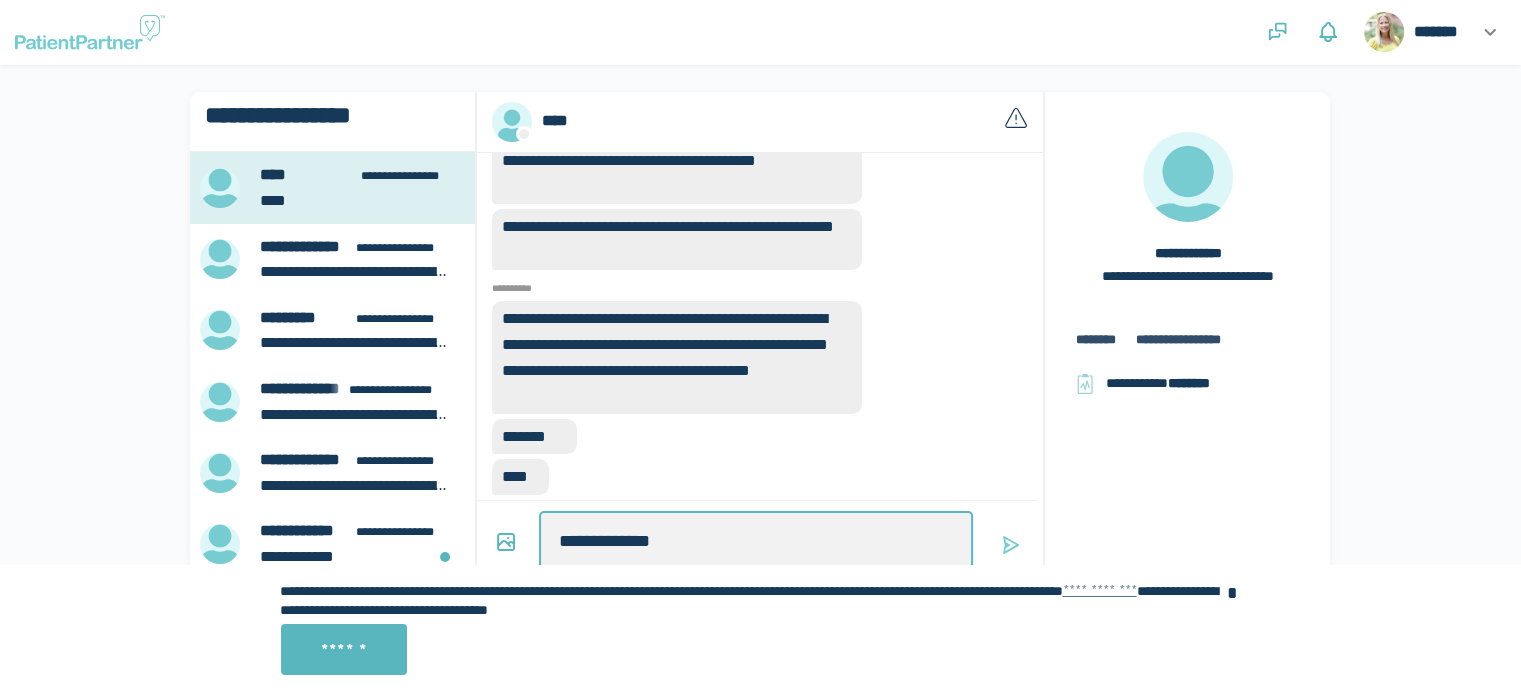 type on "*" 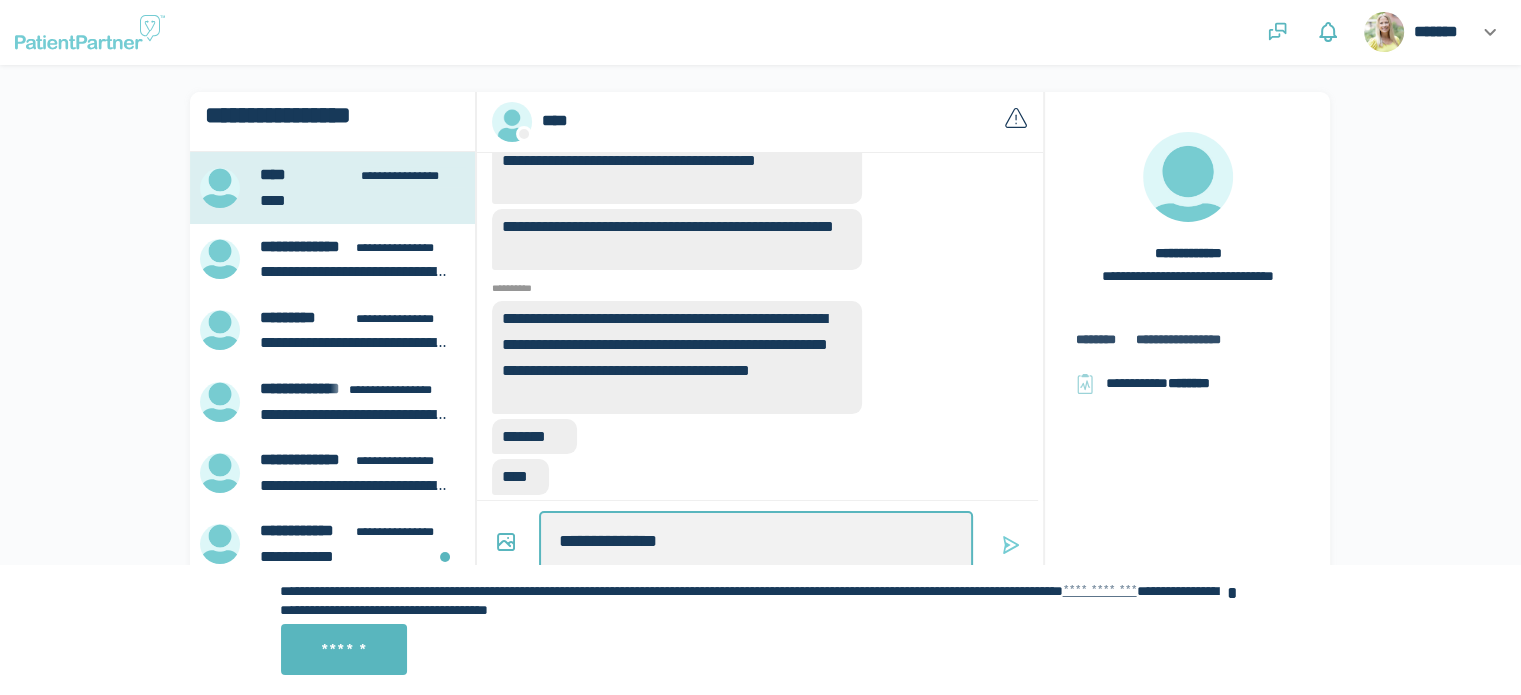 type on "*" 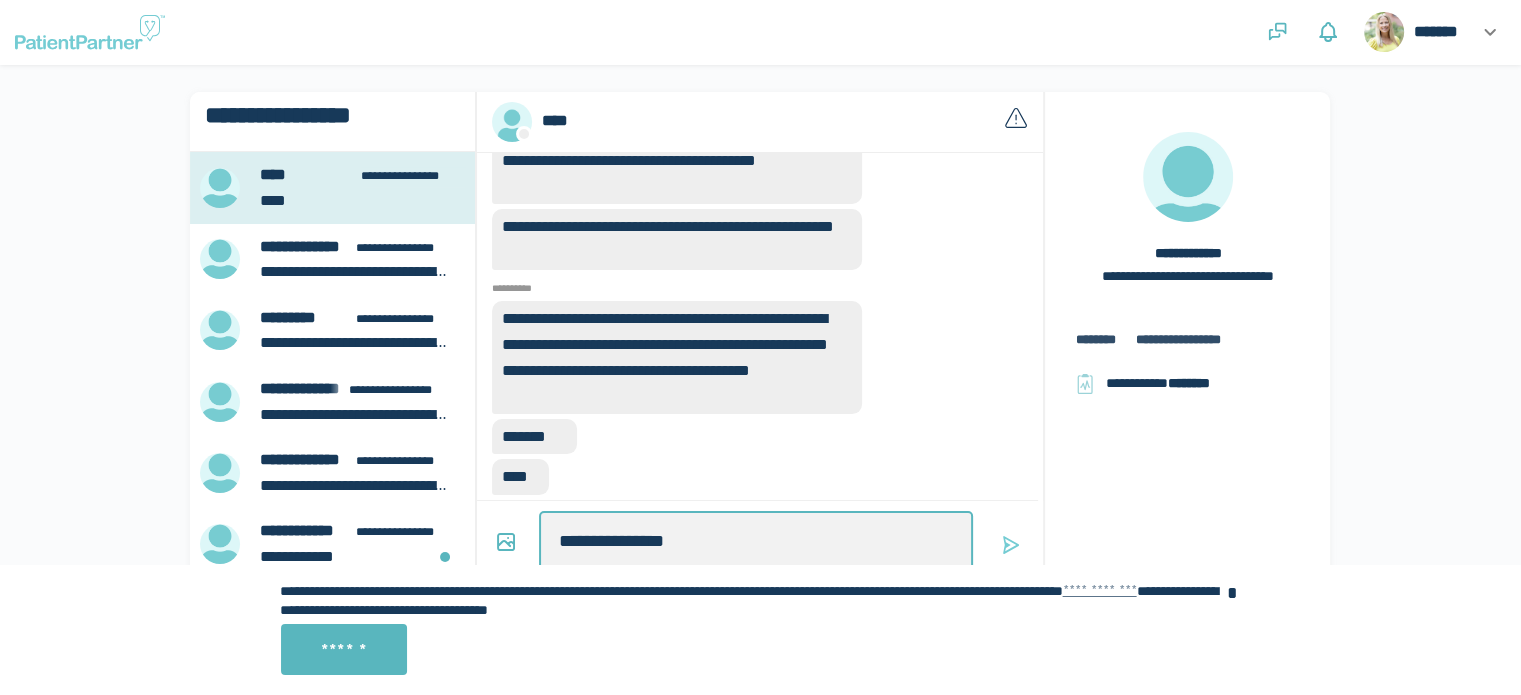 type on "*" 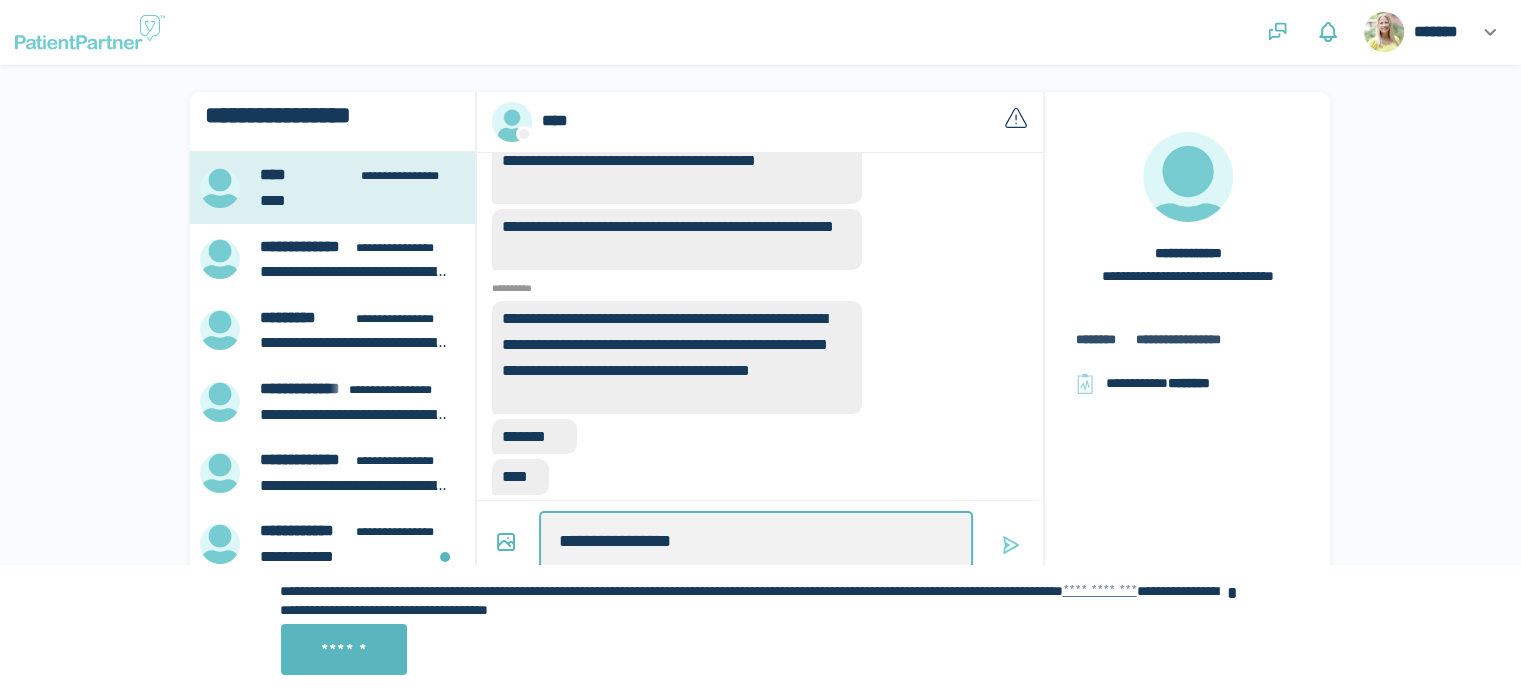 type on "*" 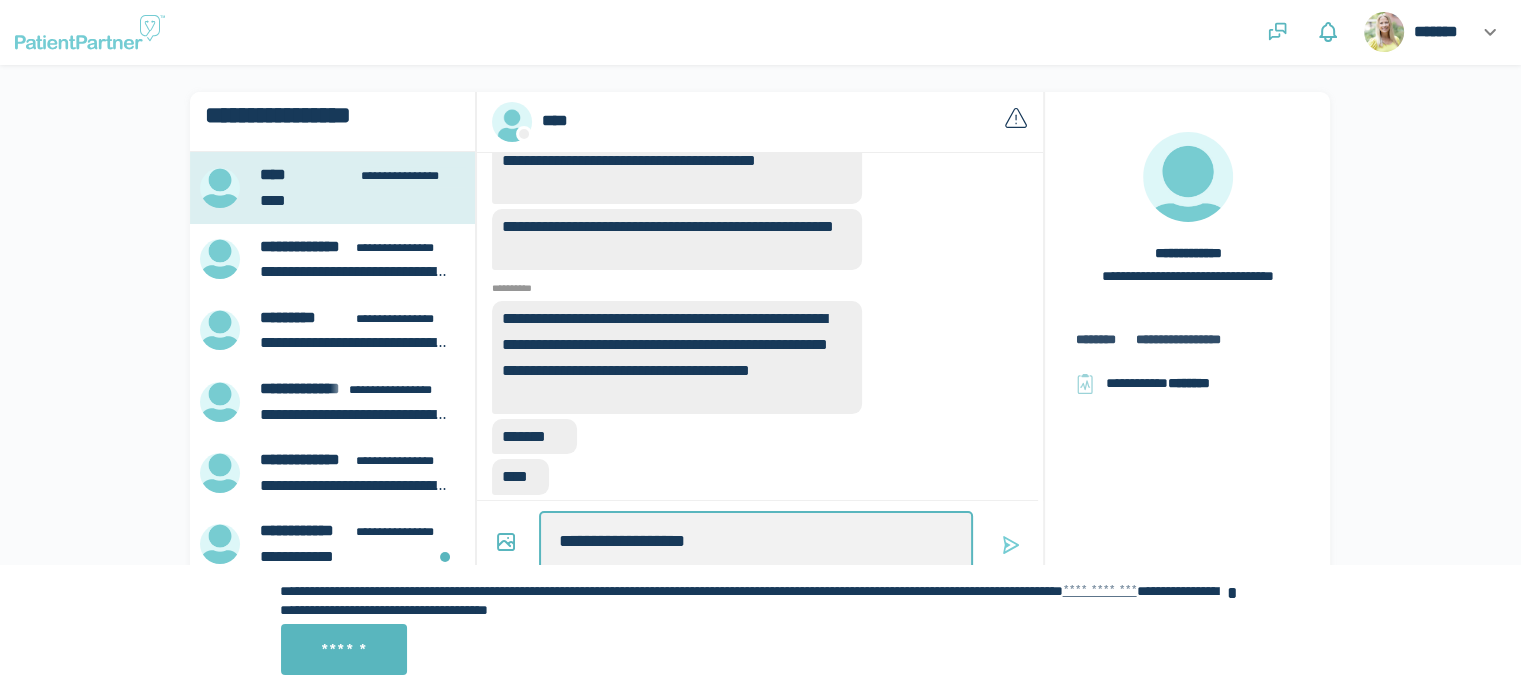 type on "**********" 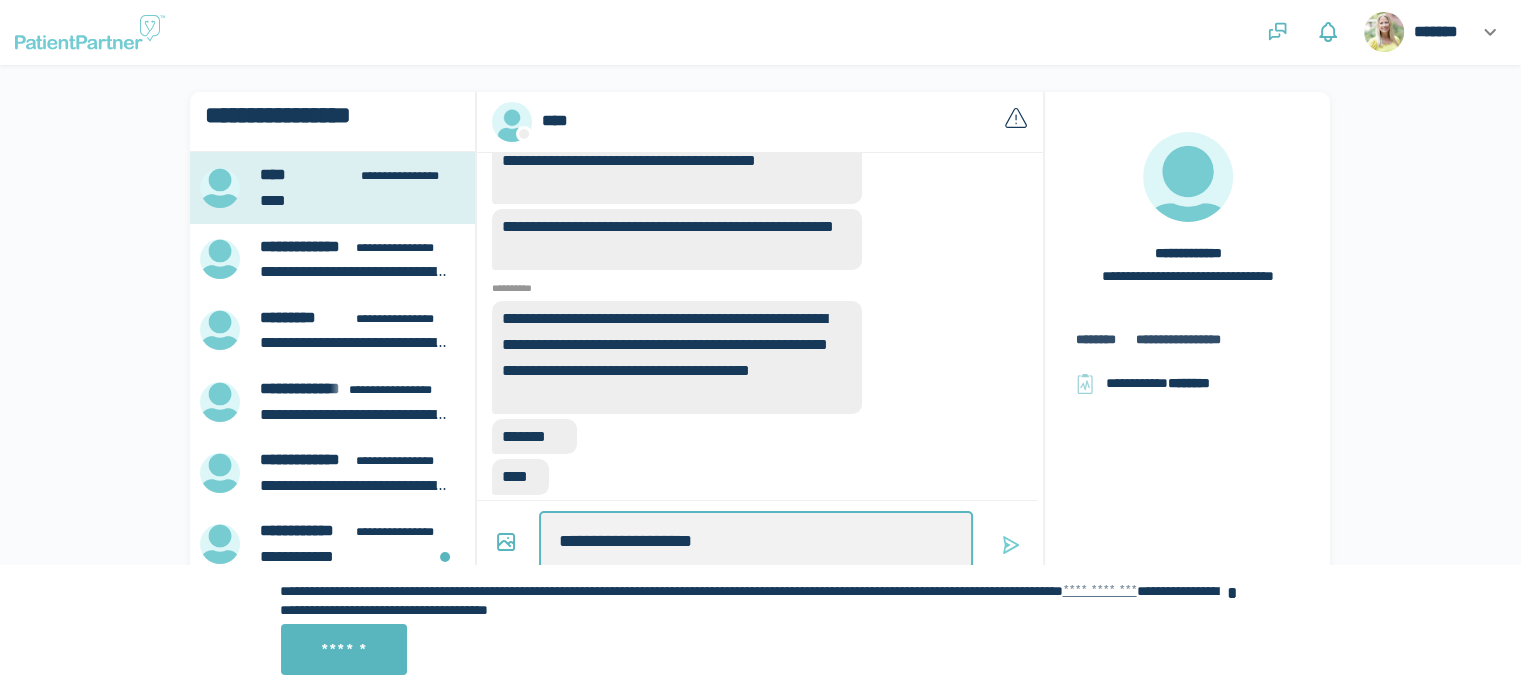 type on "*" 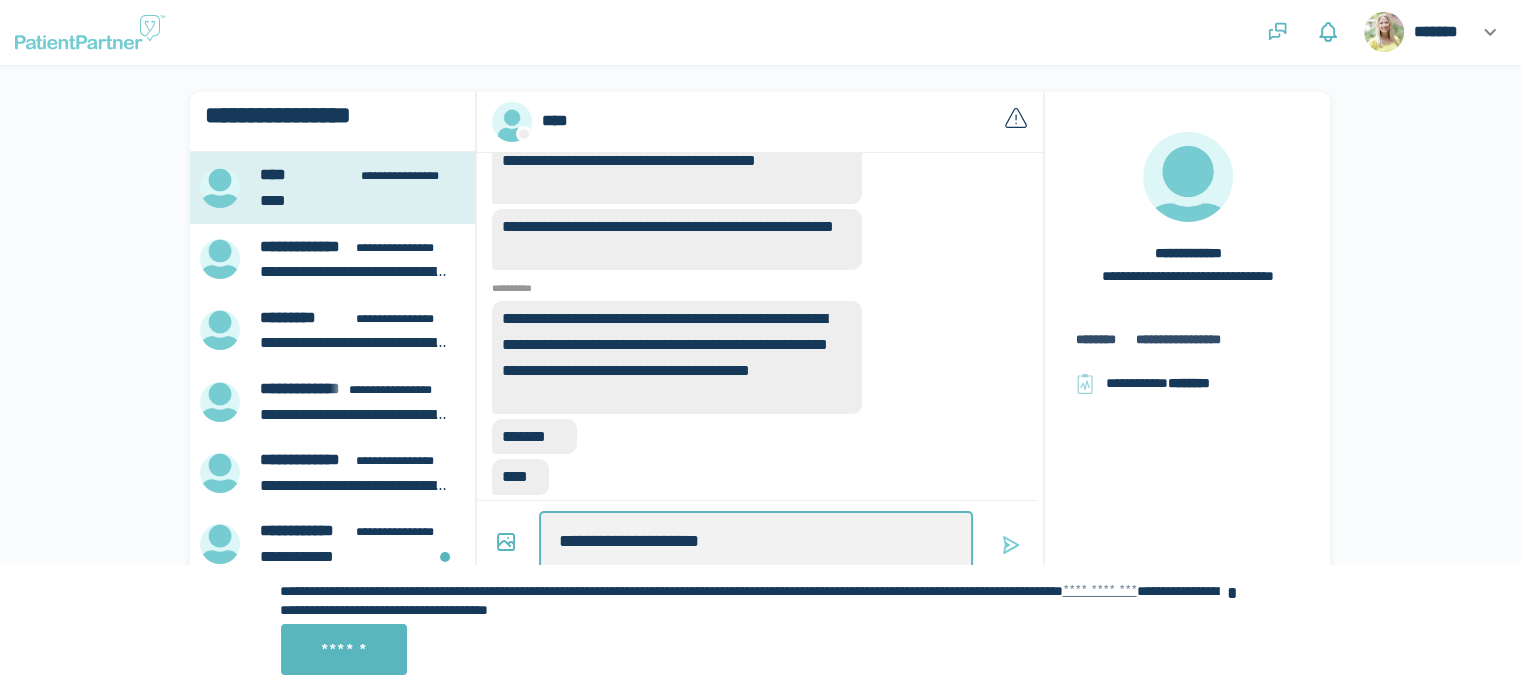 type on "*" 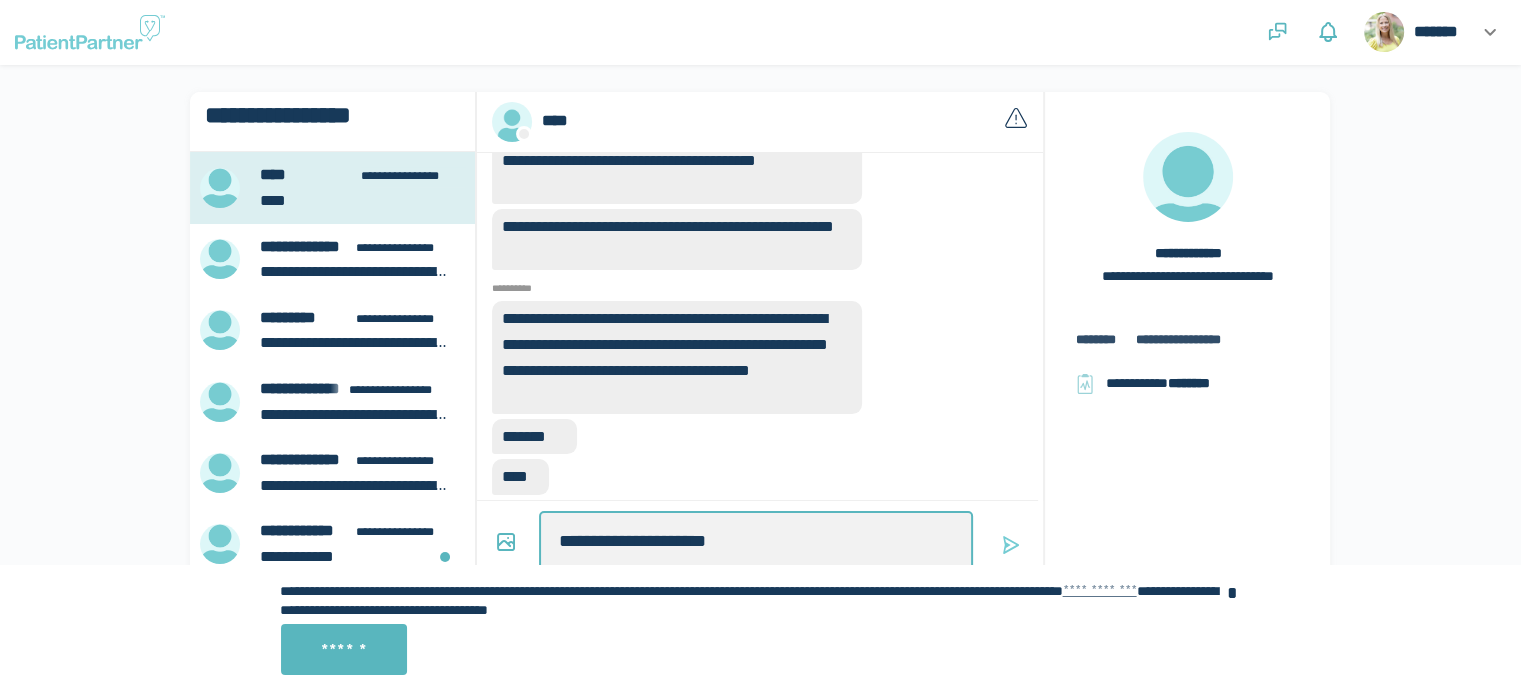 type on "*" 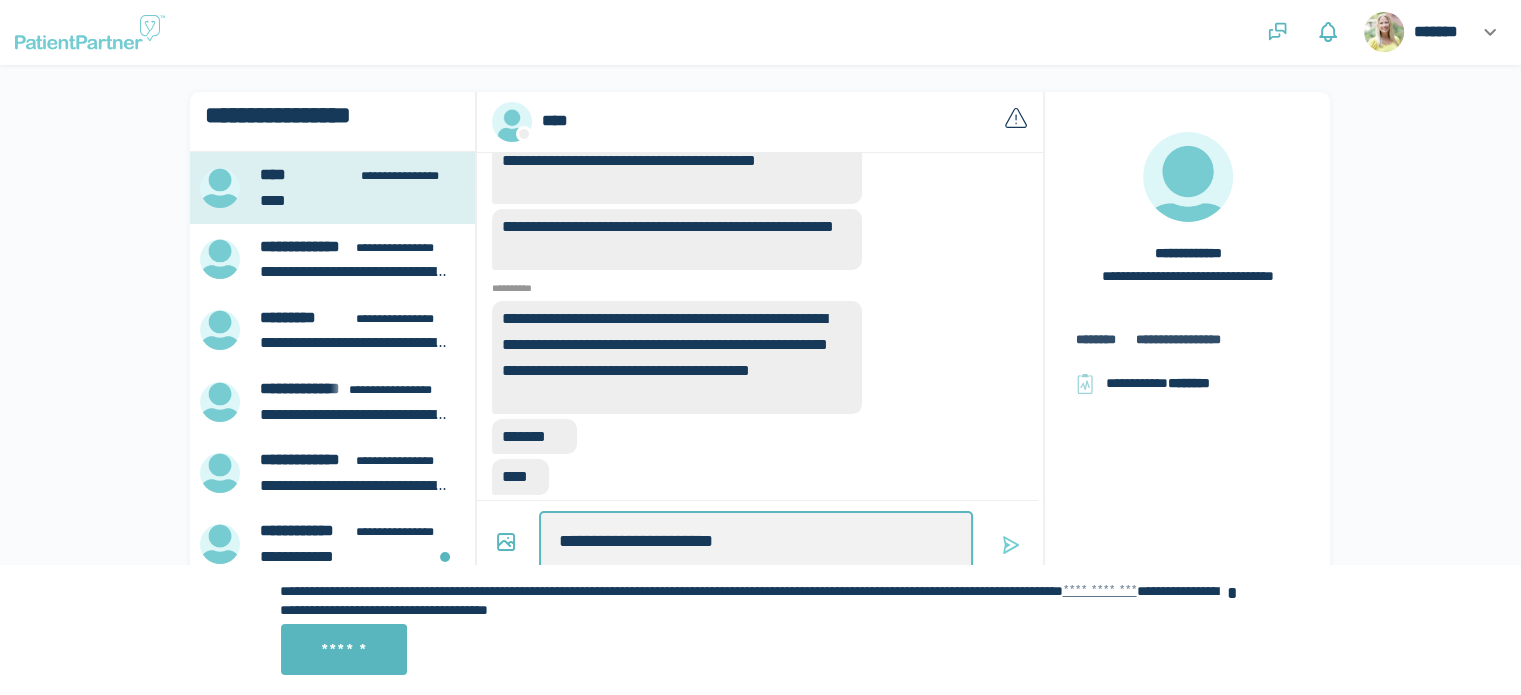 type on "**********" 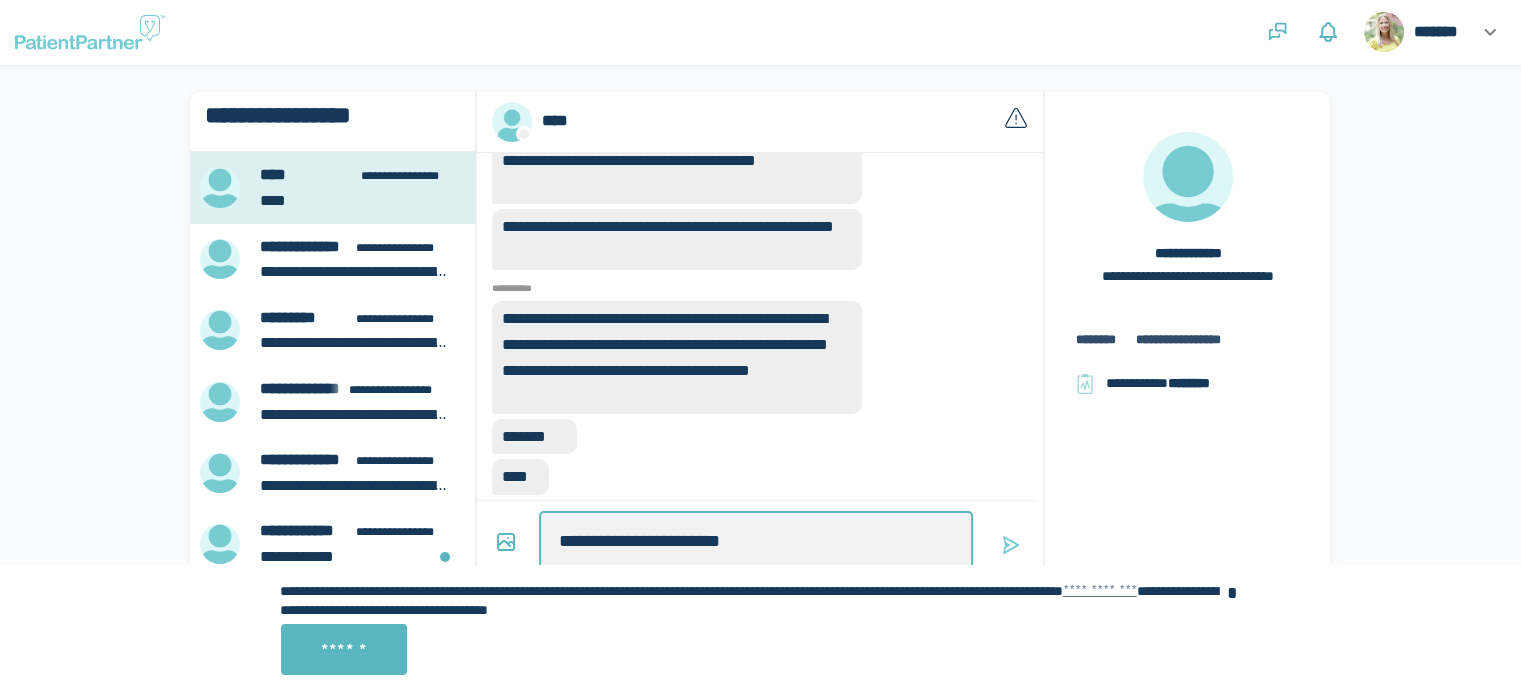 type on "*" 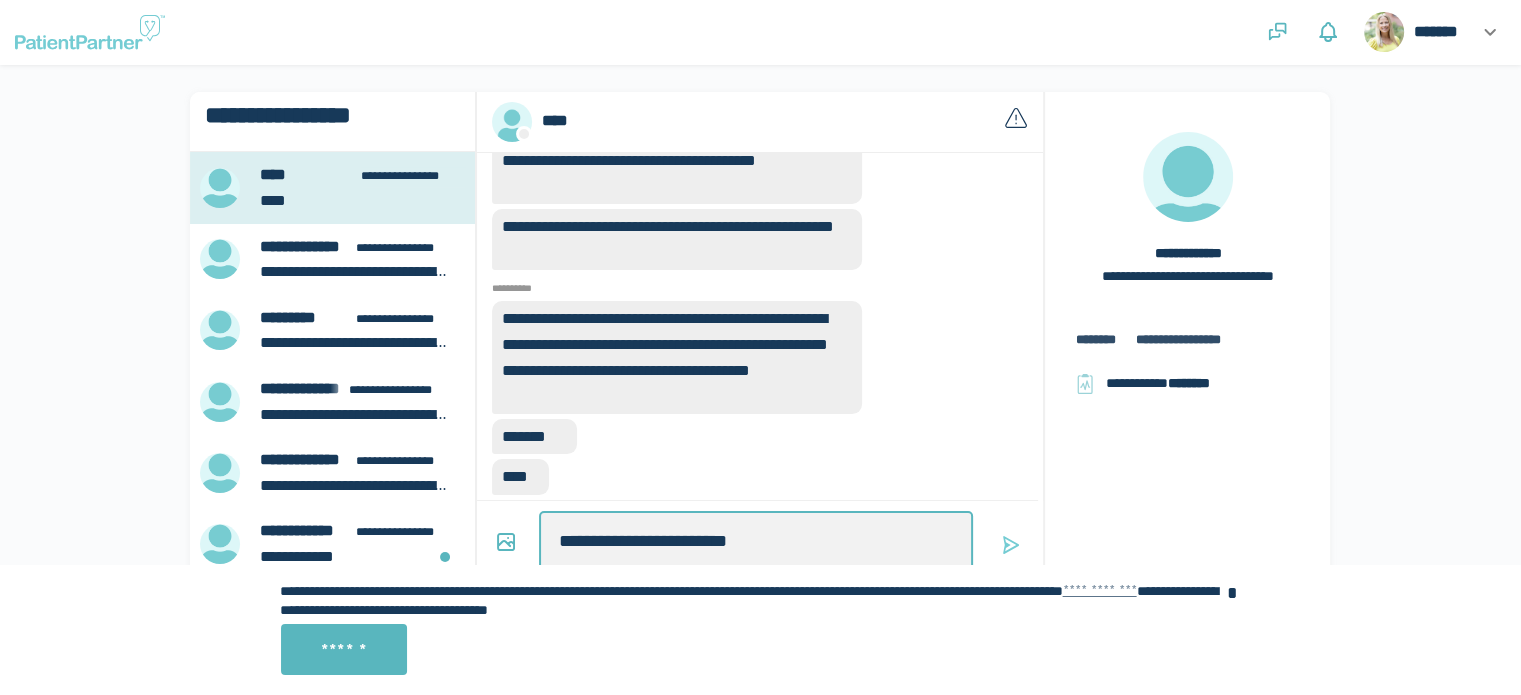type on "*" 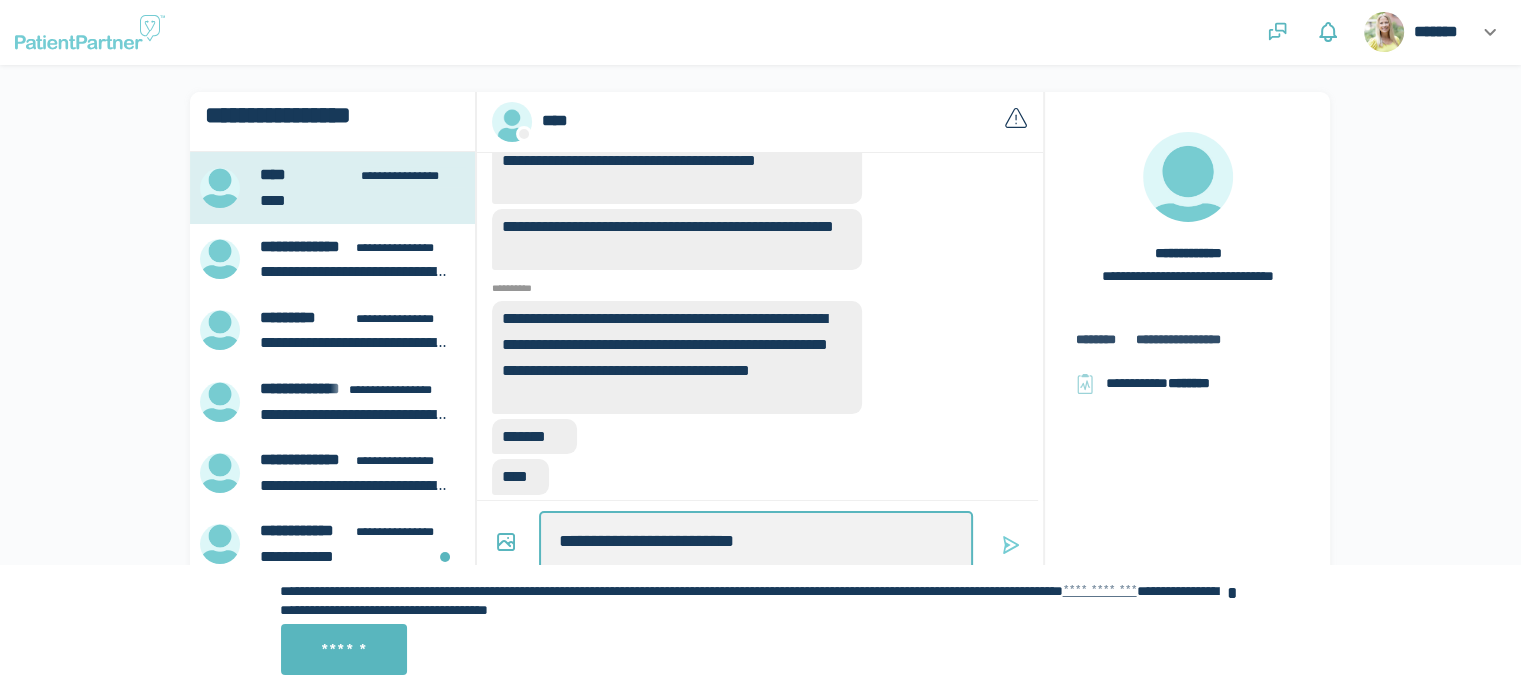 type on "**********" 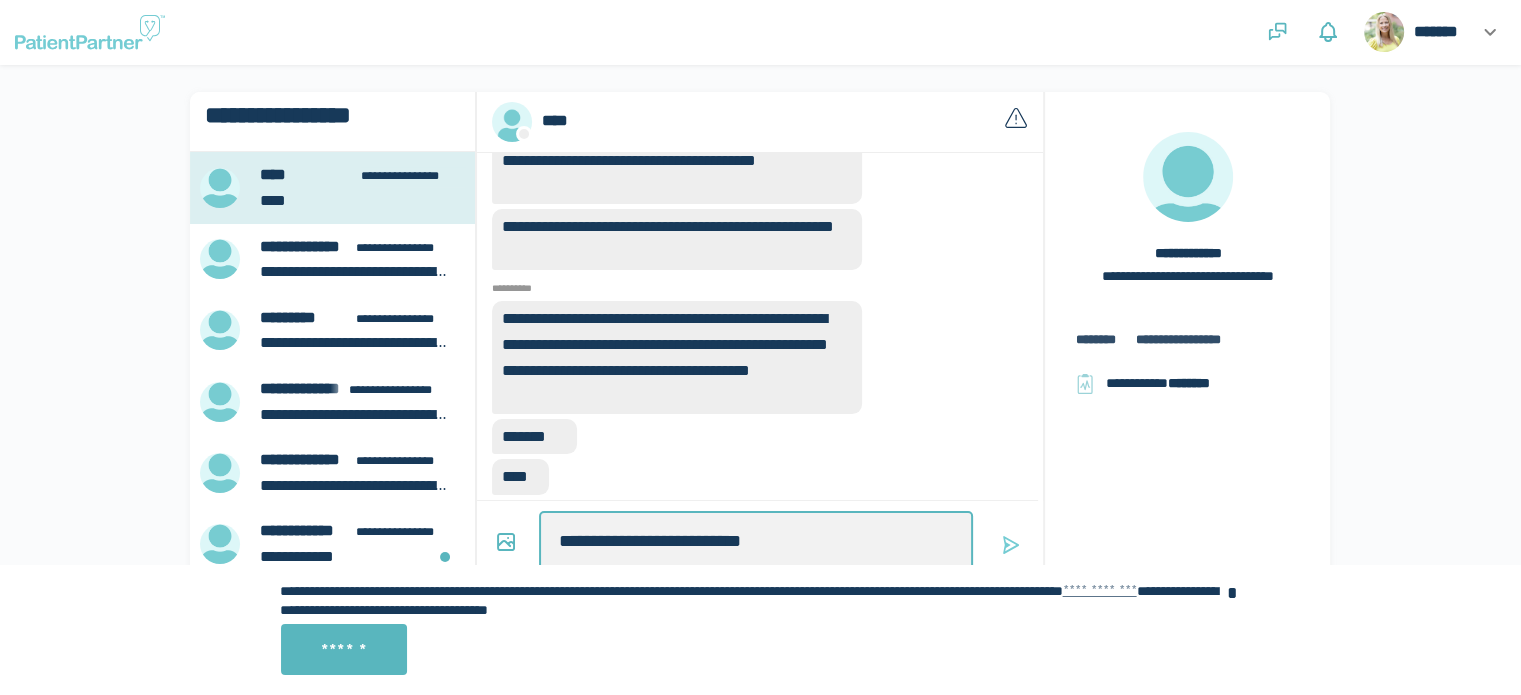 type on "*" 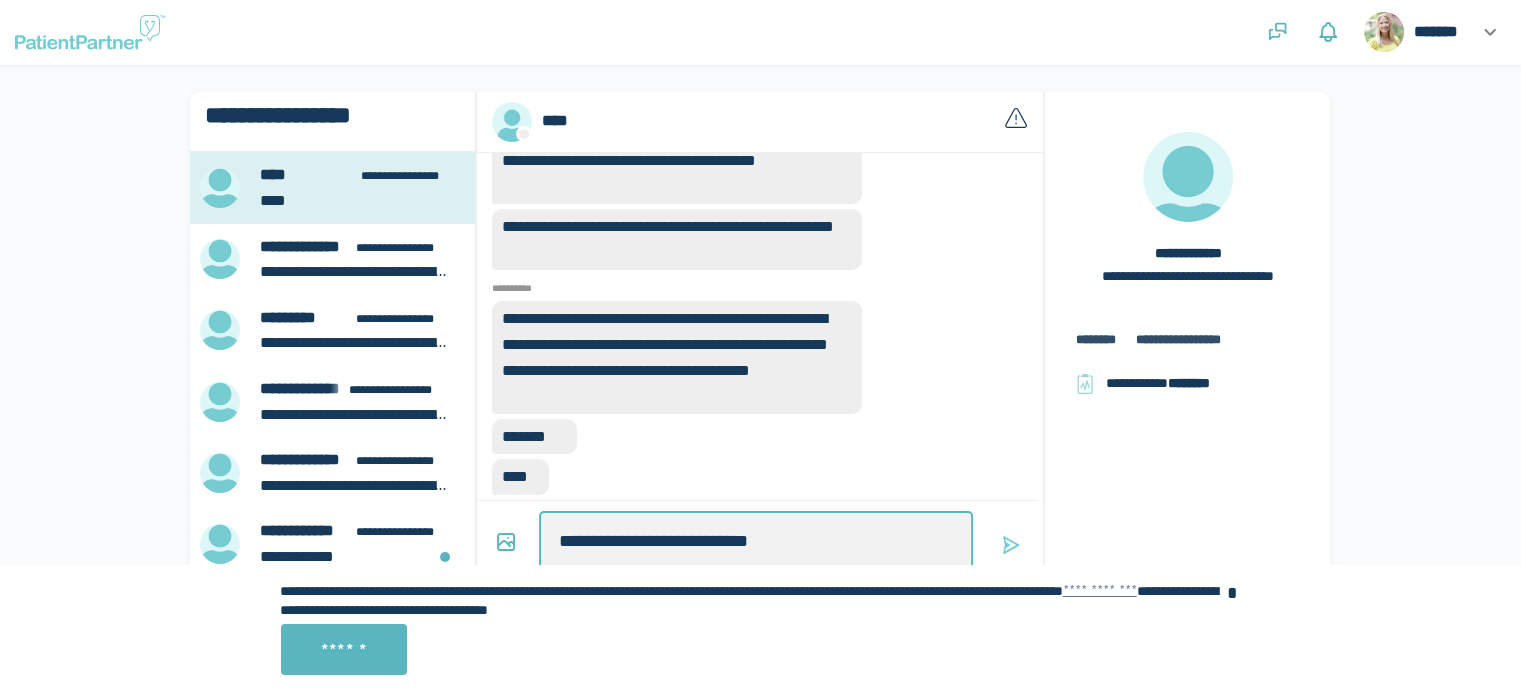 type on "*" 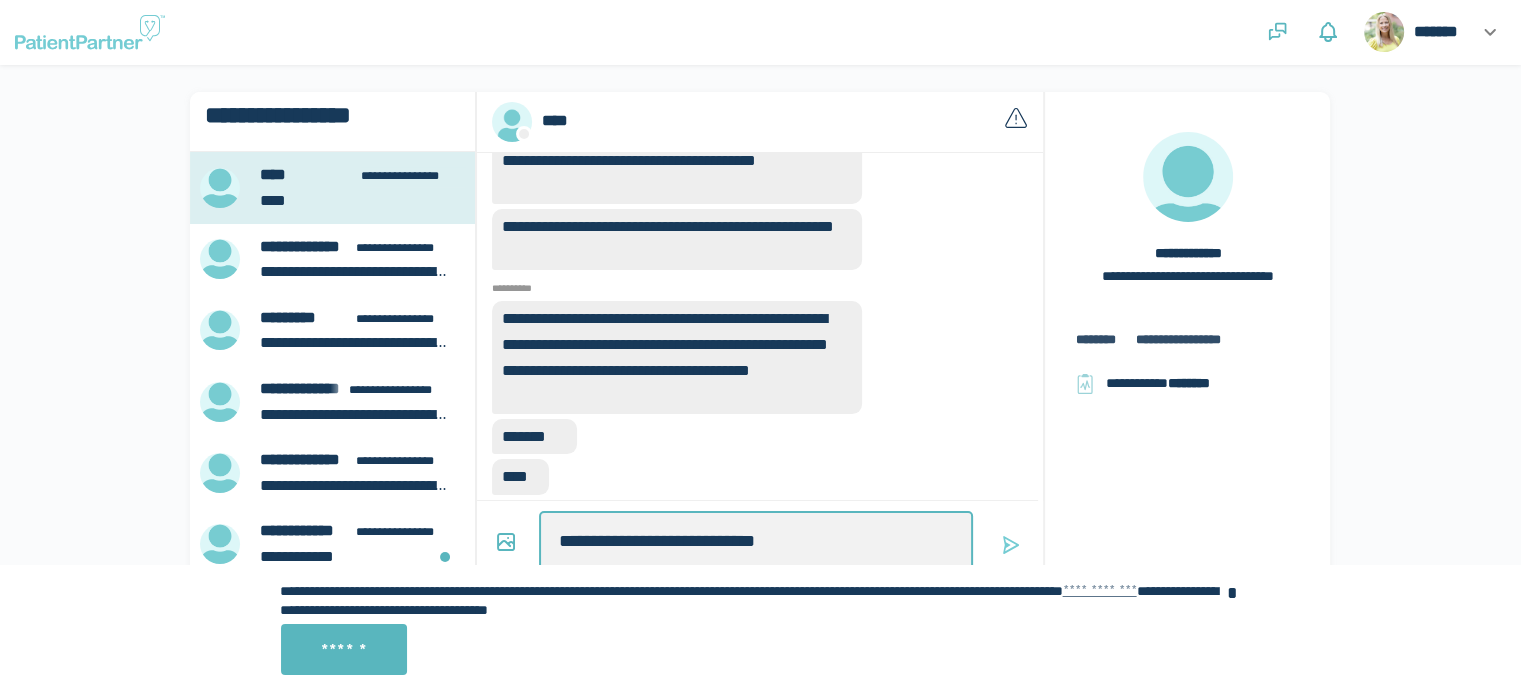 type on "**********" 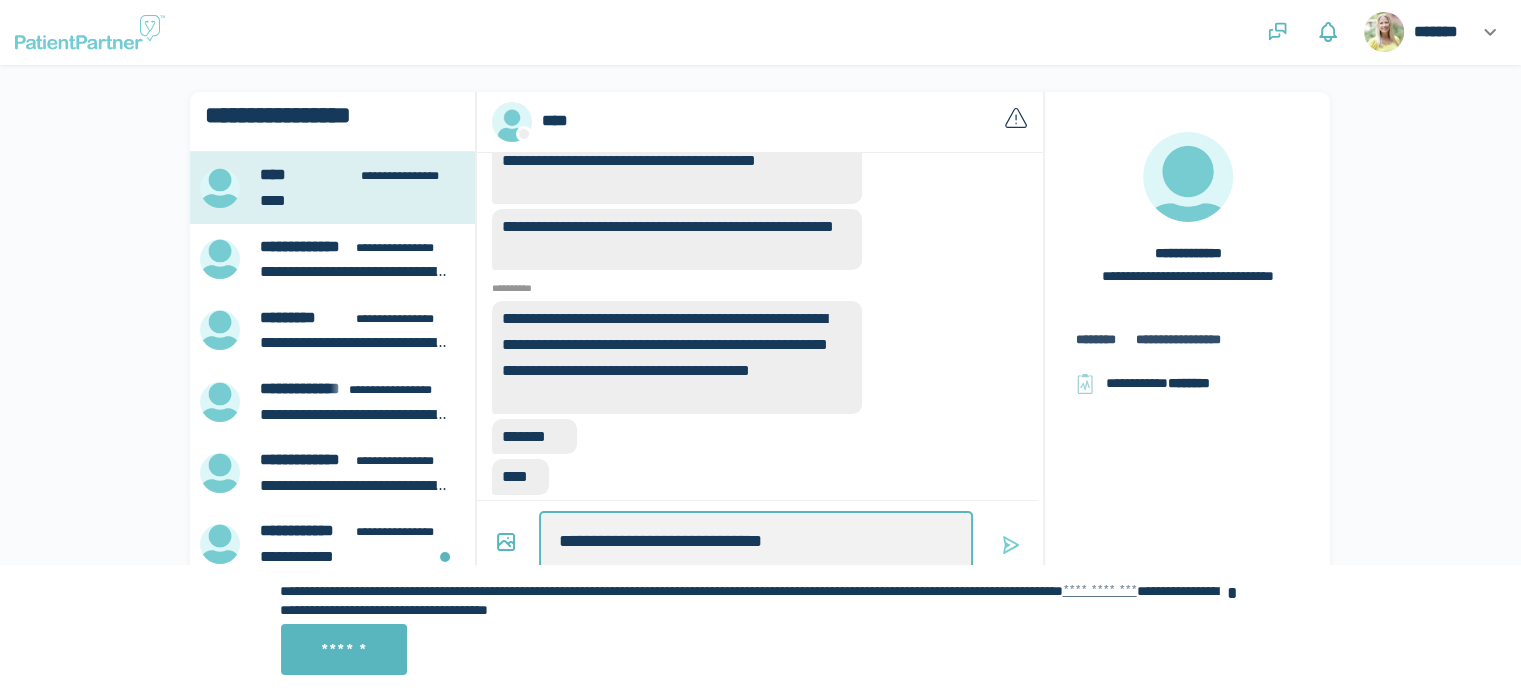 type on "*" 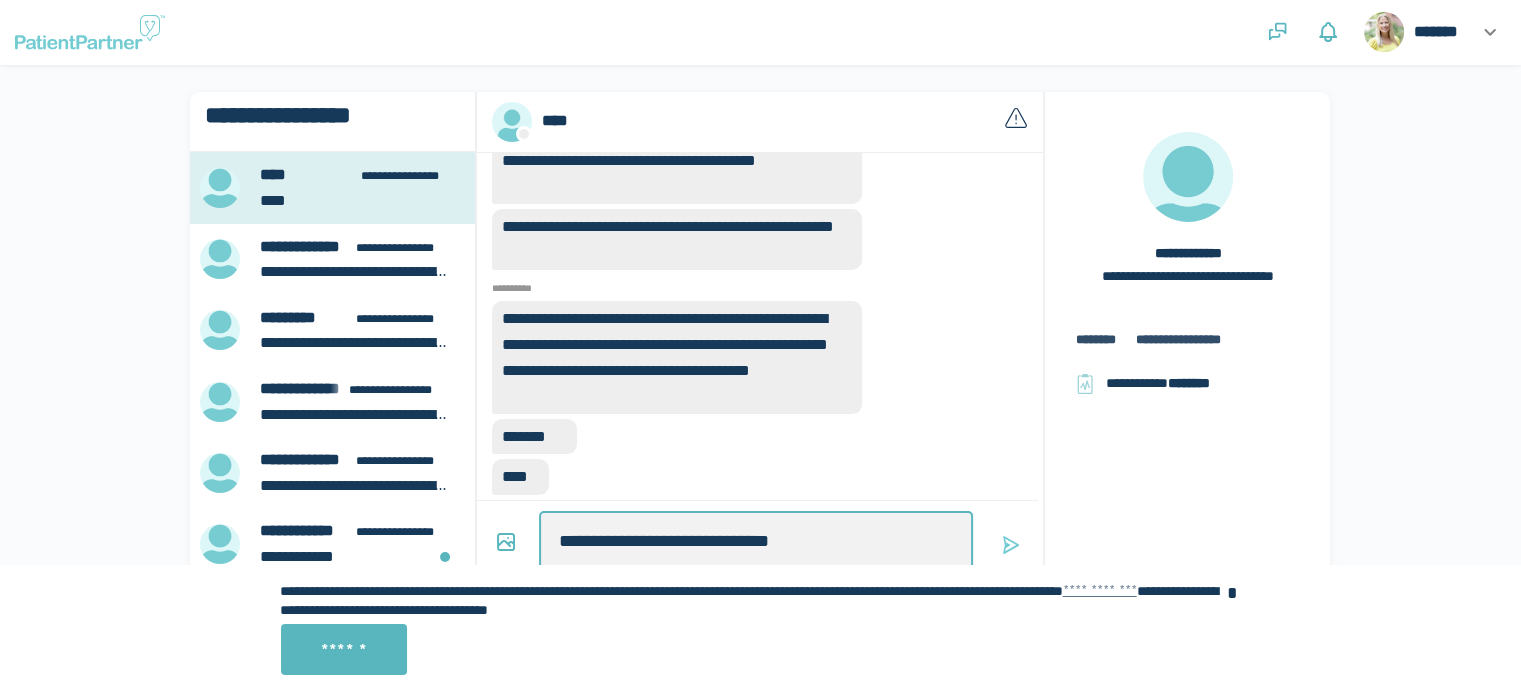 type on "**********" 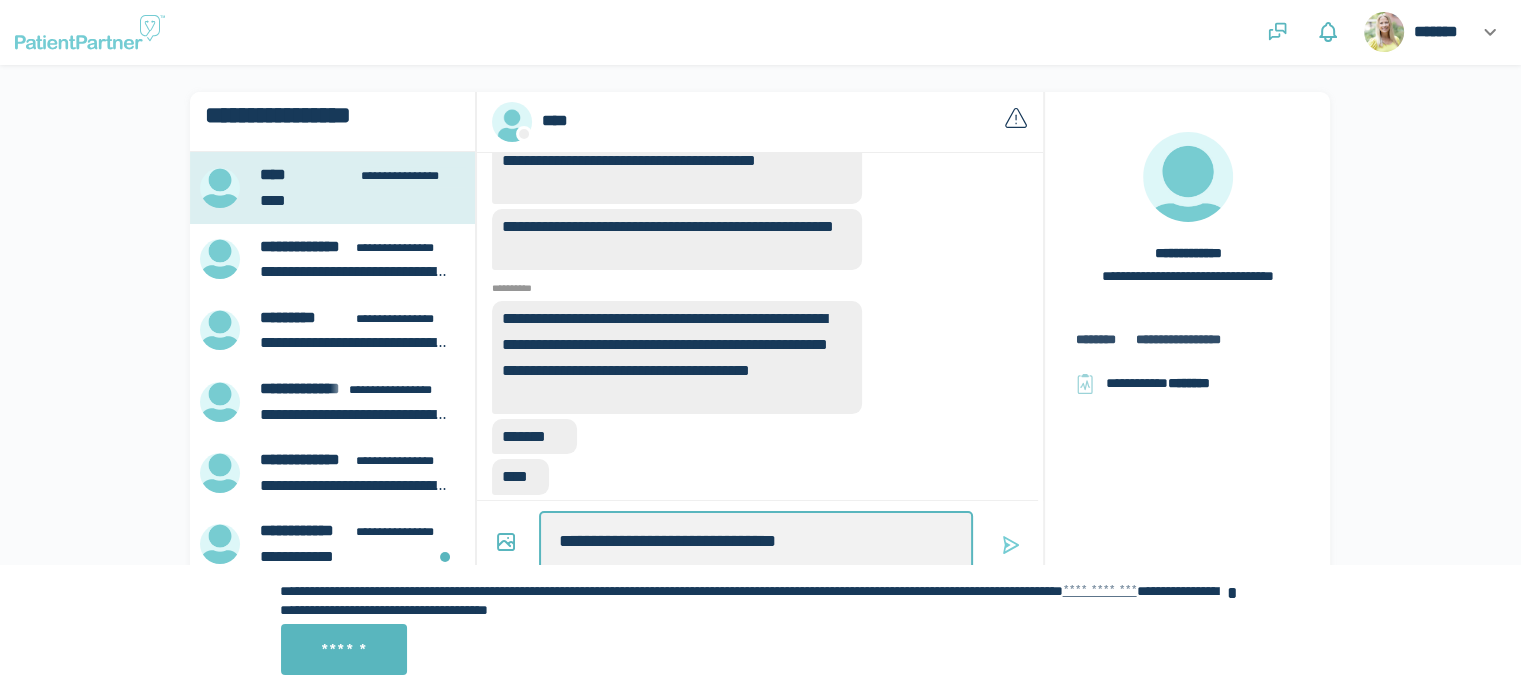 type on "*" 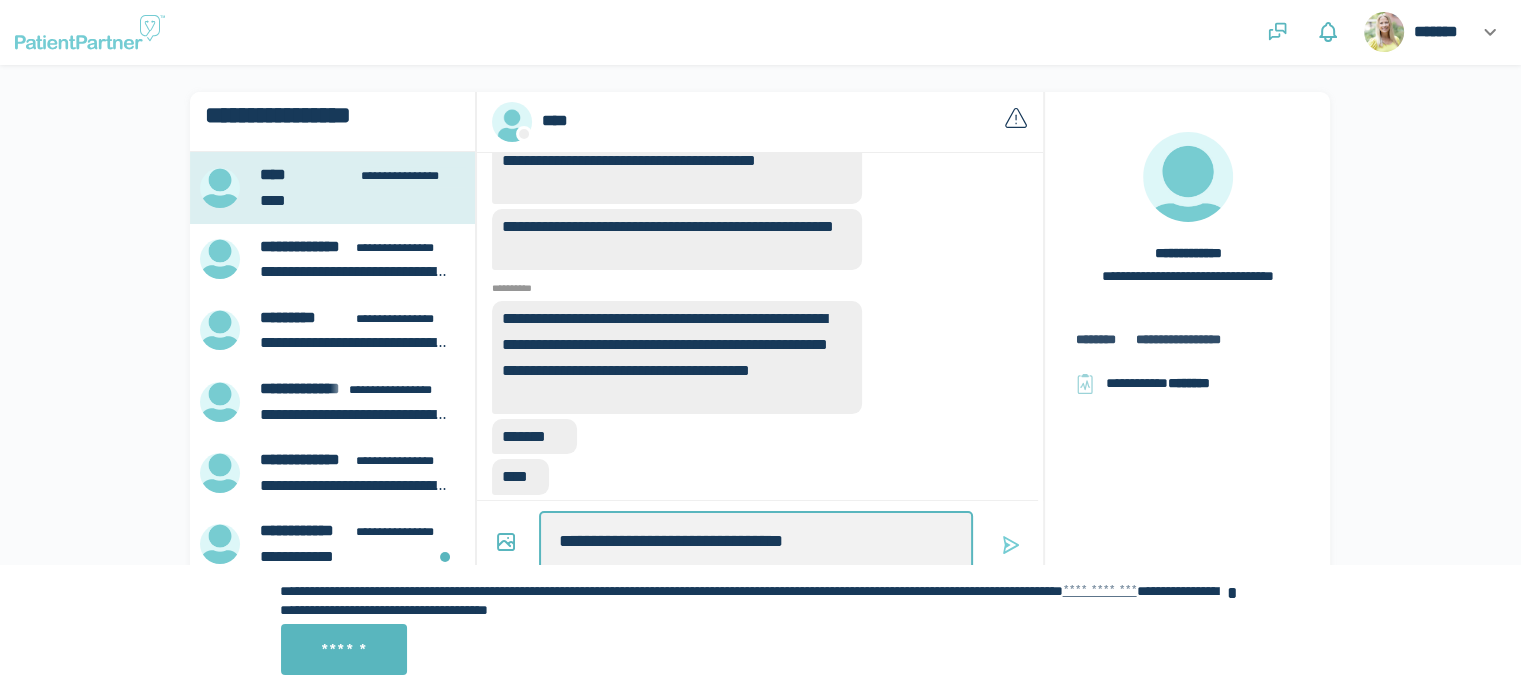 type on "*" 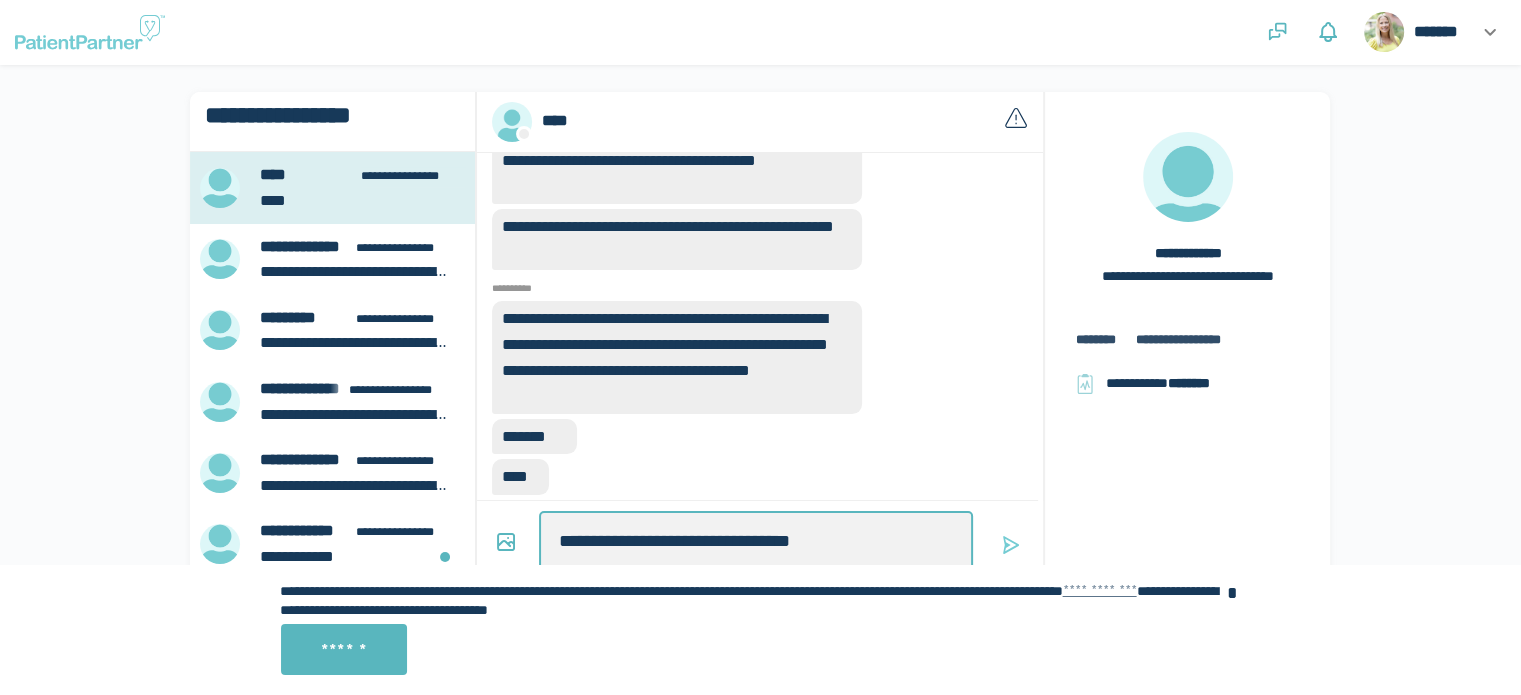 type on "*" 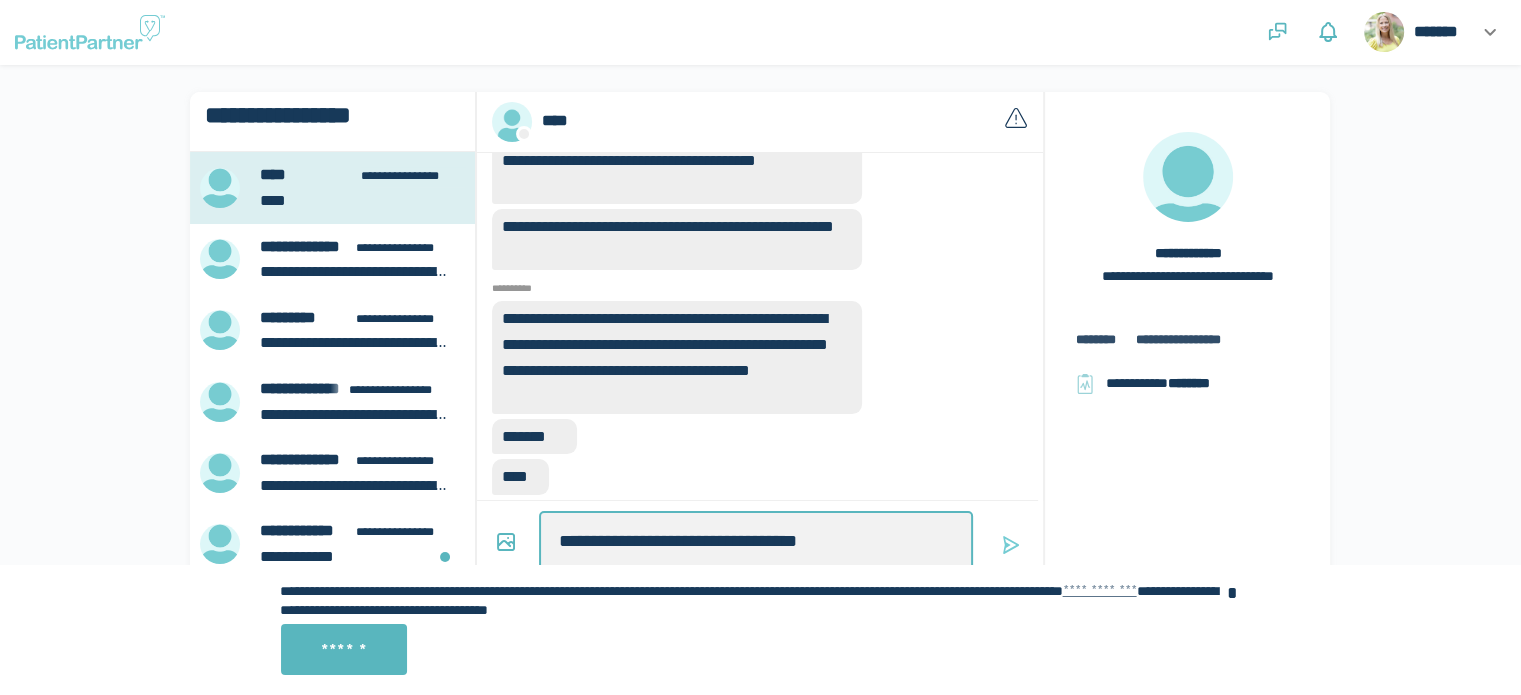 type on "*" 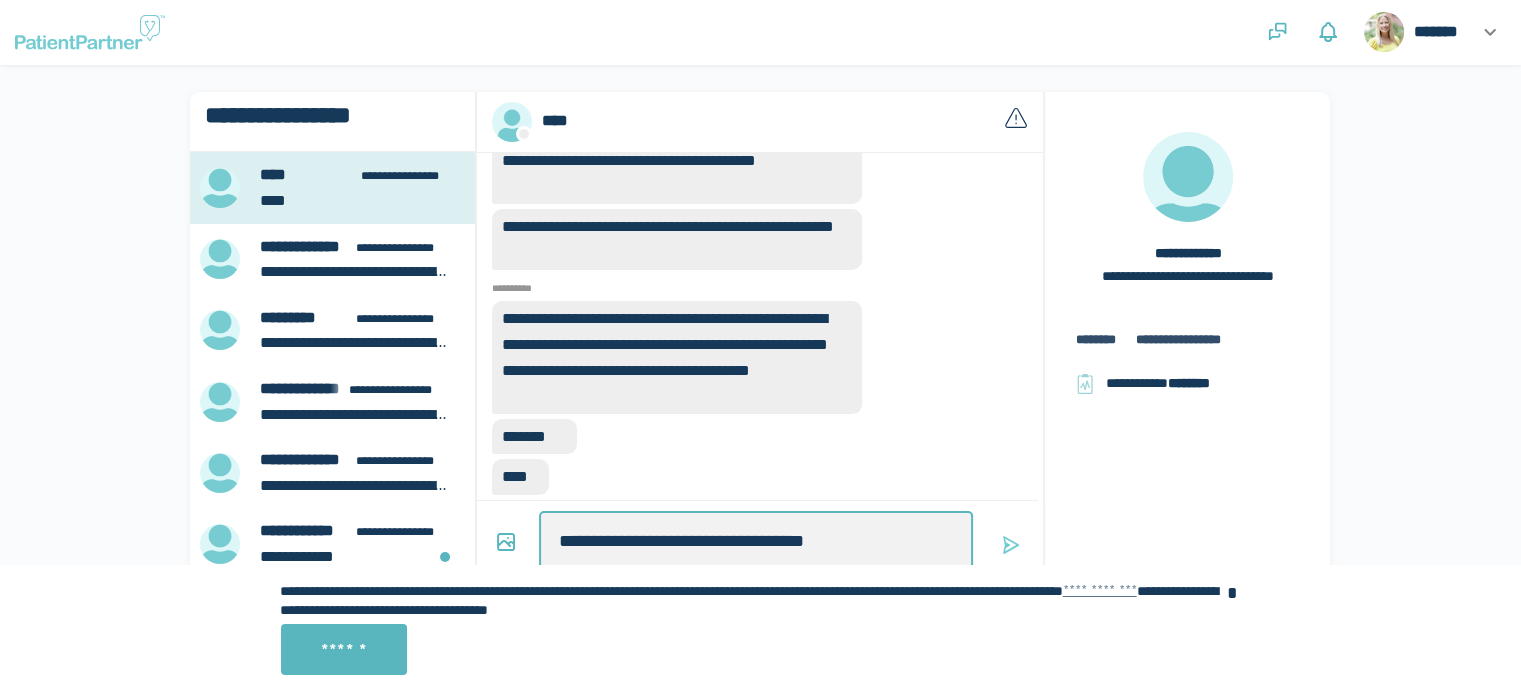 type on "*" 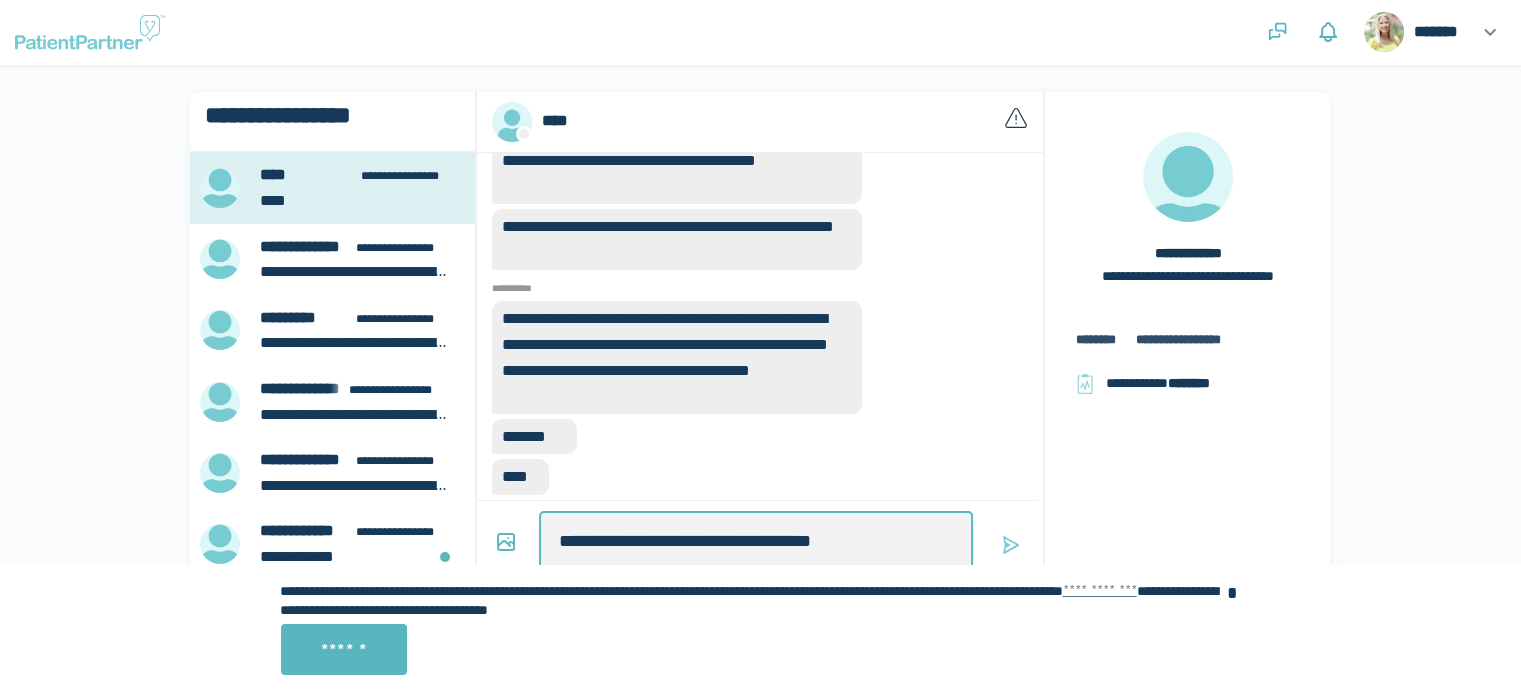 type on "*" 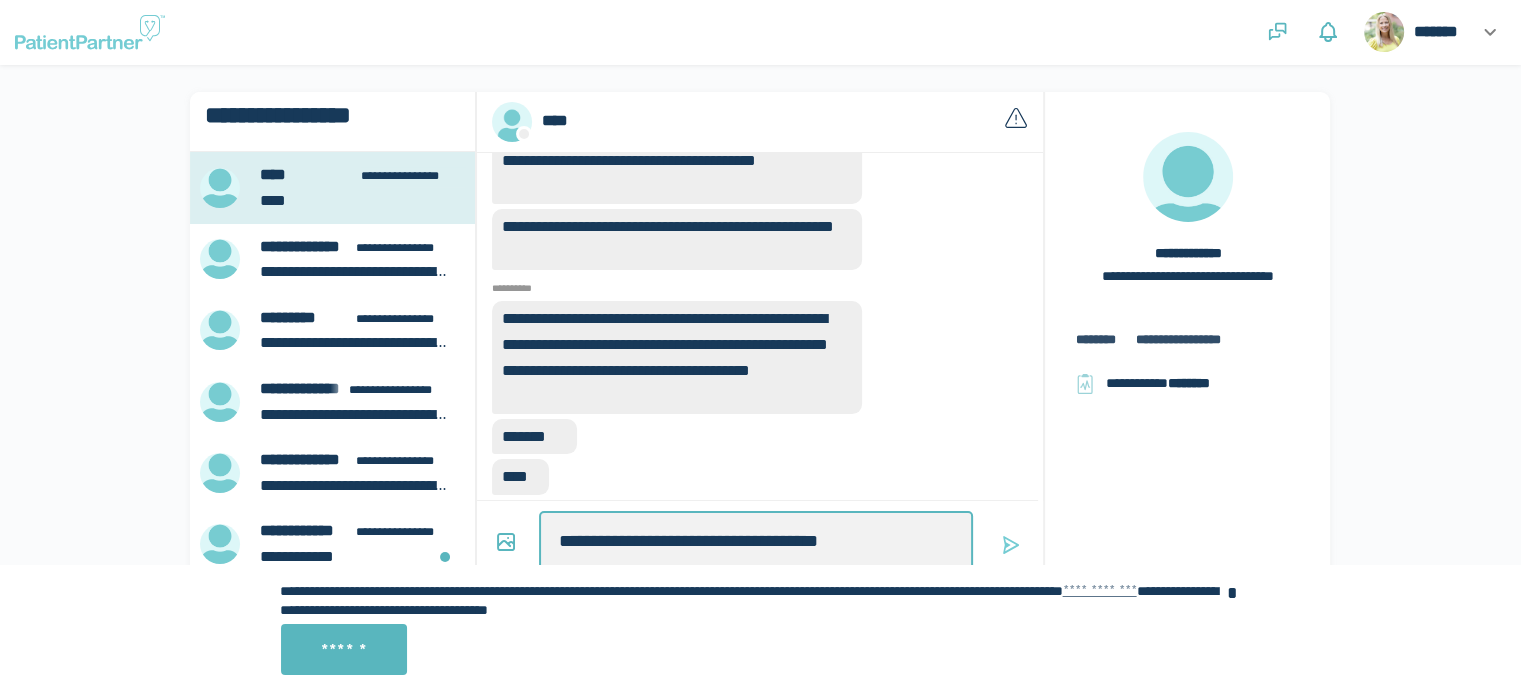 type on "*" 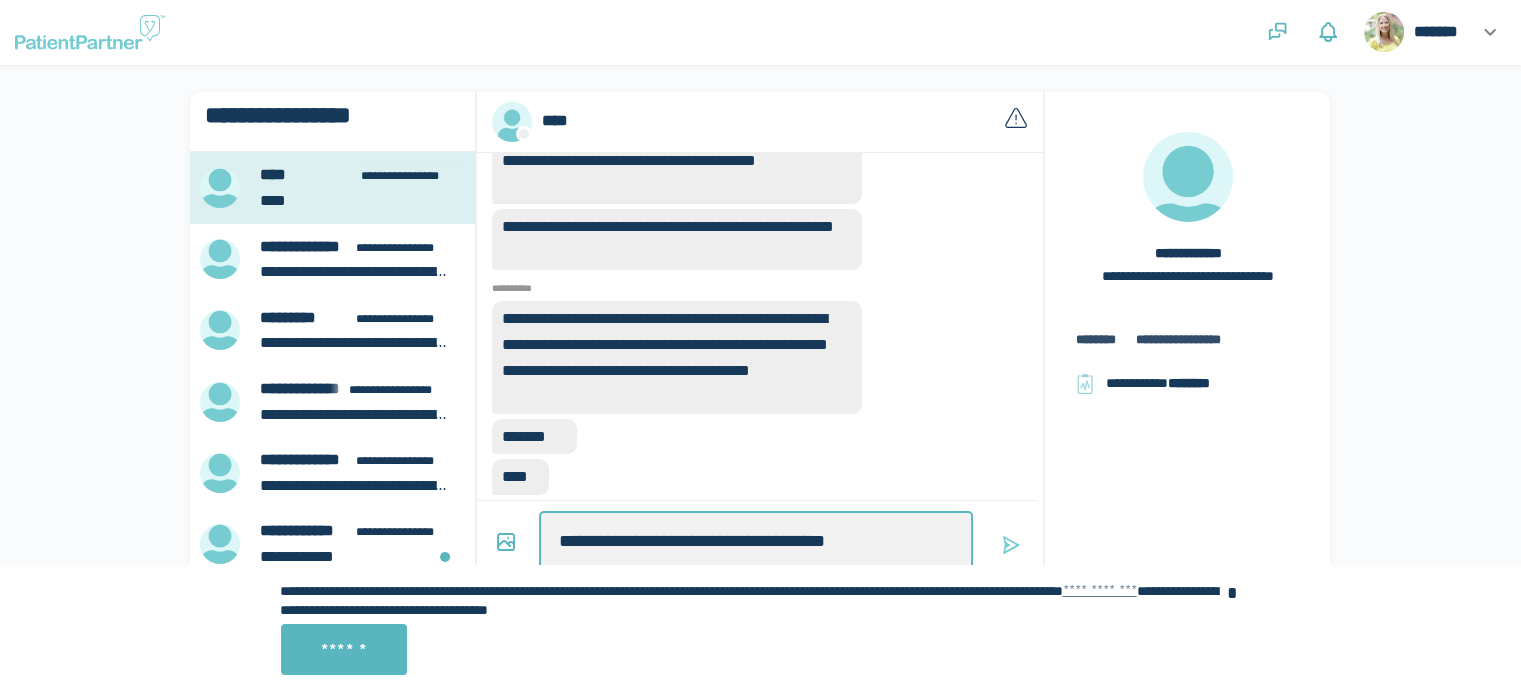 type on "*" 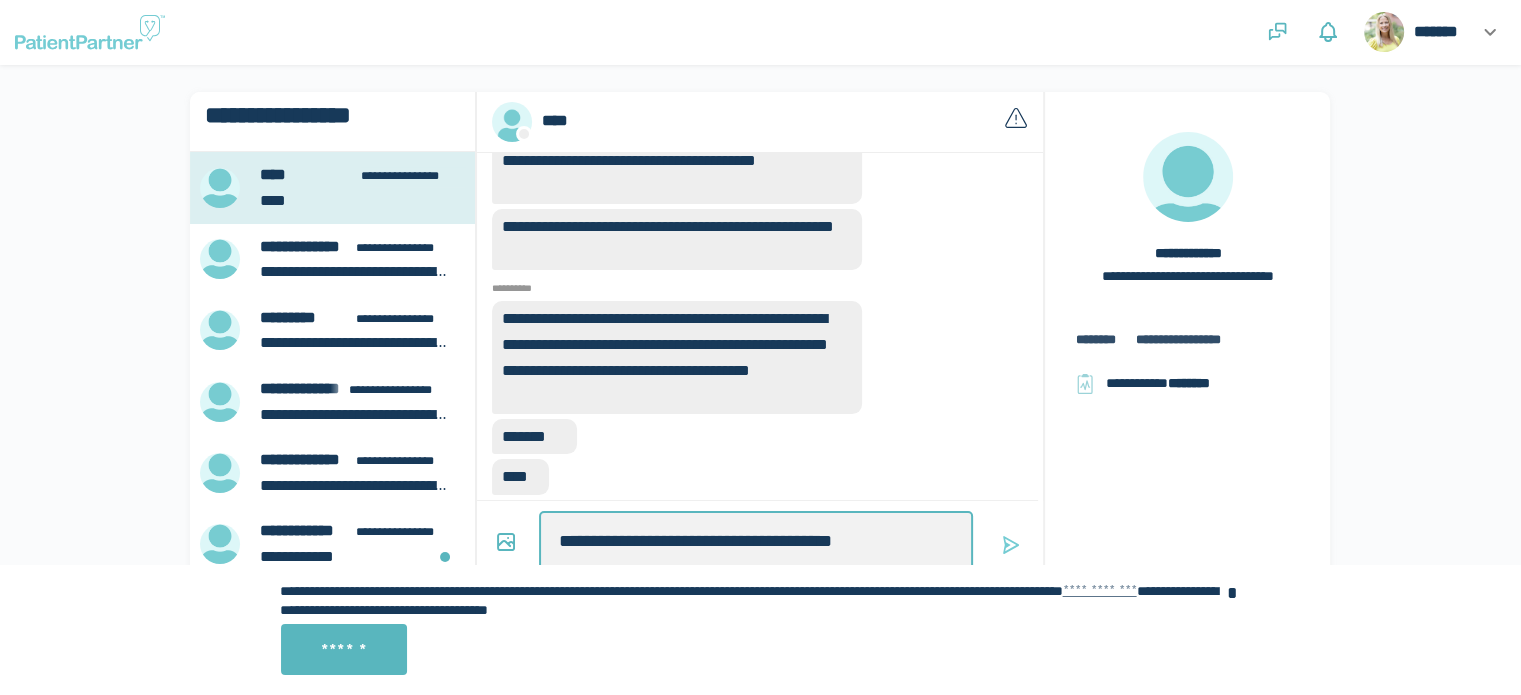 type on "*" 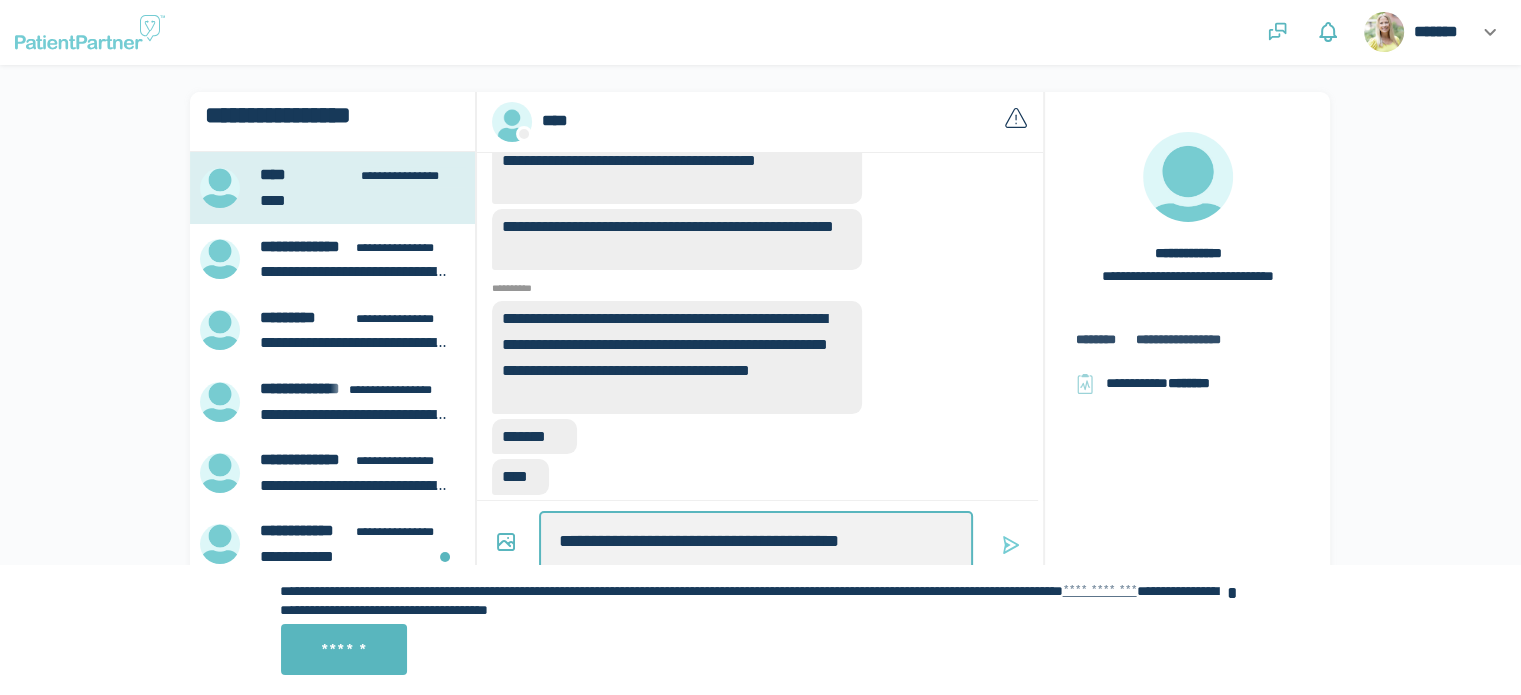 type on "*" 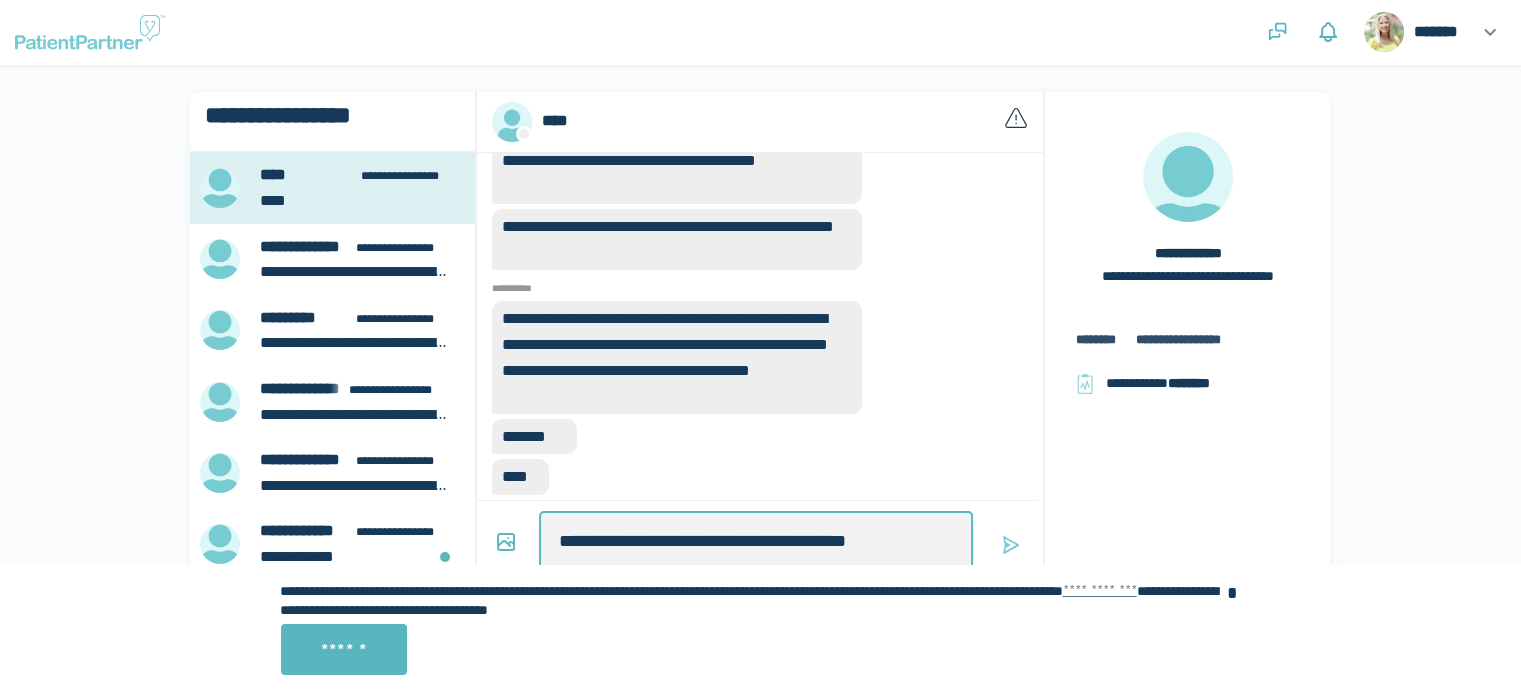 type on "*" 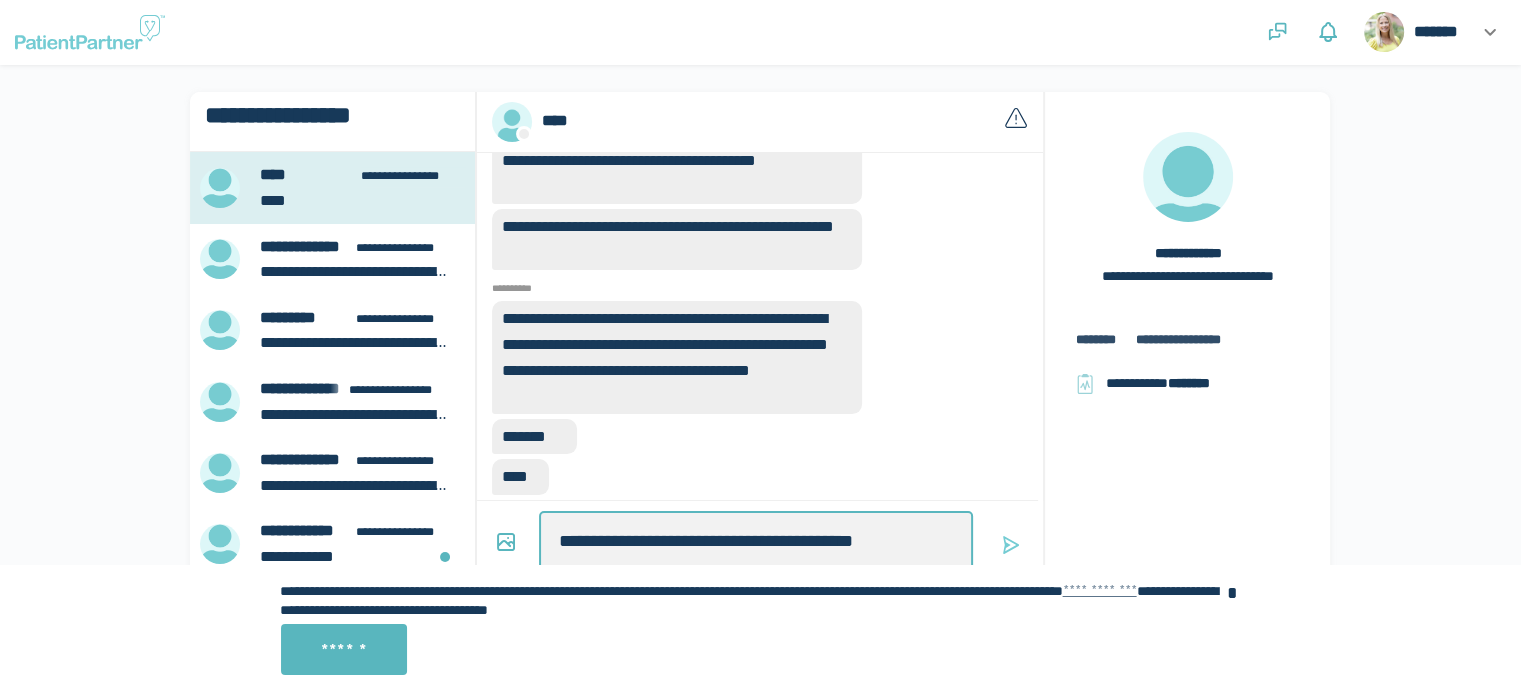 type on "*" 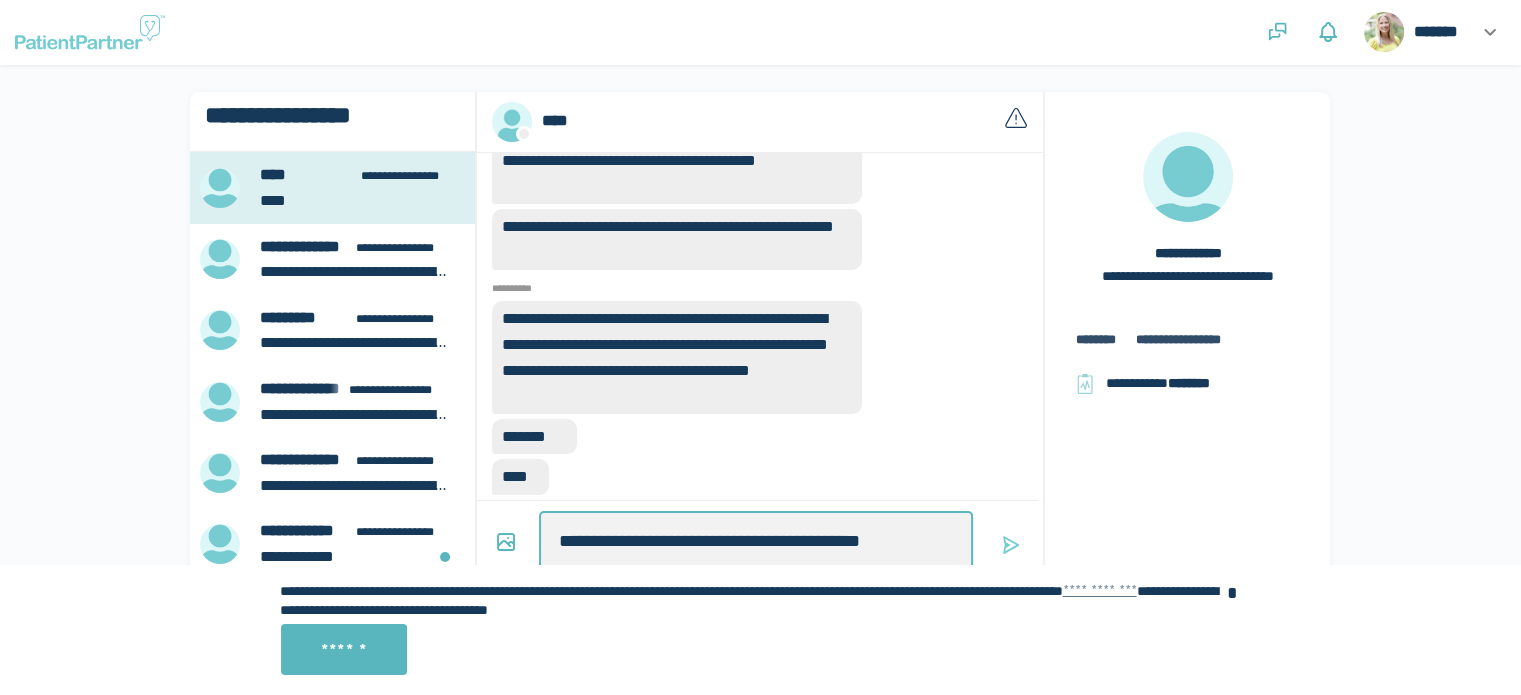 type on "*" 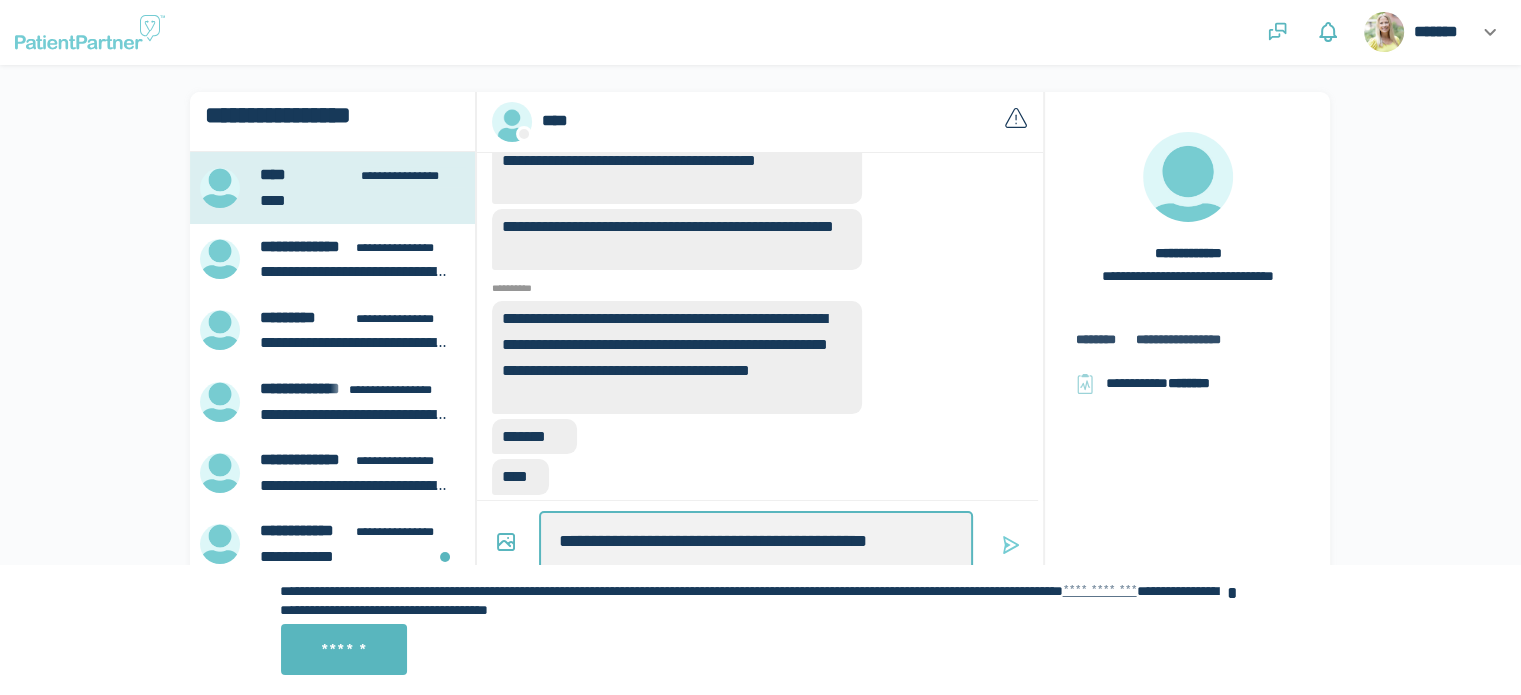 type on "*" 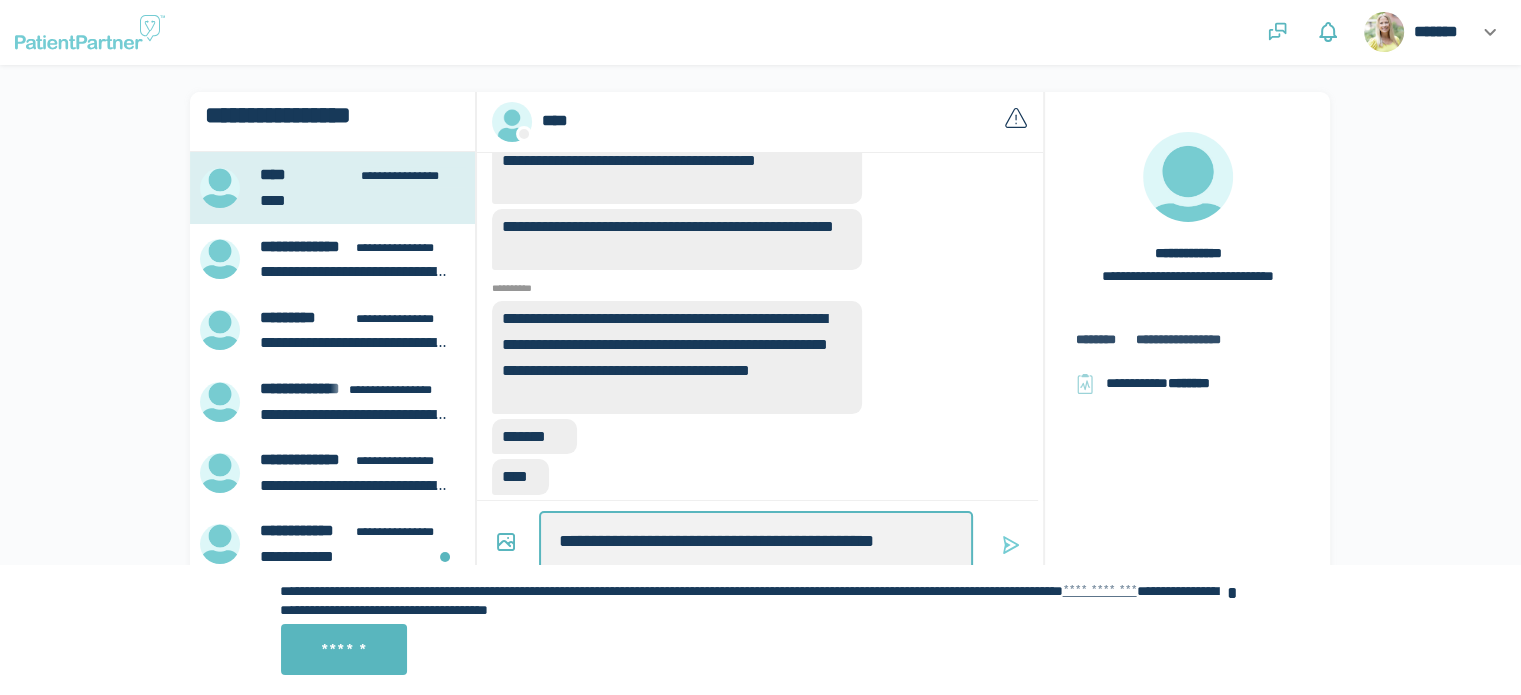 type on "*" 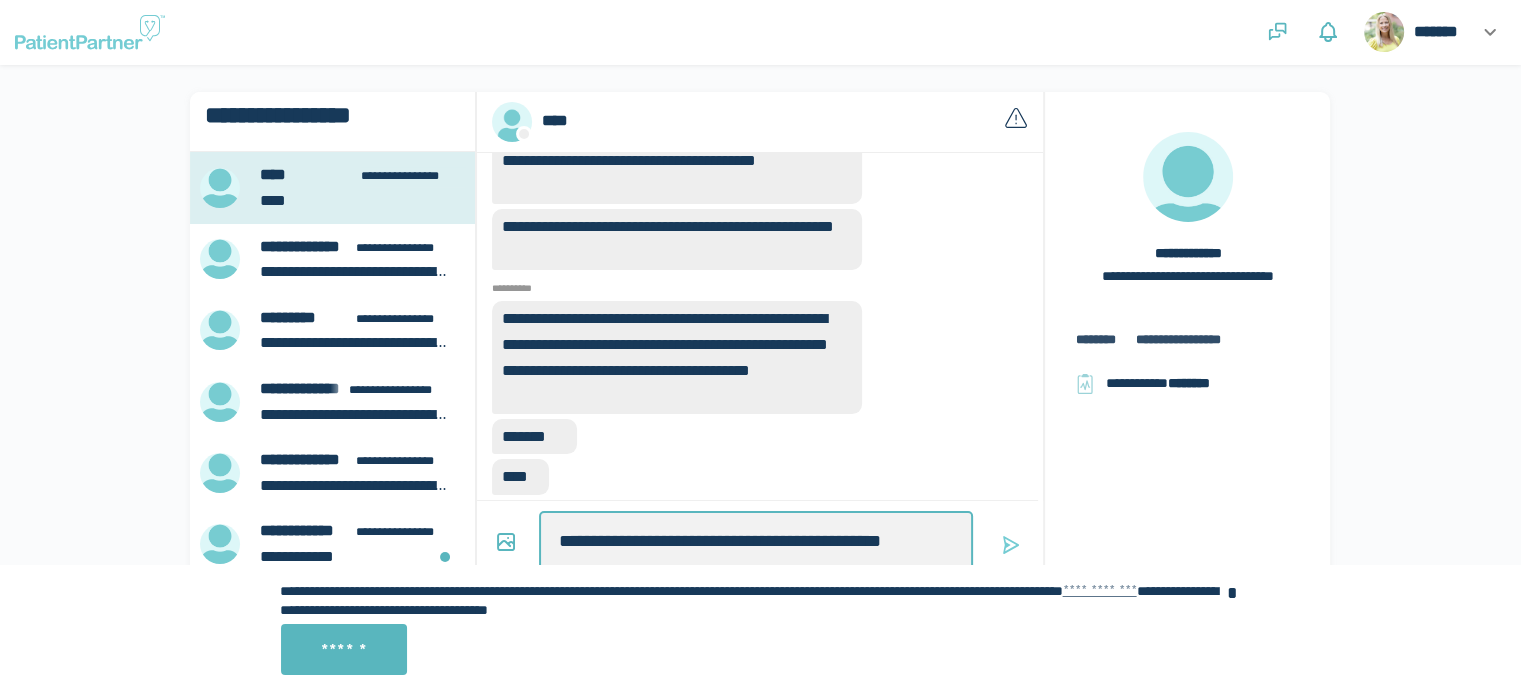 type on "*" 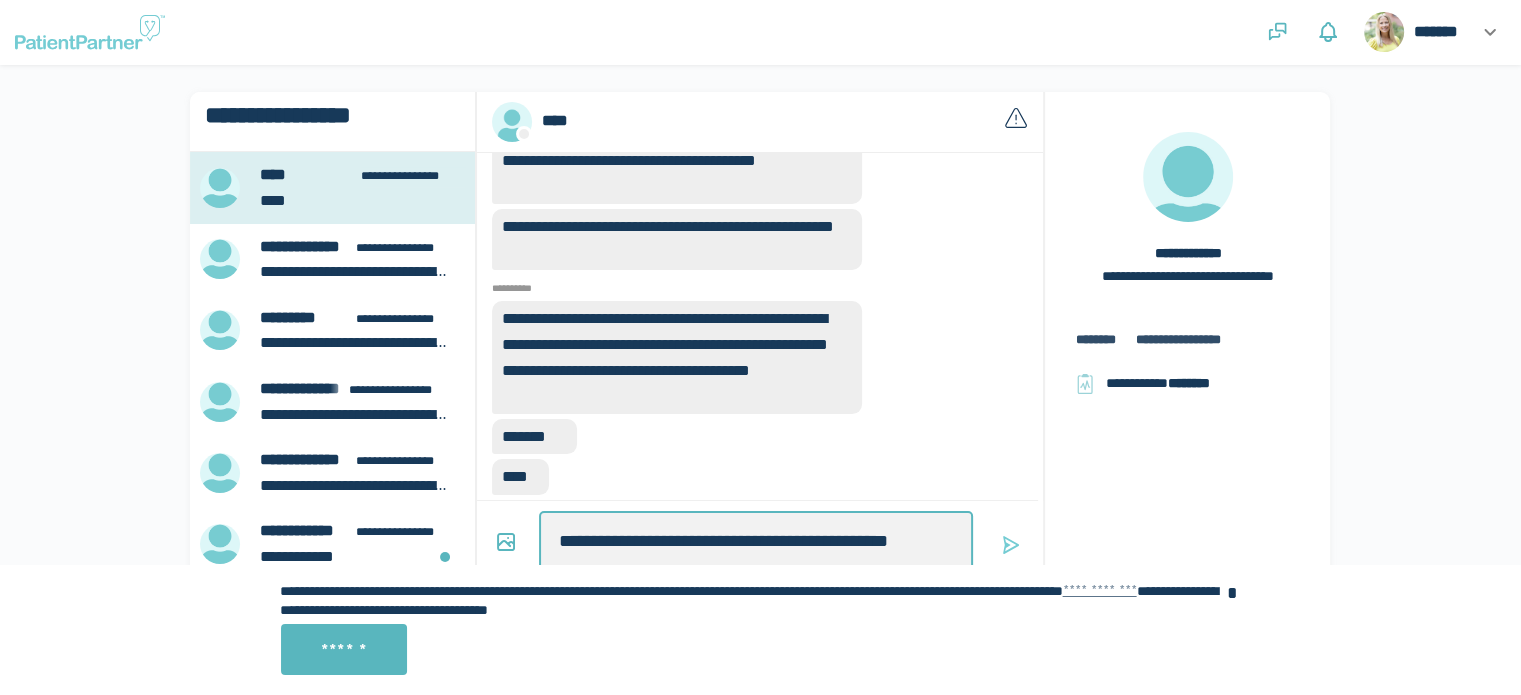 type on "*" 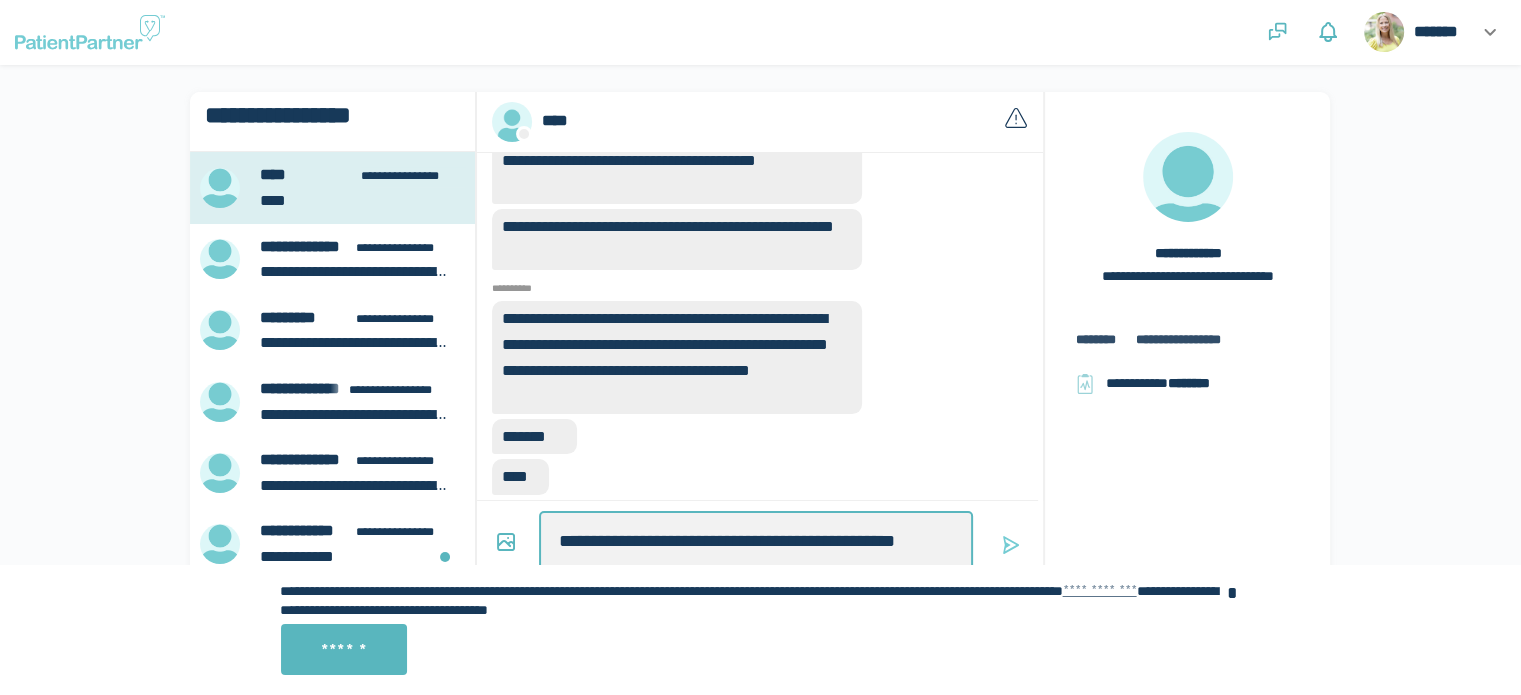type on "*" 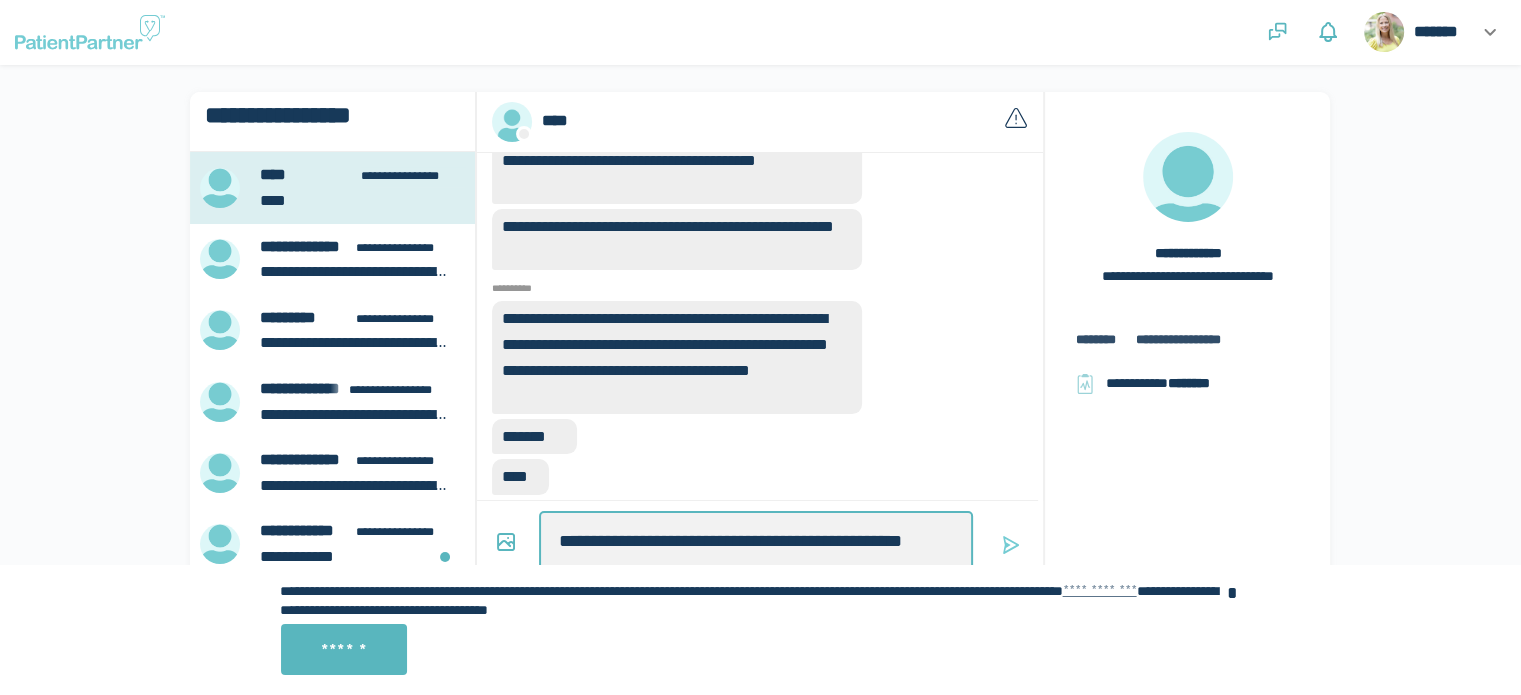 type on "*" 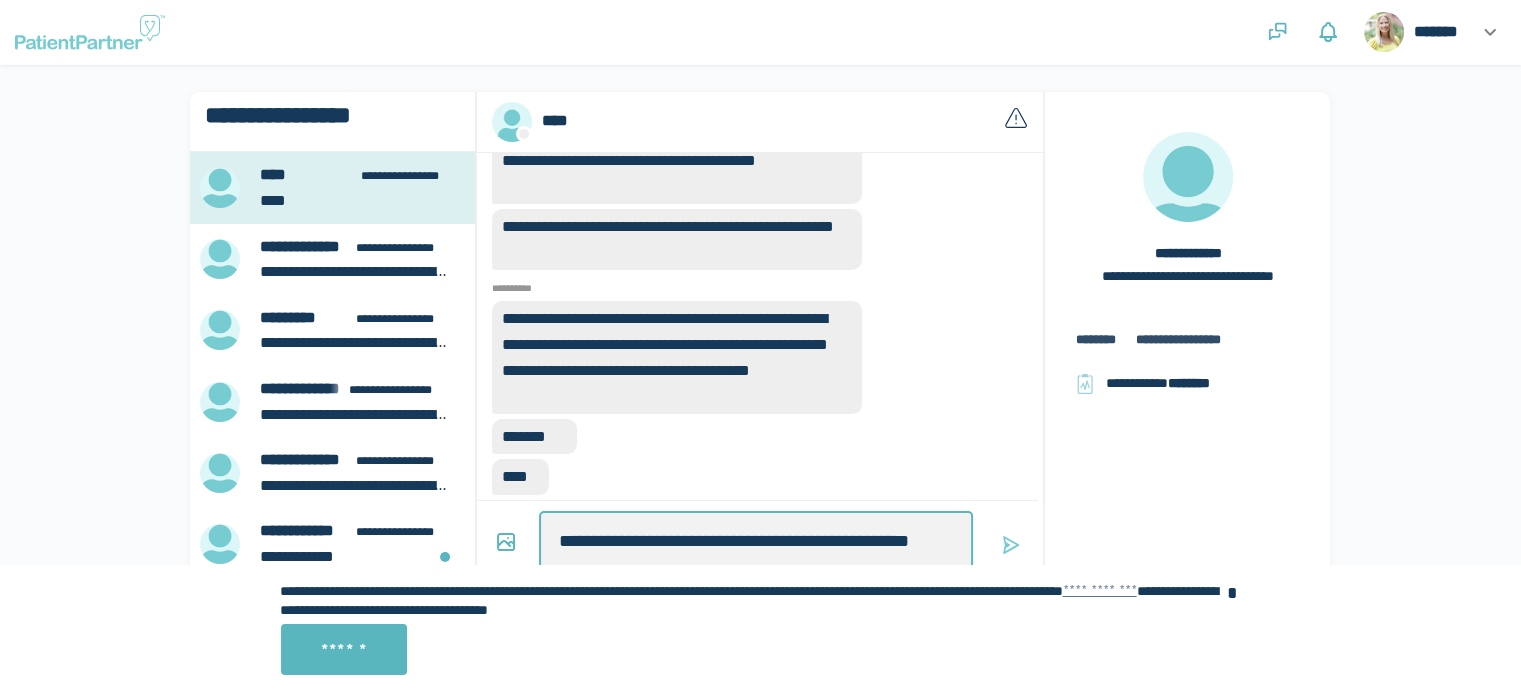 scroll, scrollTop: 5, scrollLeft: 0, axis: vertical 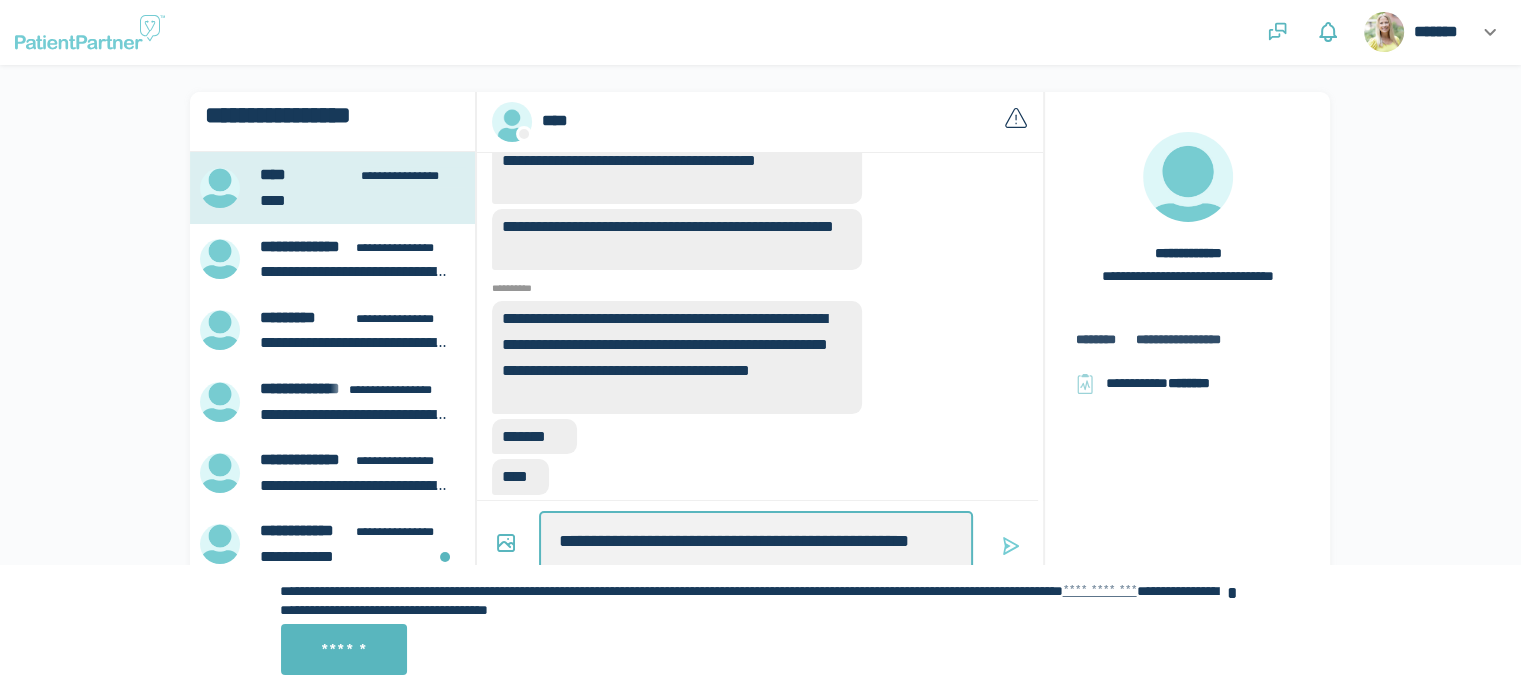 type on "*" 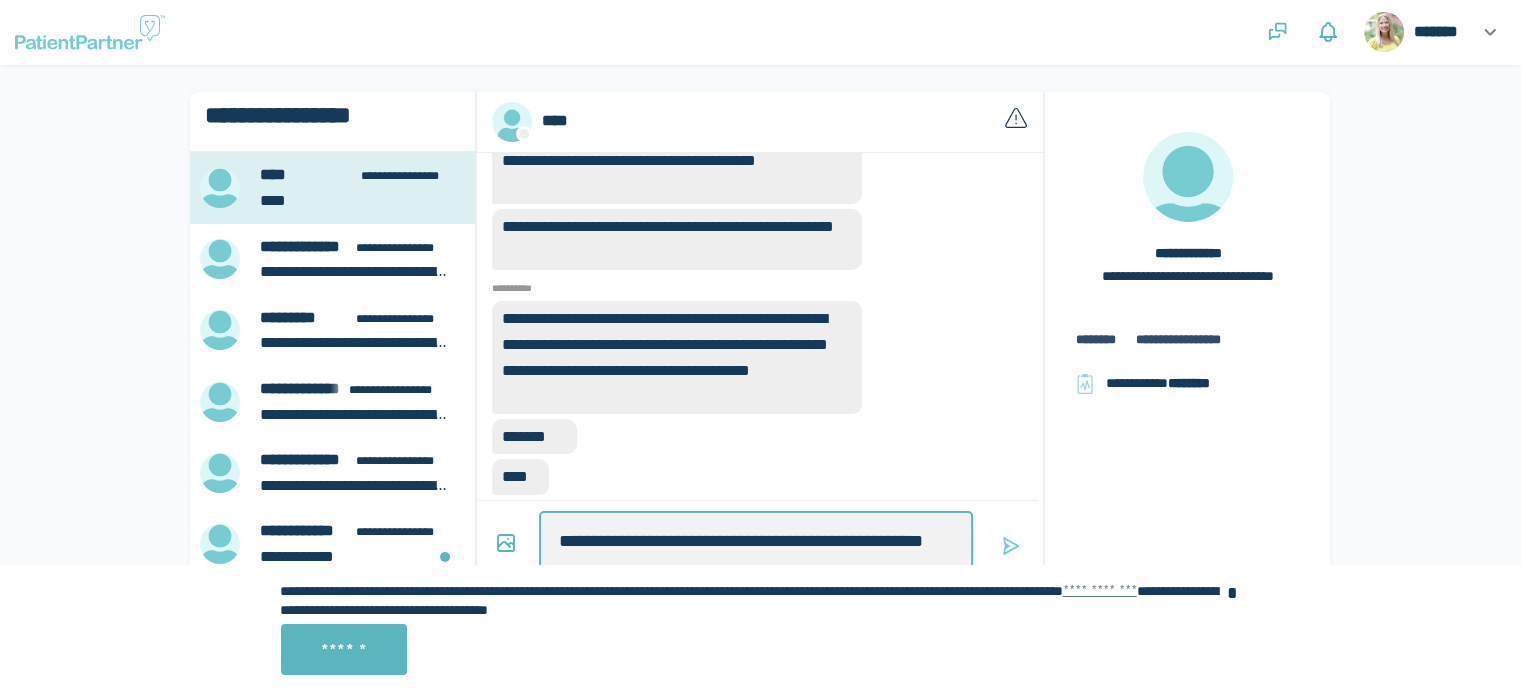 type on "**********" 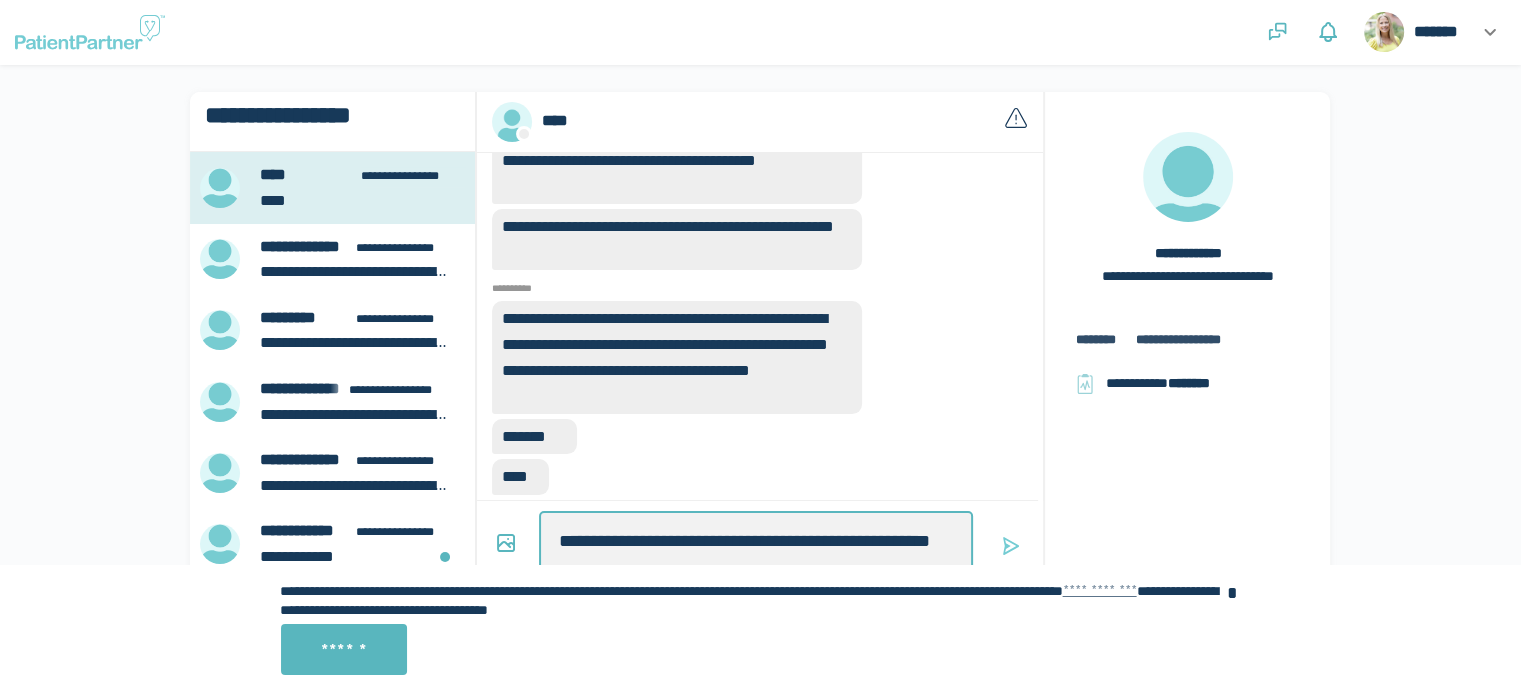 type on "*" 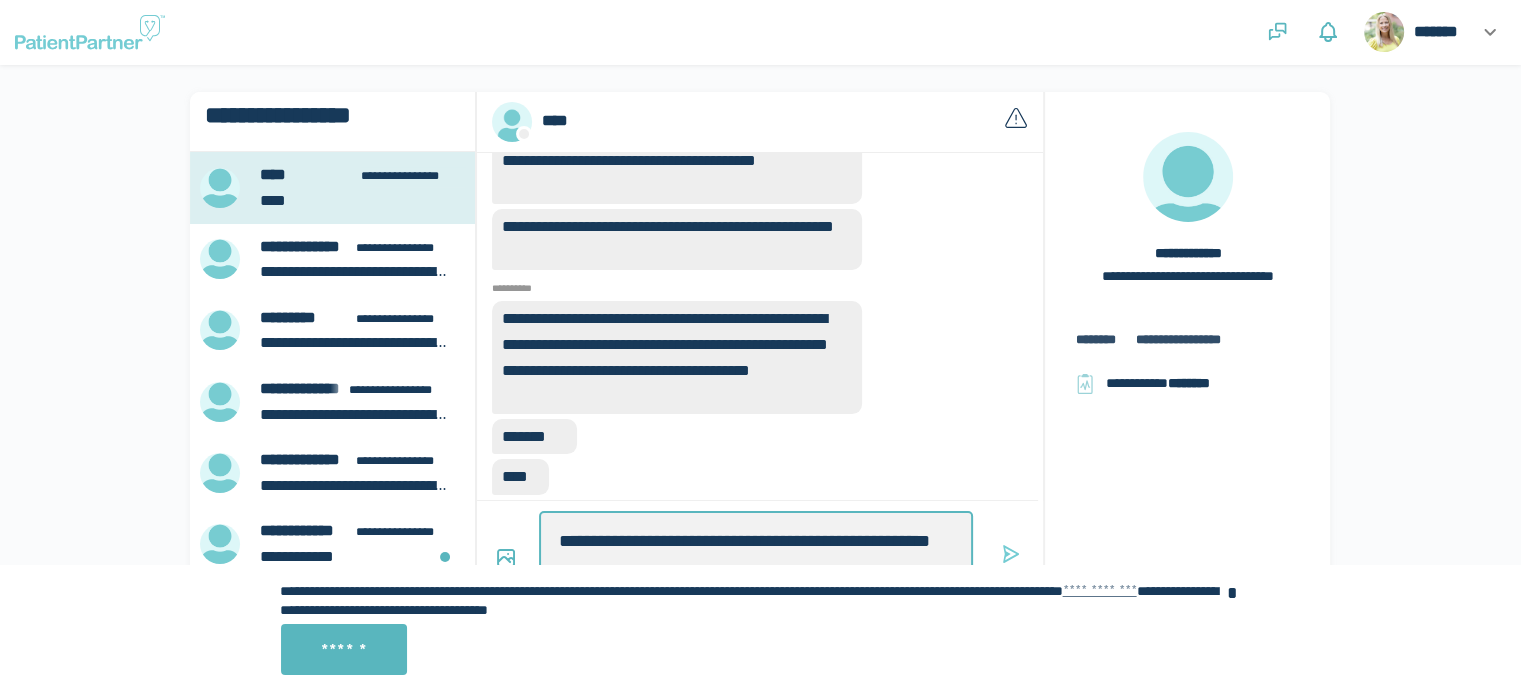 scroll, scrollTop: 0, scrollLeft: 0, axis: both 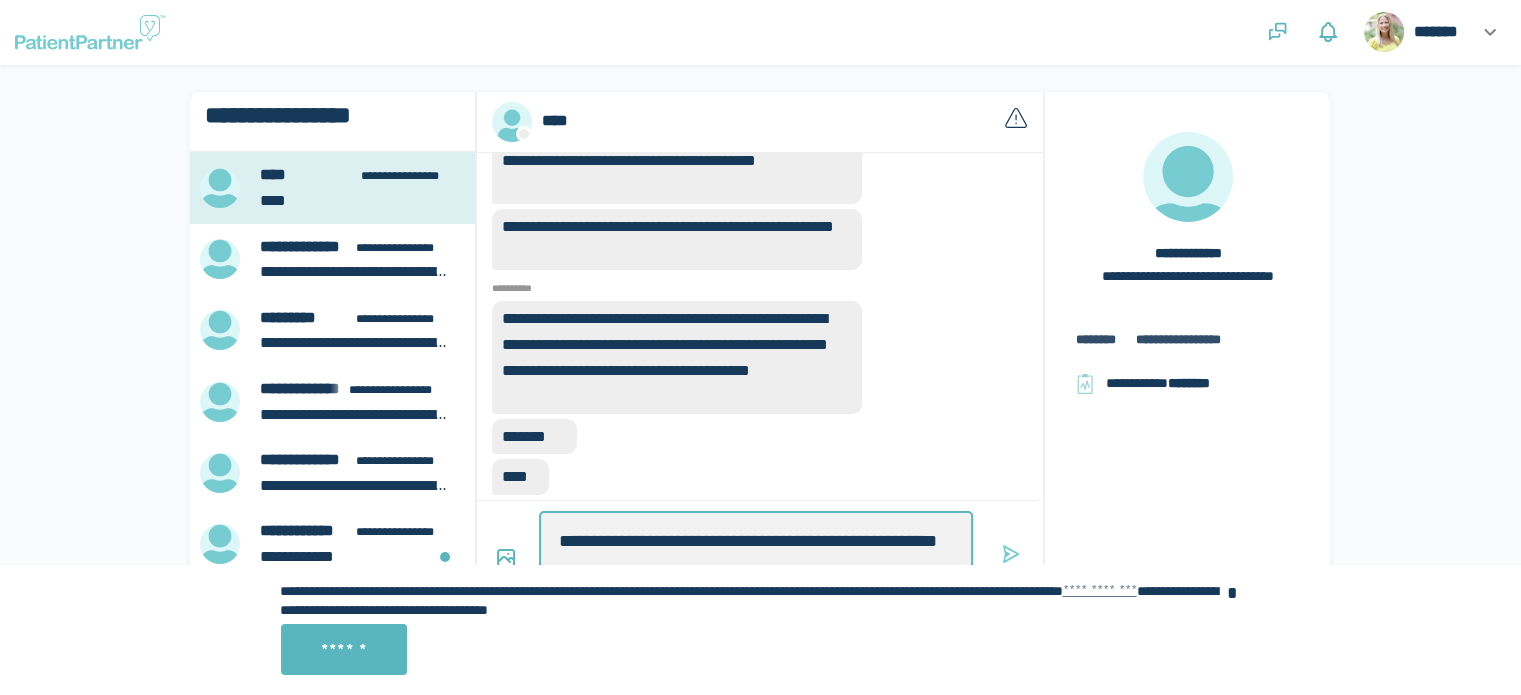 type on "*" 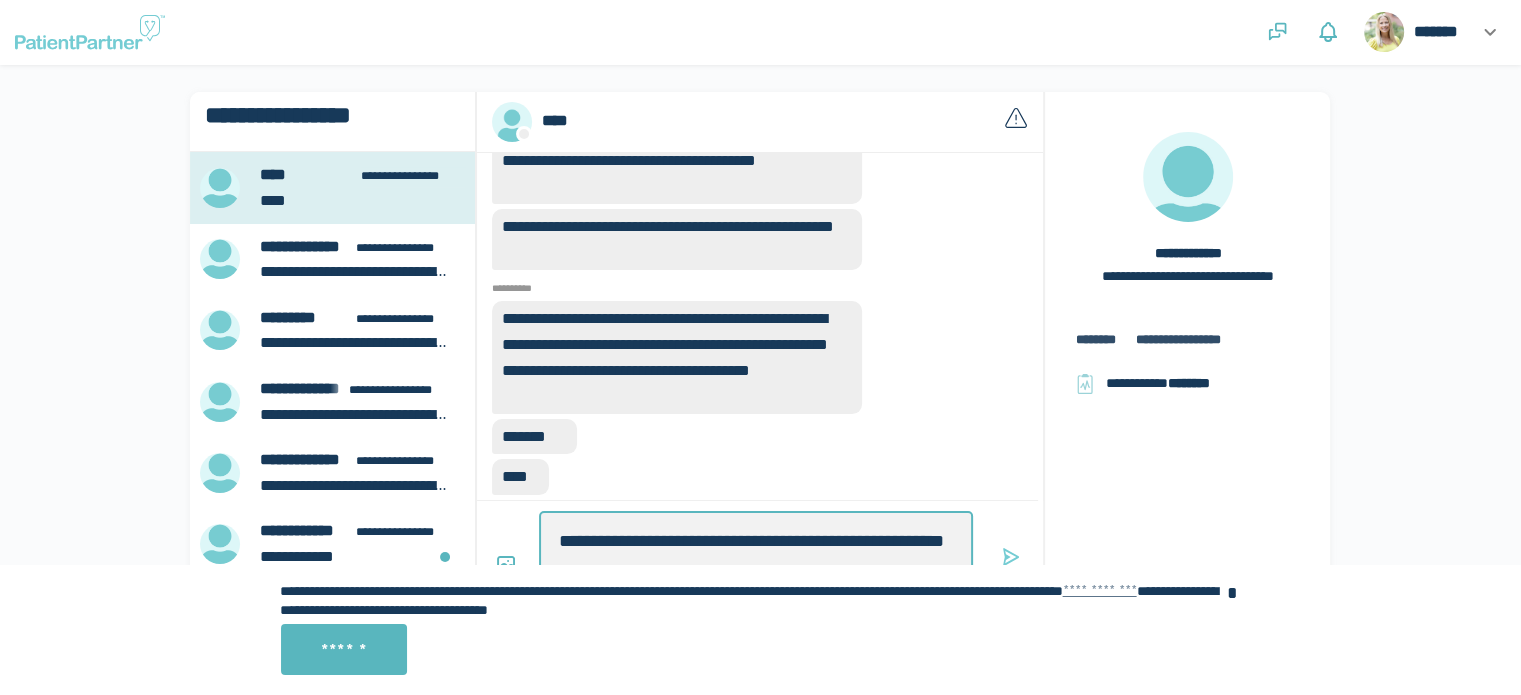 type on "*" 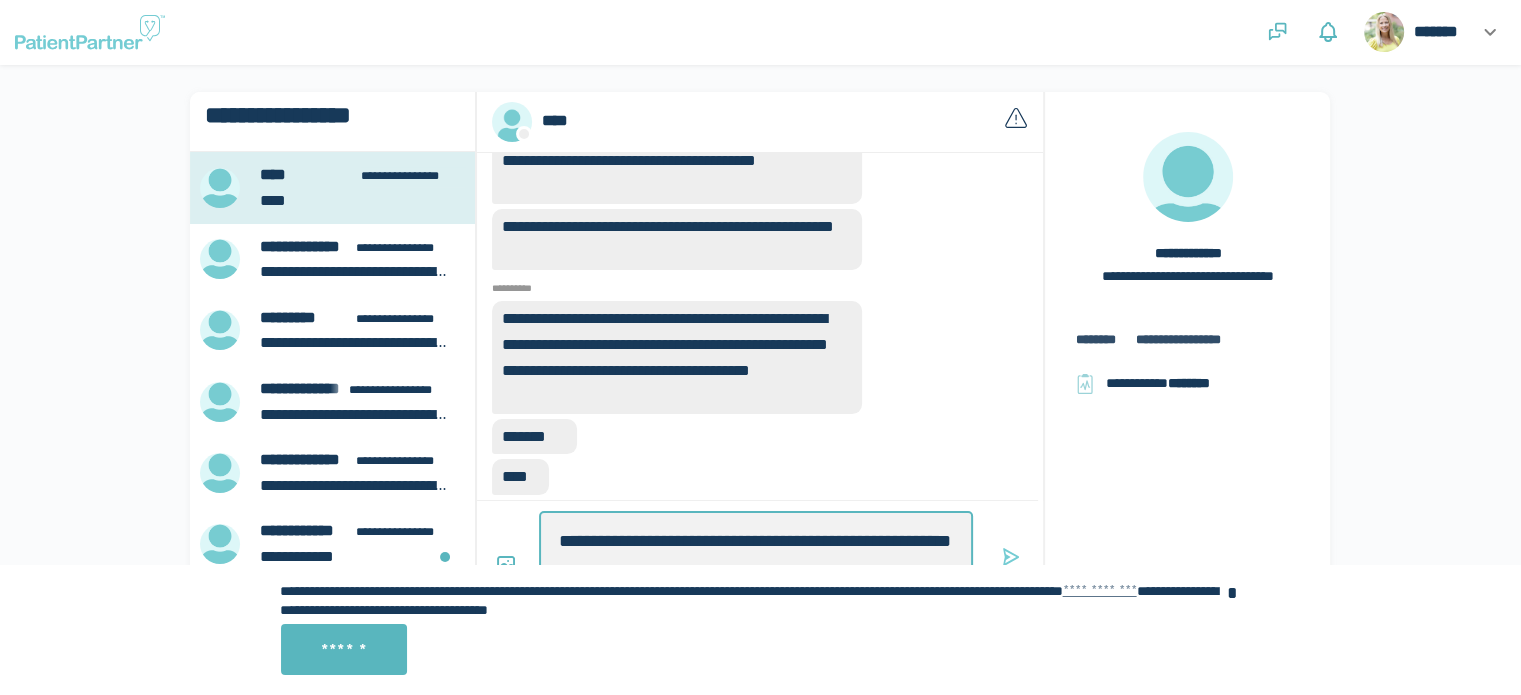 type on "*" 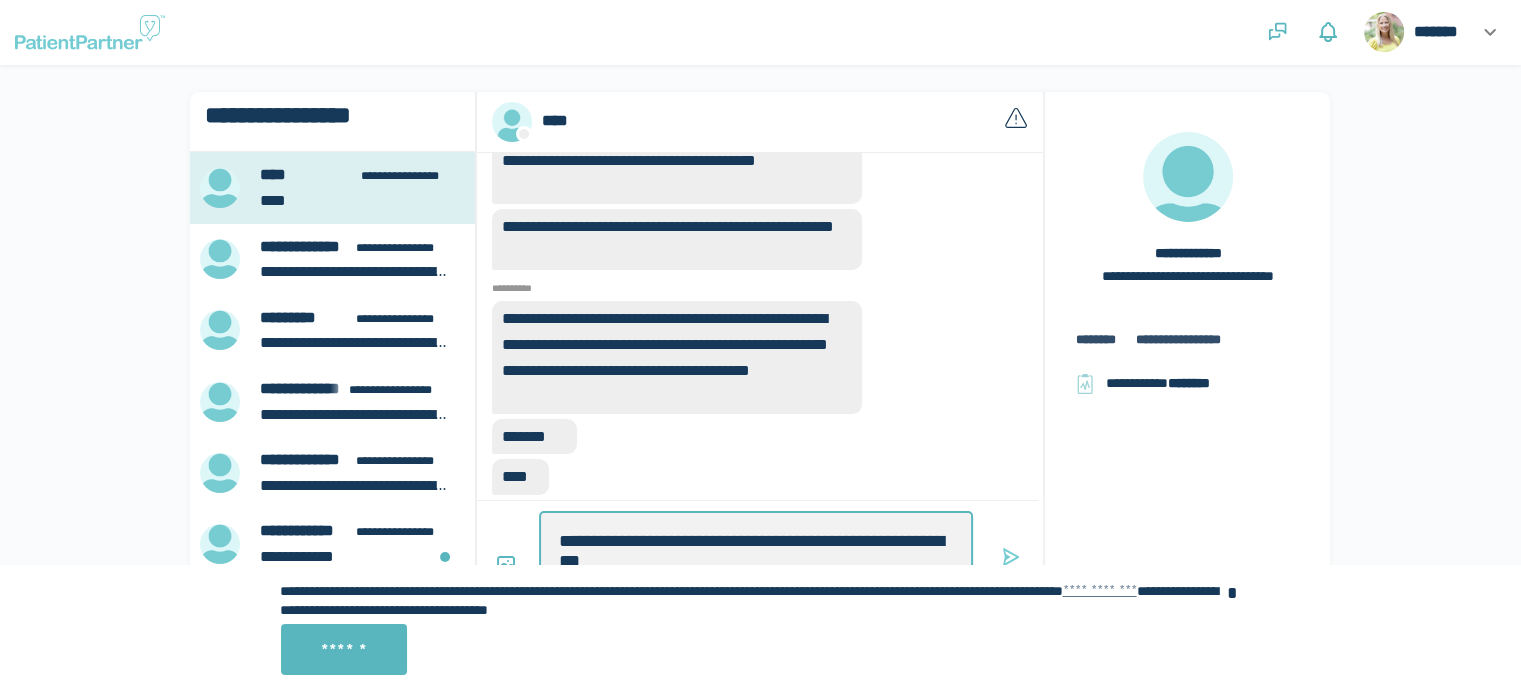 type on "**********" 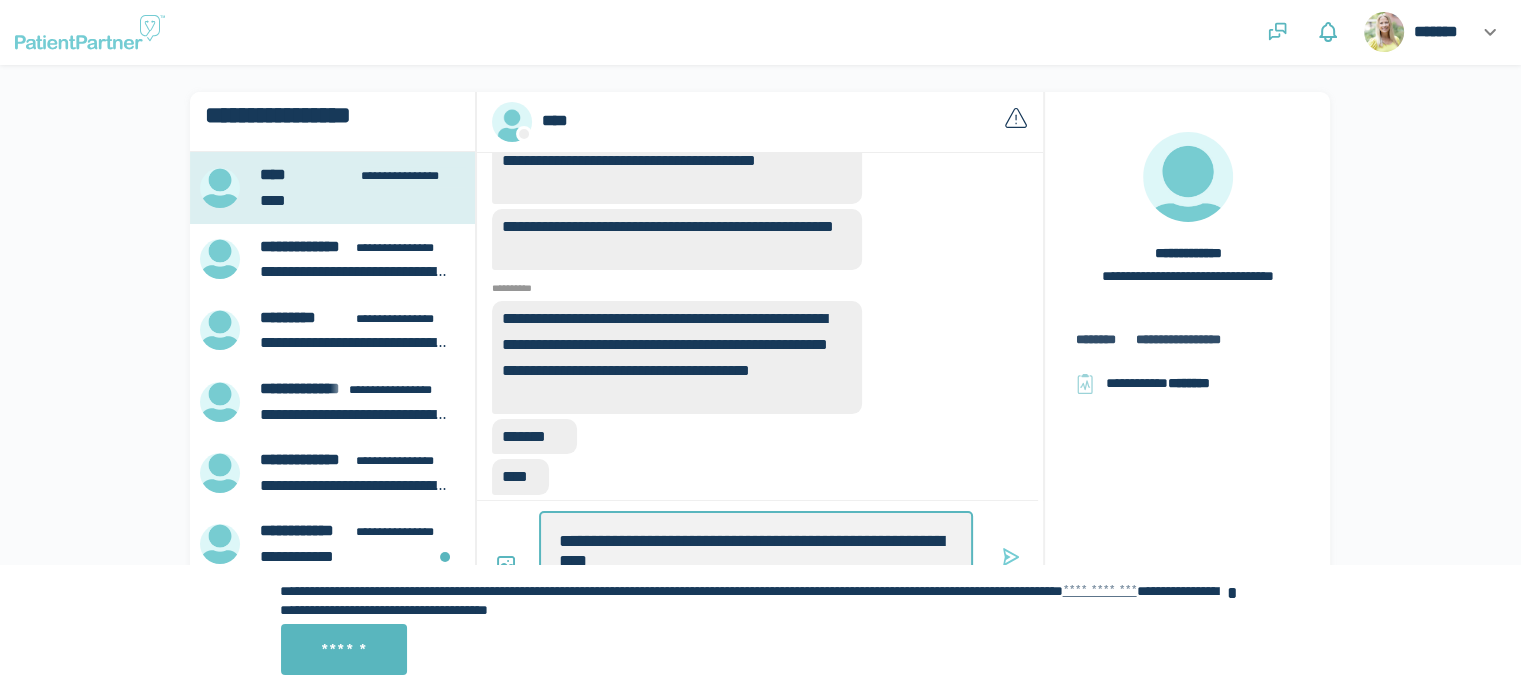 type on "*" 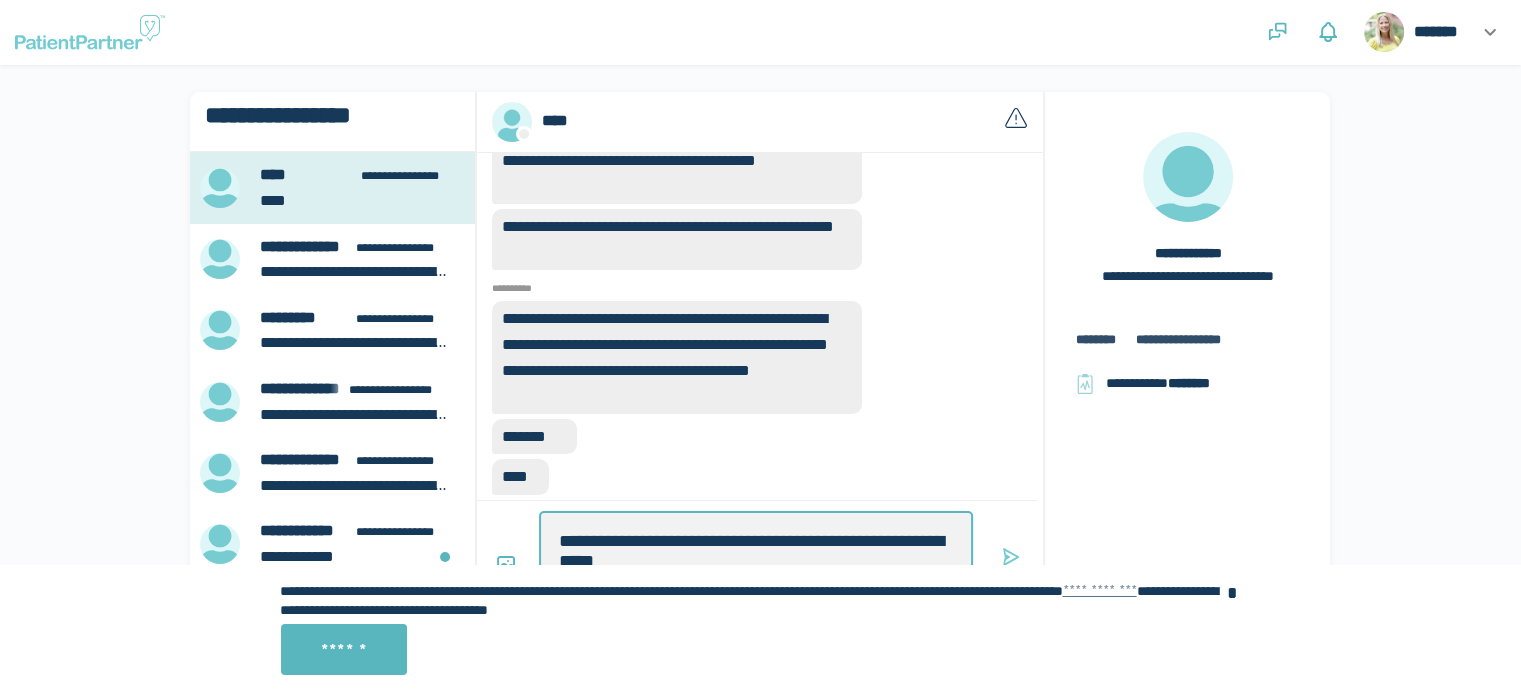 type on "*" 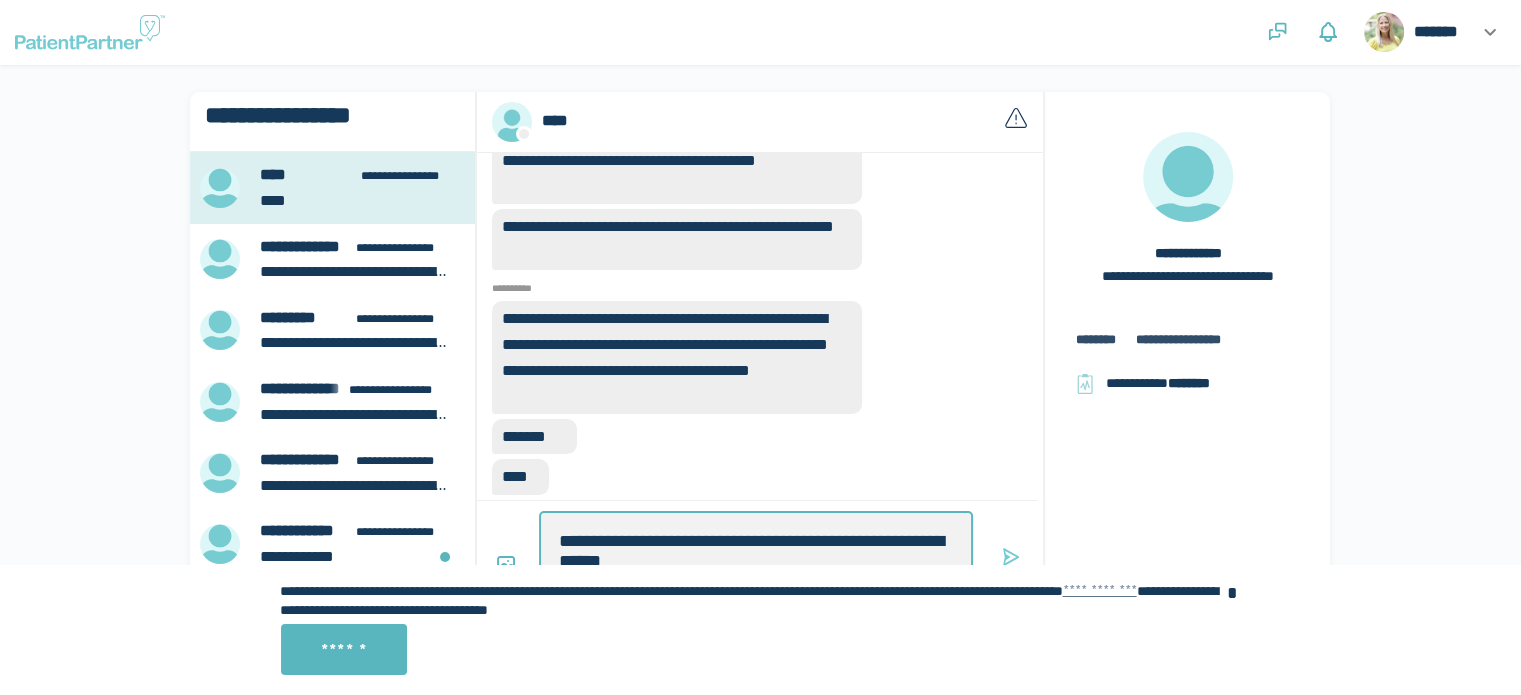 type on "*" 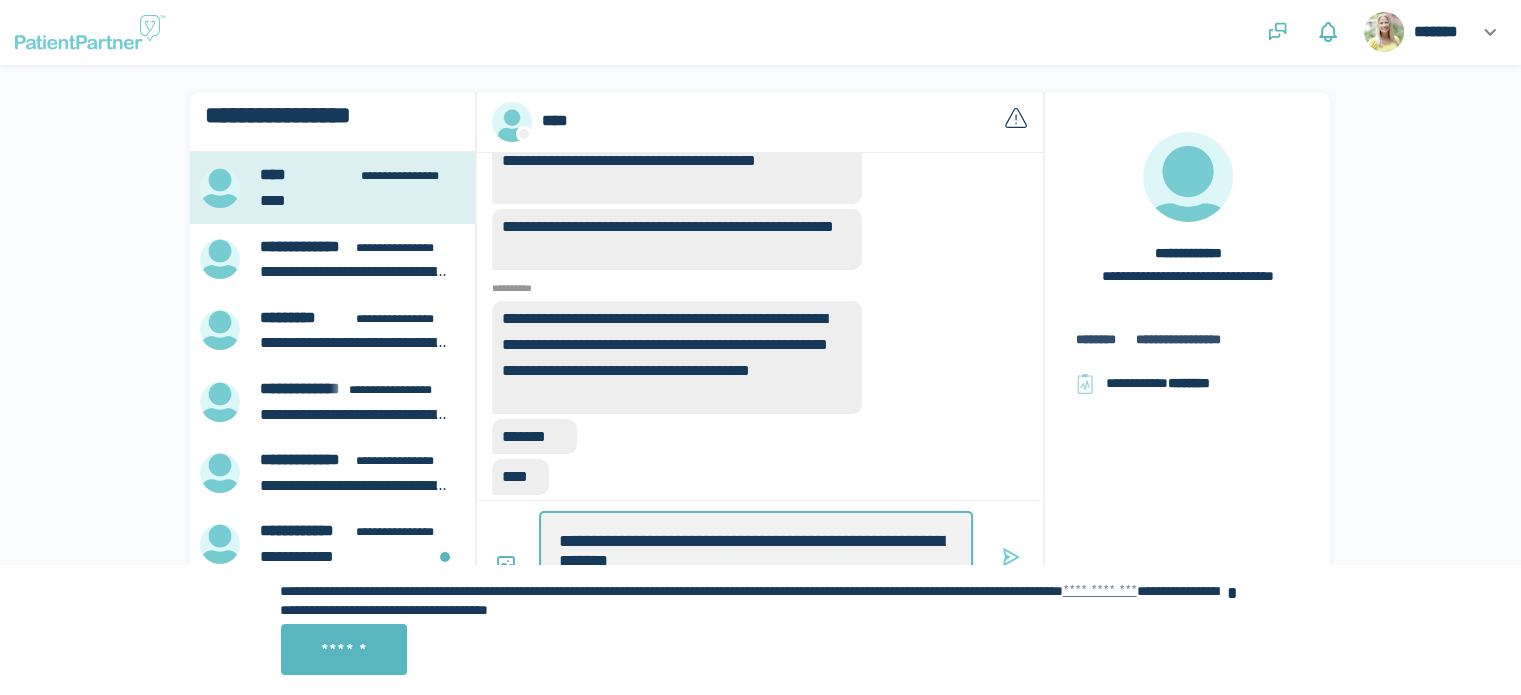 type on "**********" 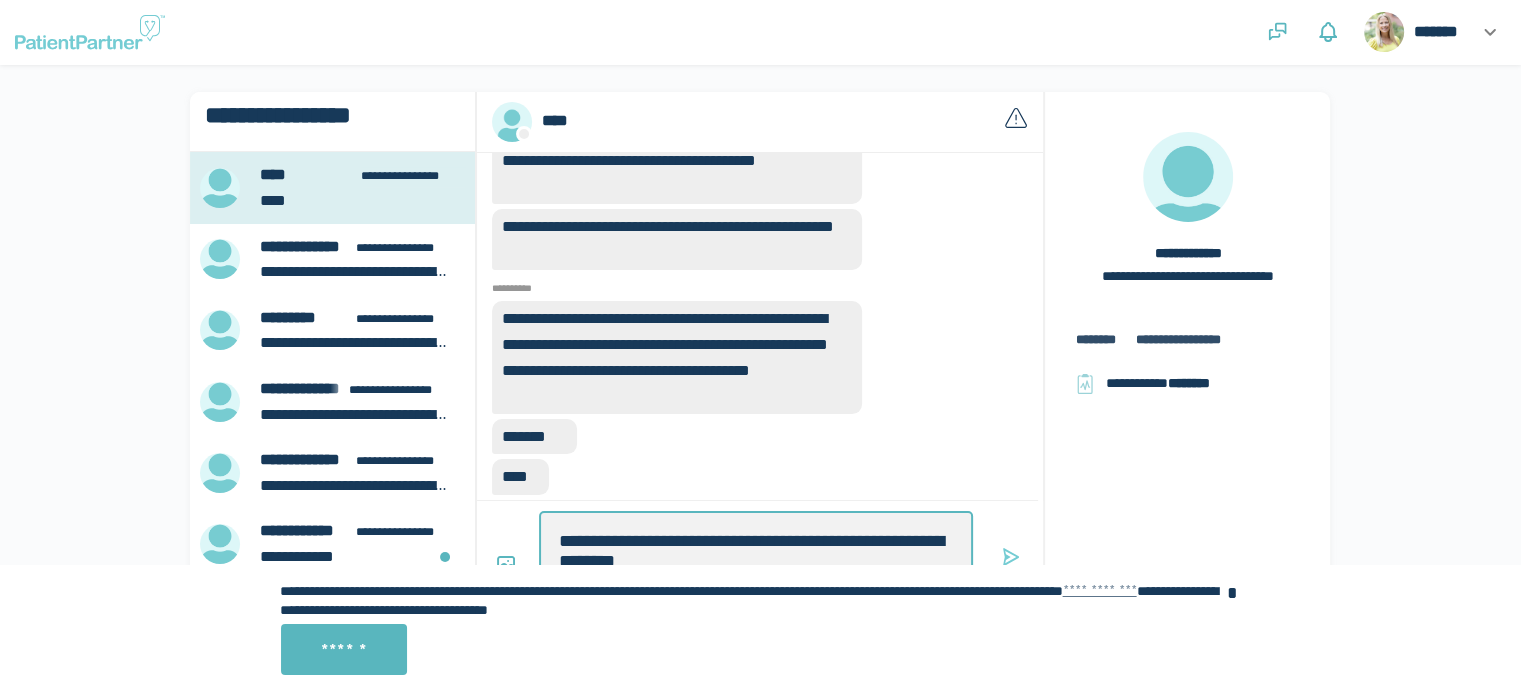 type on "*" 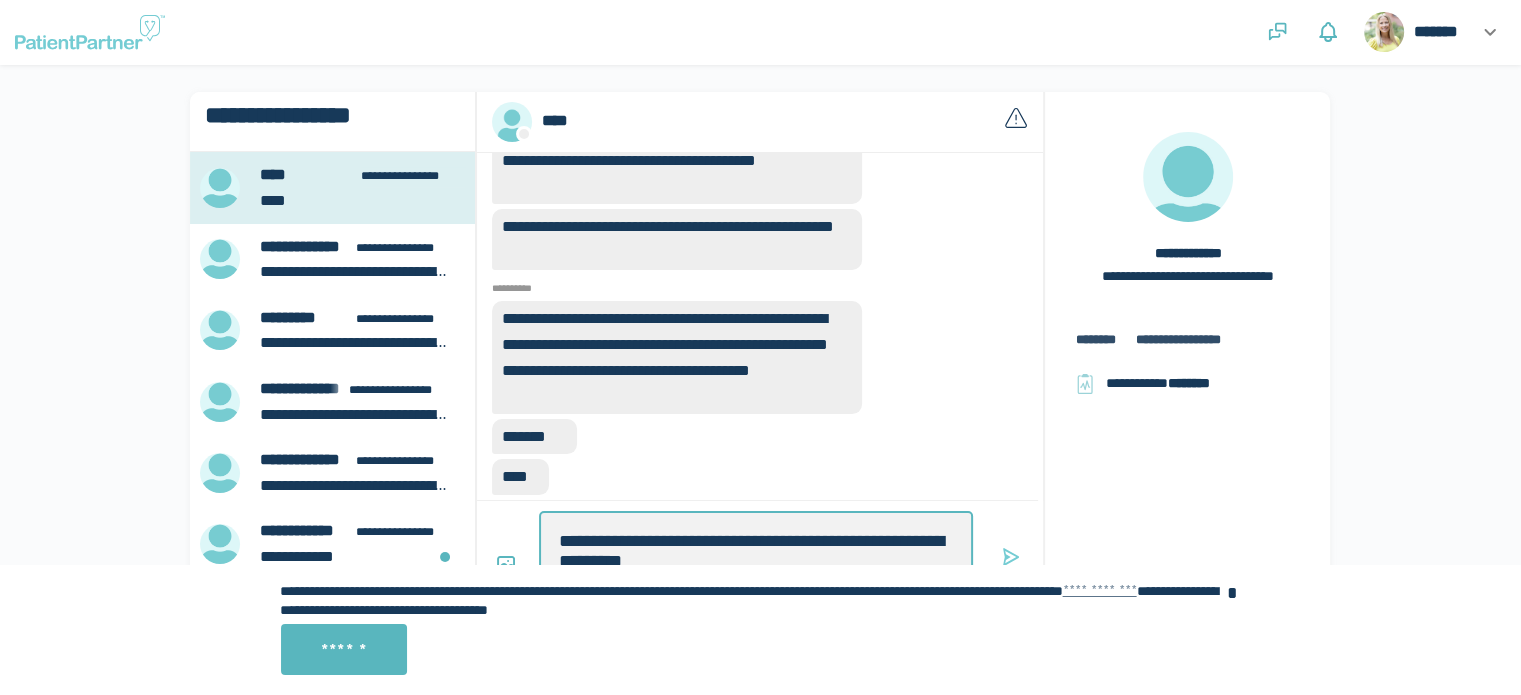 type on "**********" 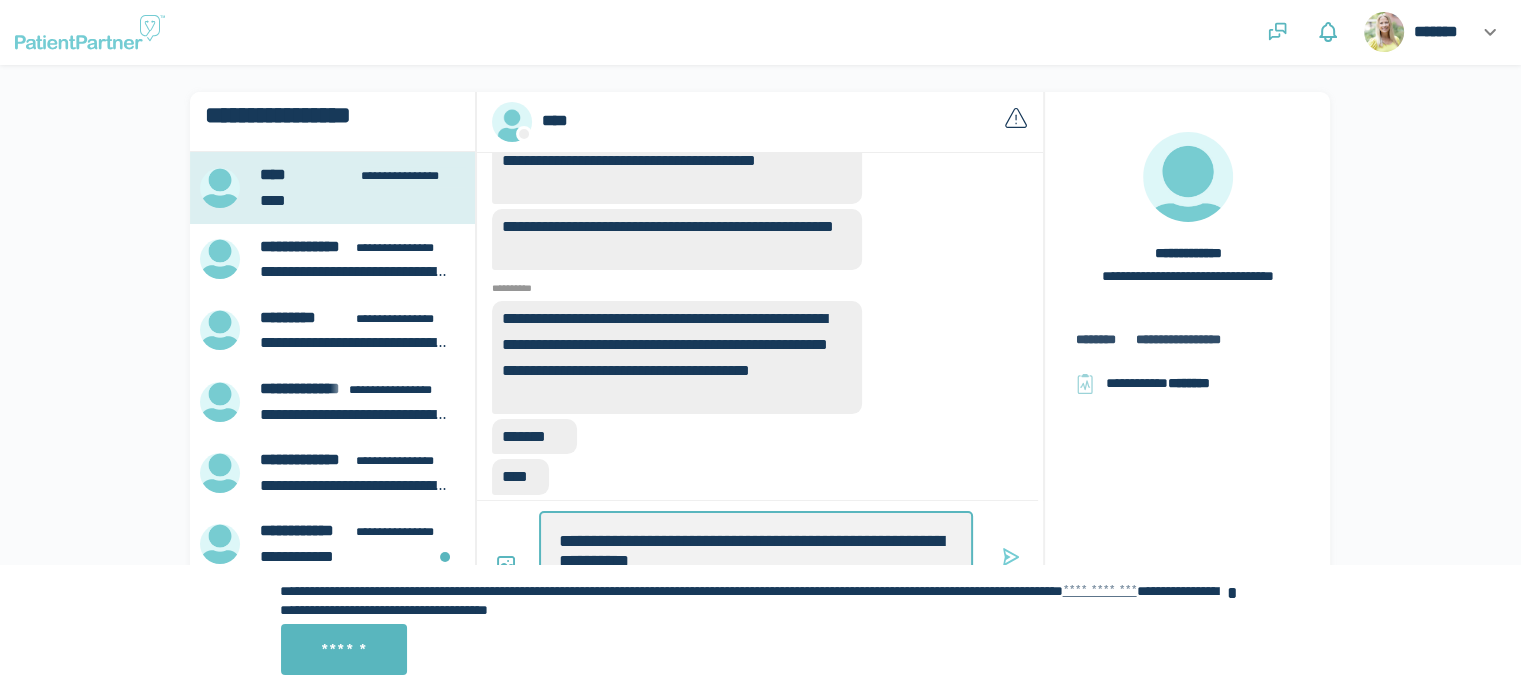 type on "*" 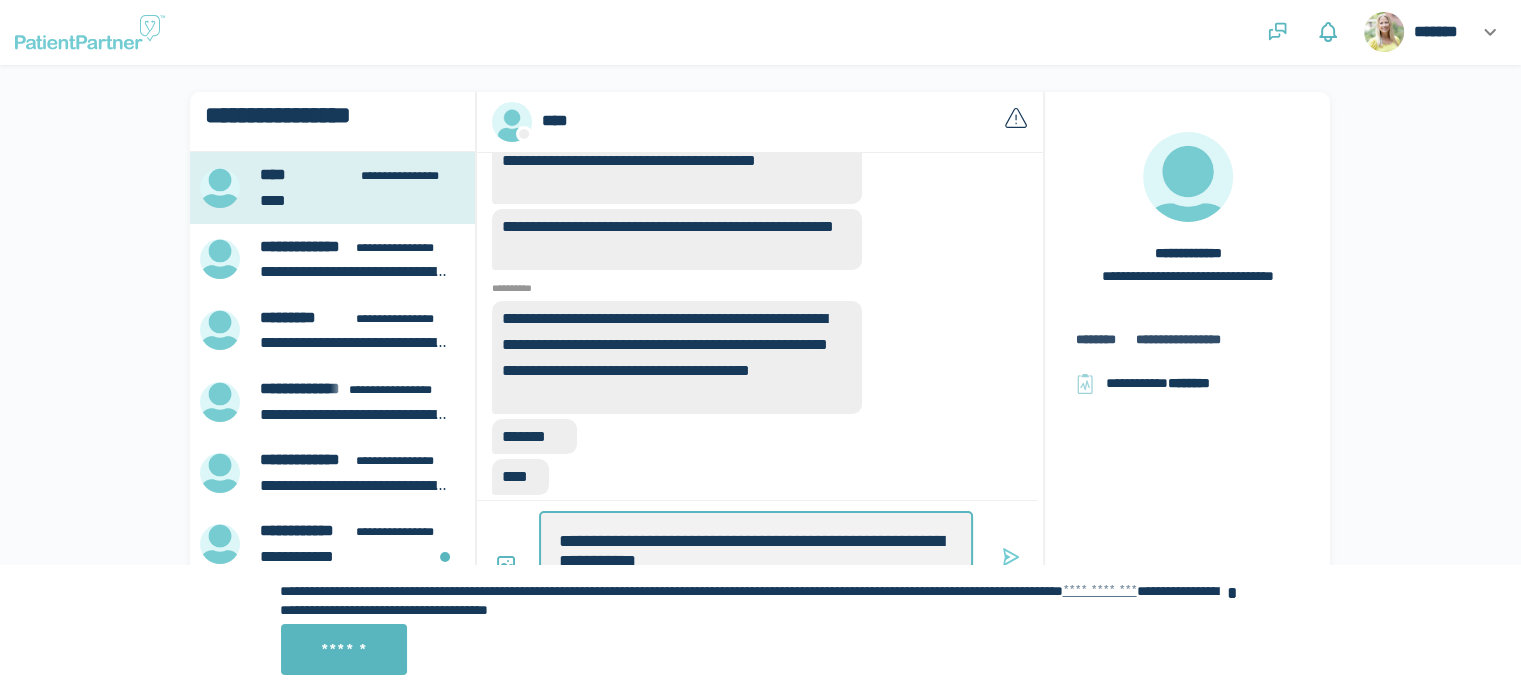 type on "*" 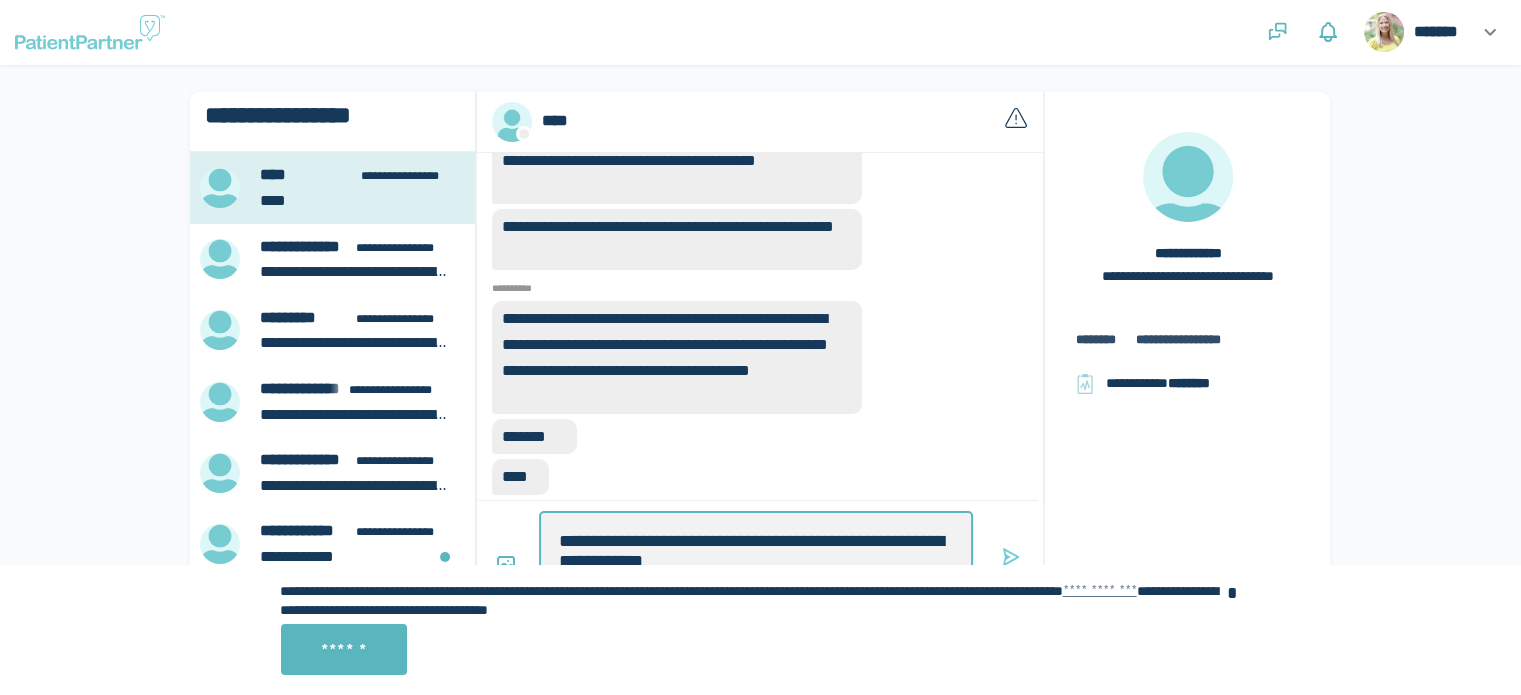type on "*" 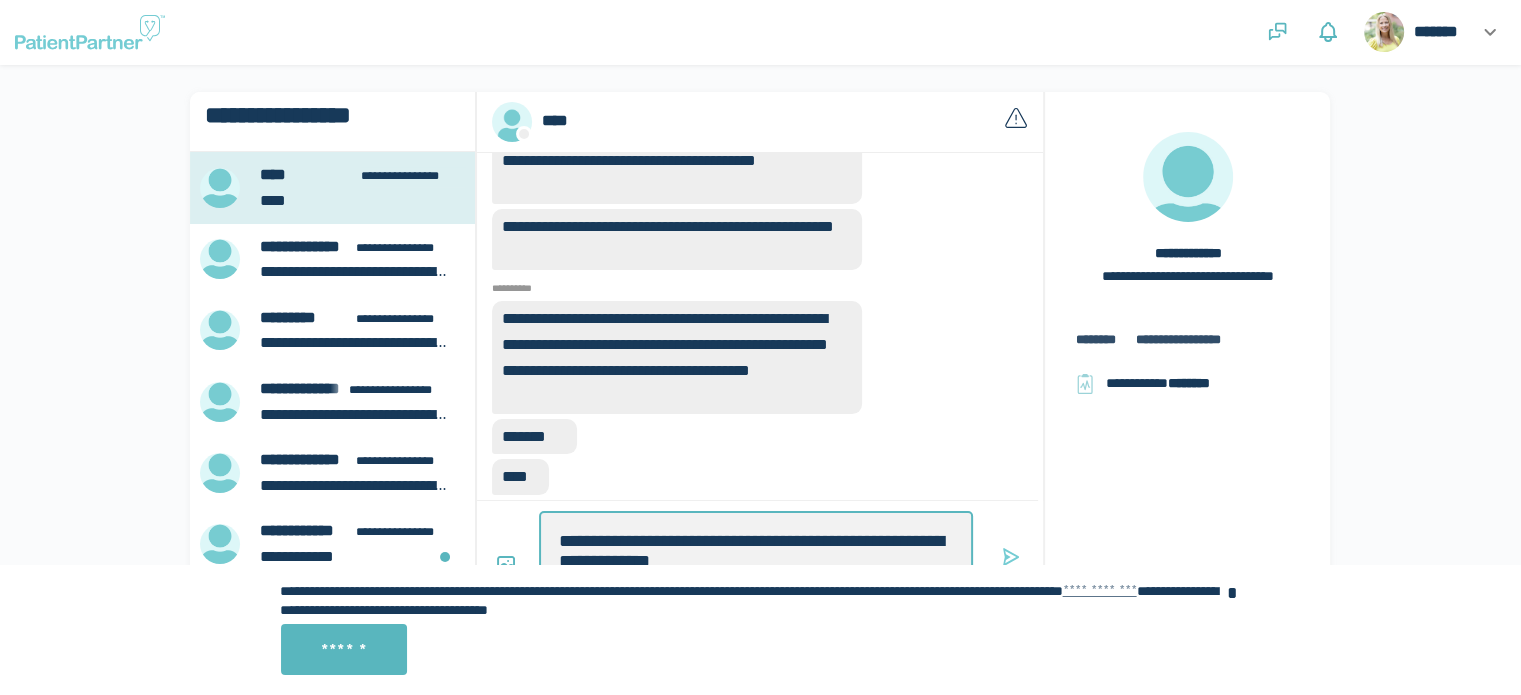 type on "*" 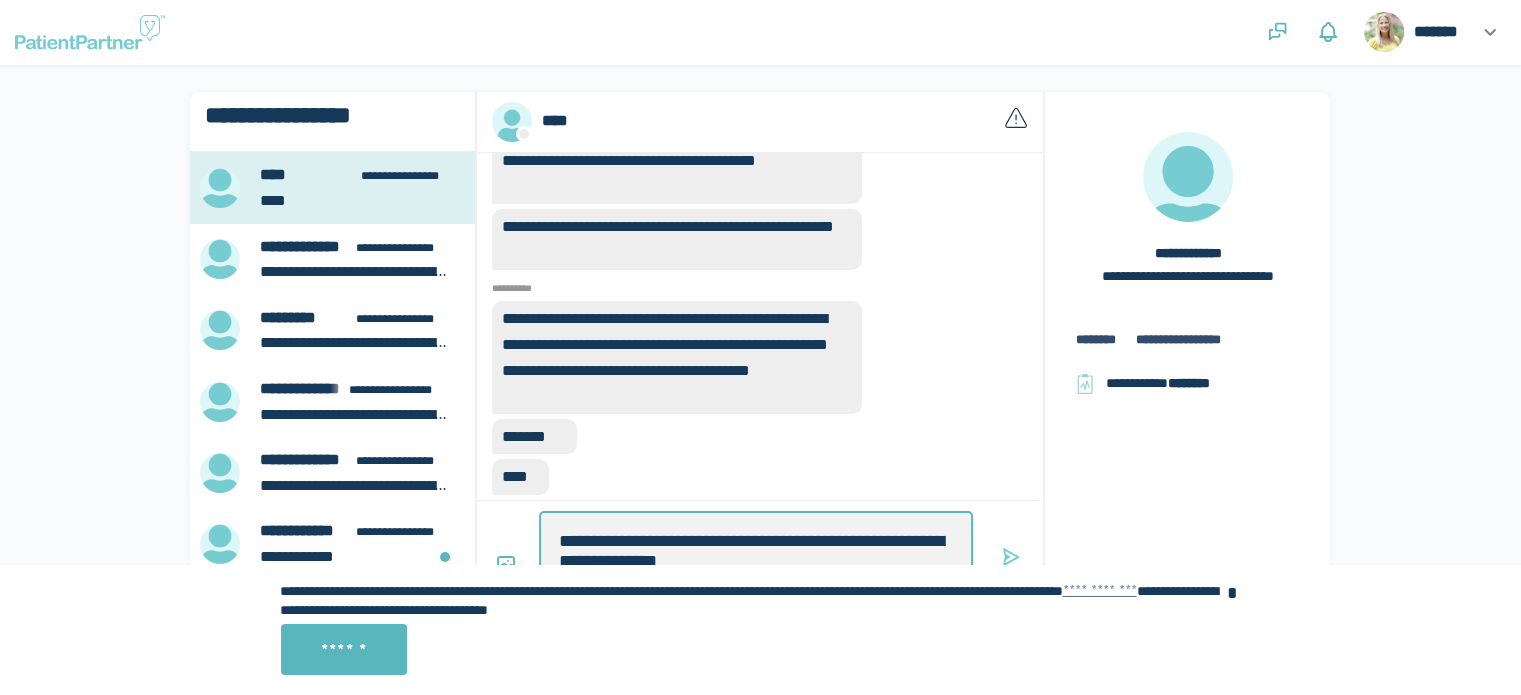 type on "**********" 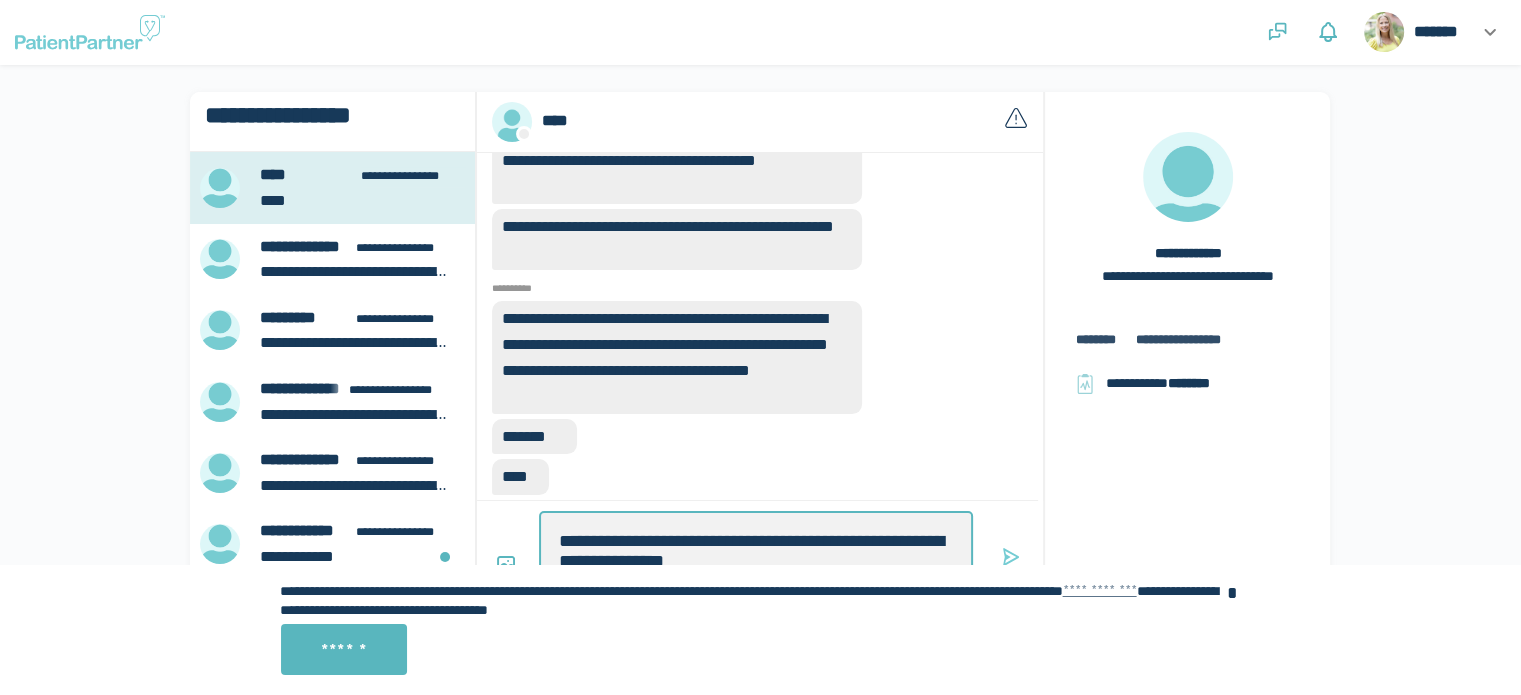 type on "*" 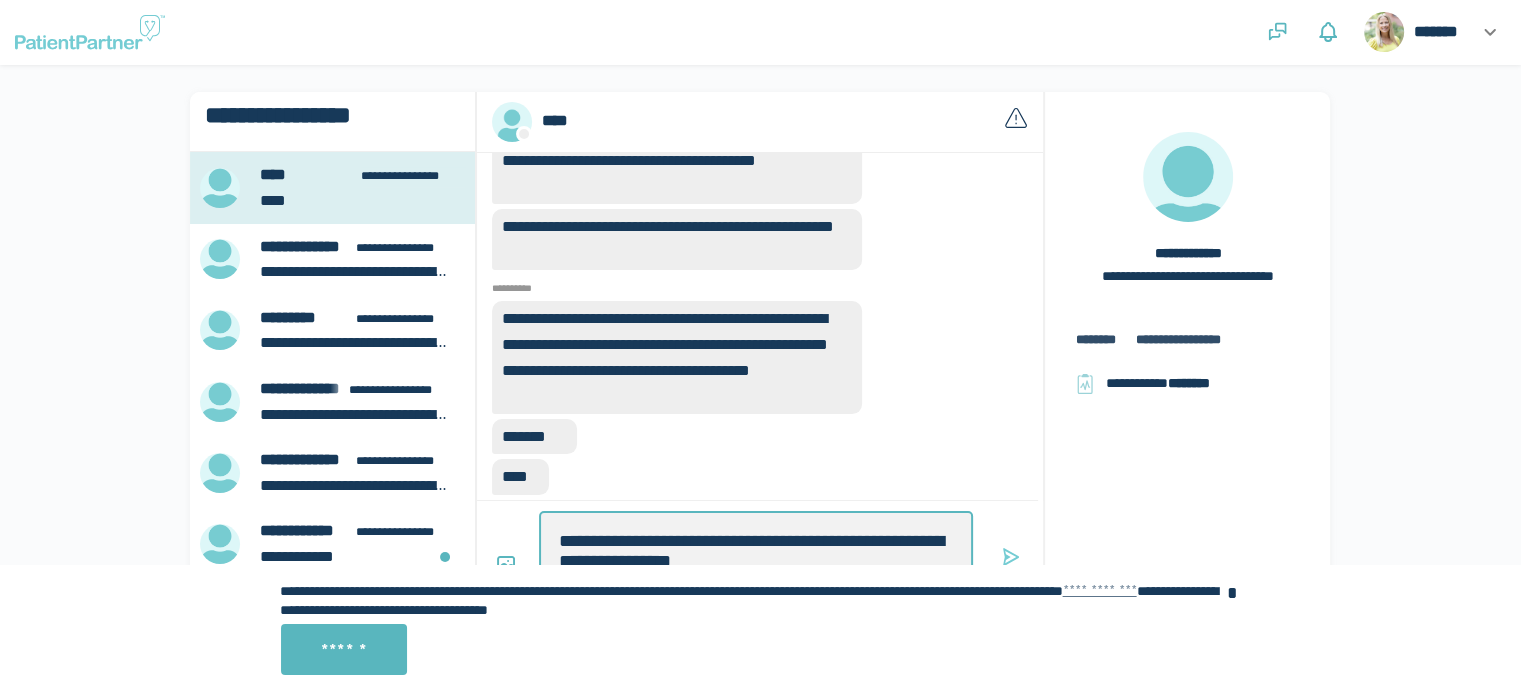 type on "**********" 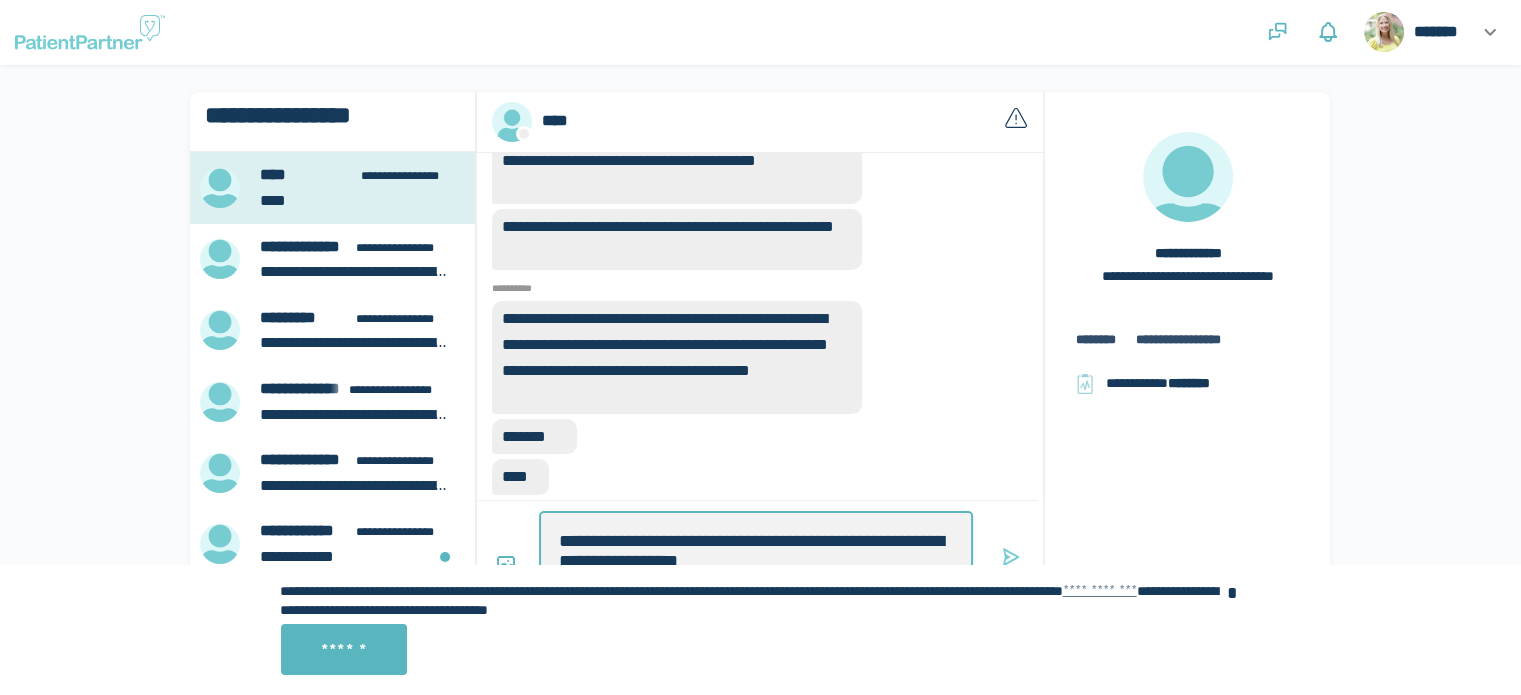 type on "*" 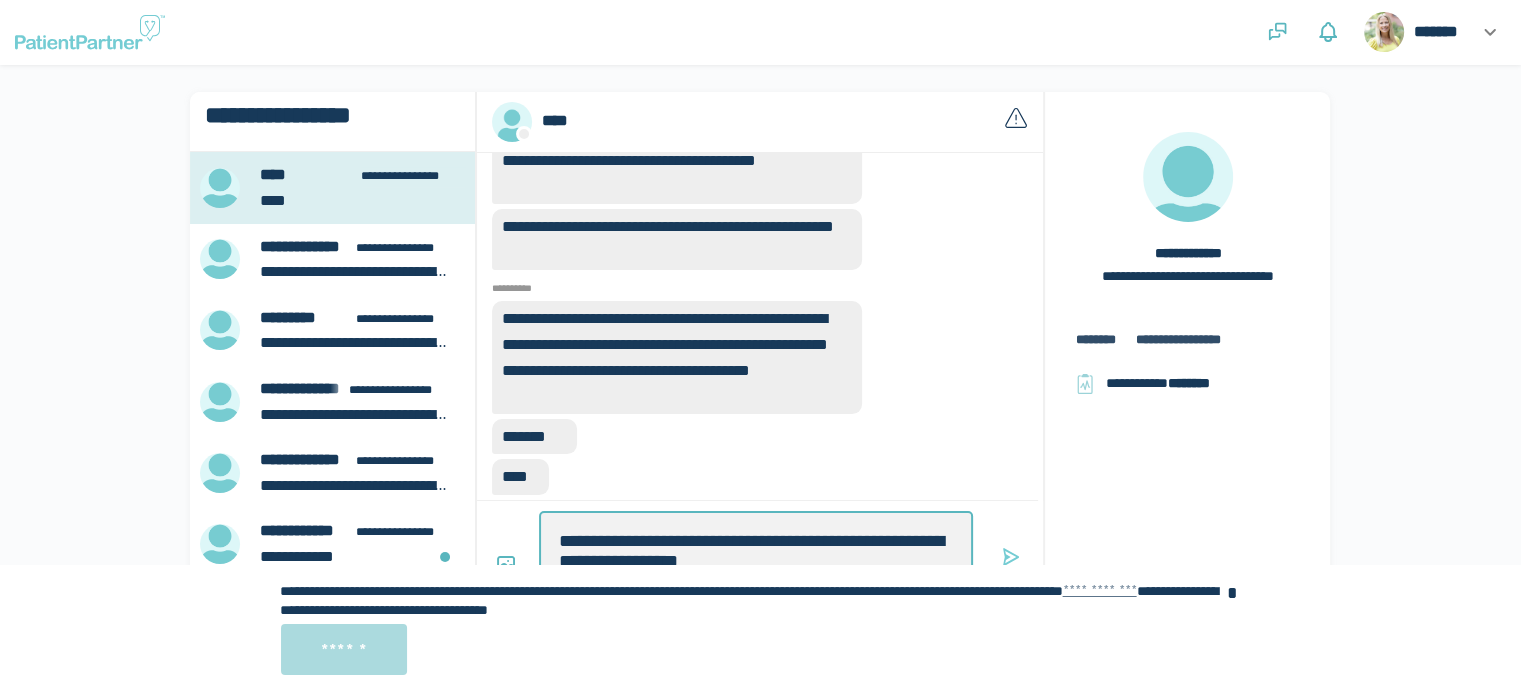 type on "**********" 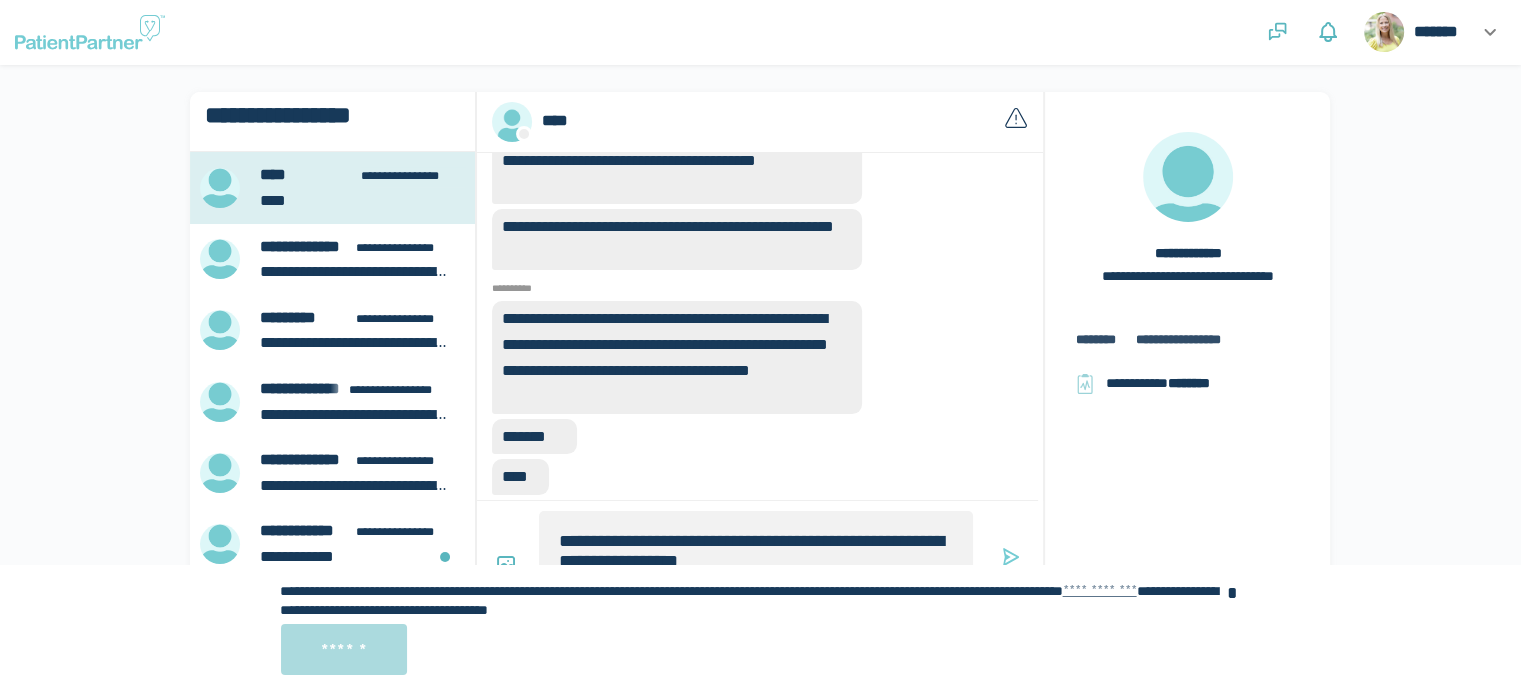 click on "******" at bounding box center [344, 649] 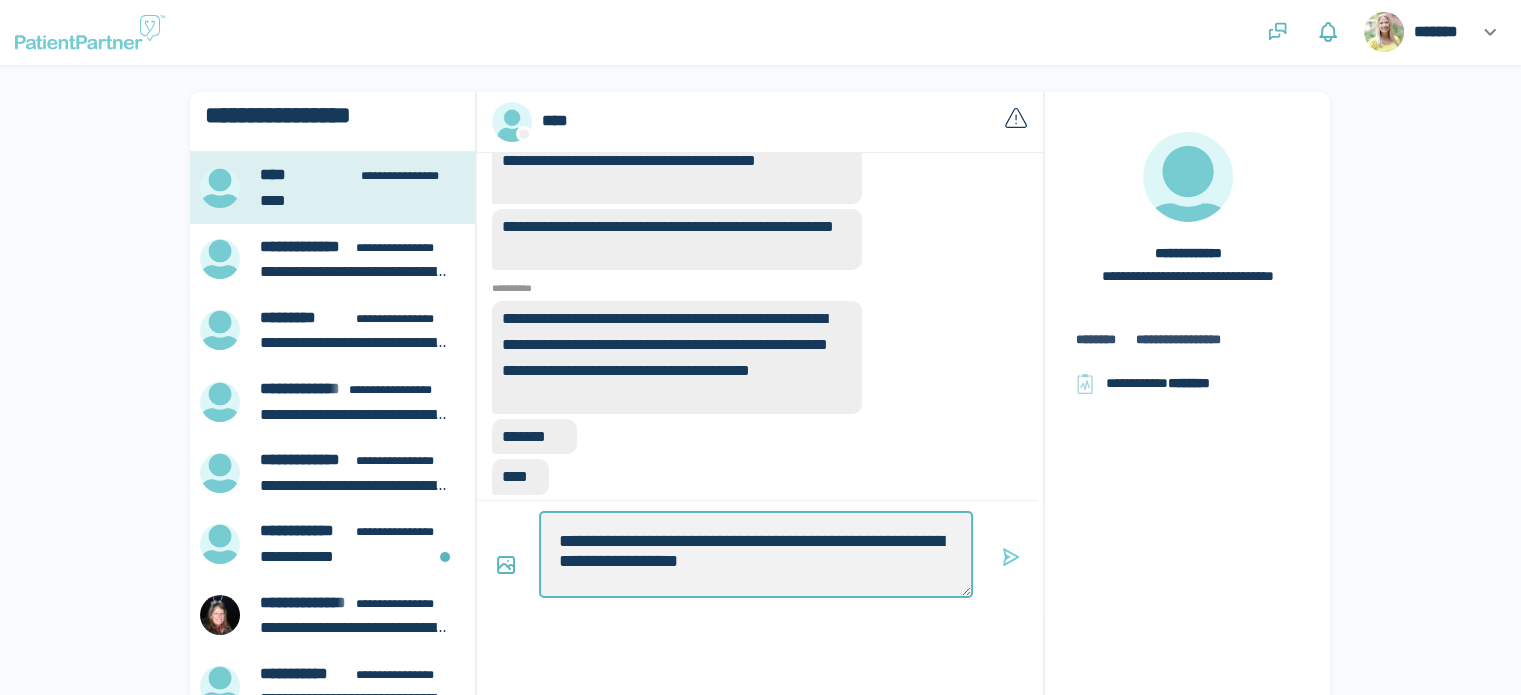click on "**********" at bounding box center (756, 554) 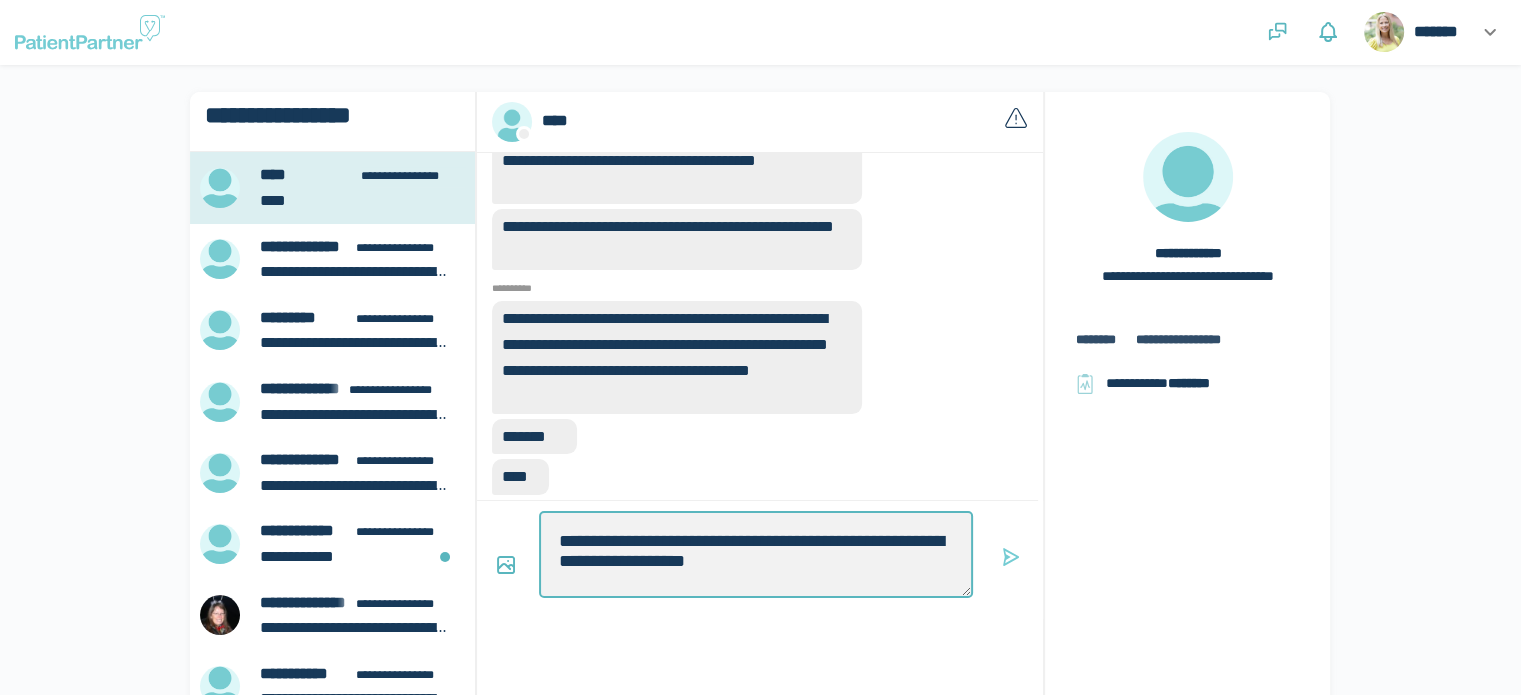 type on "**********" 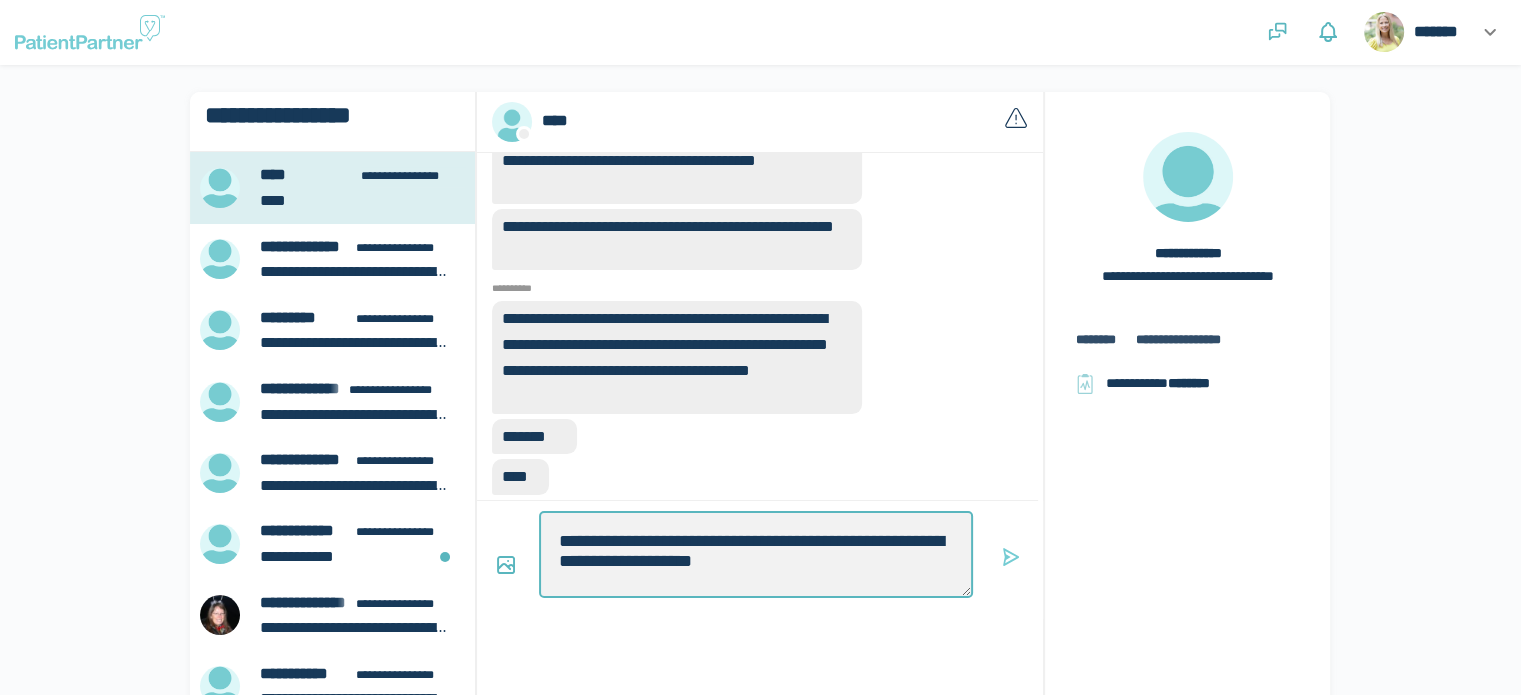 type on "*" 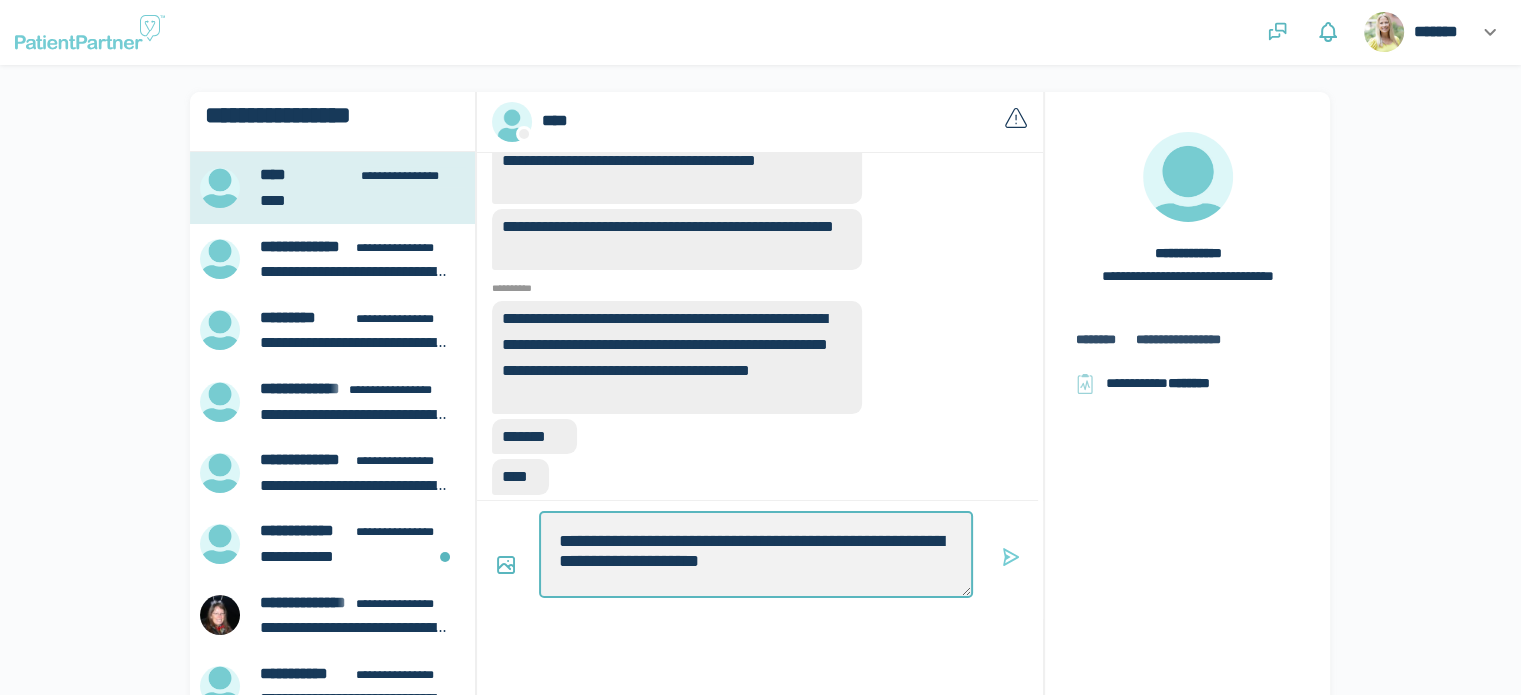 type on "*" 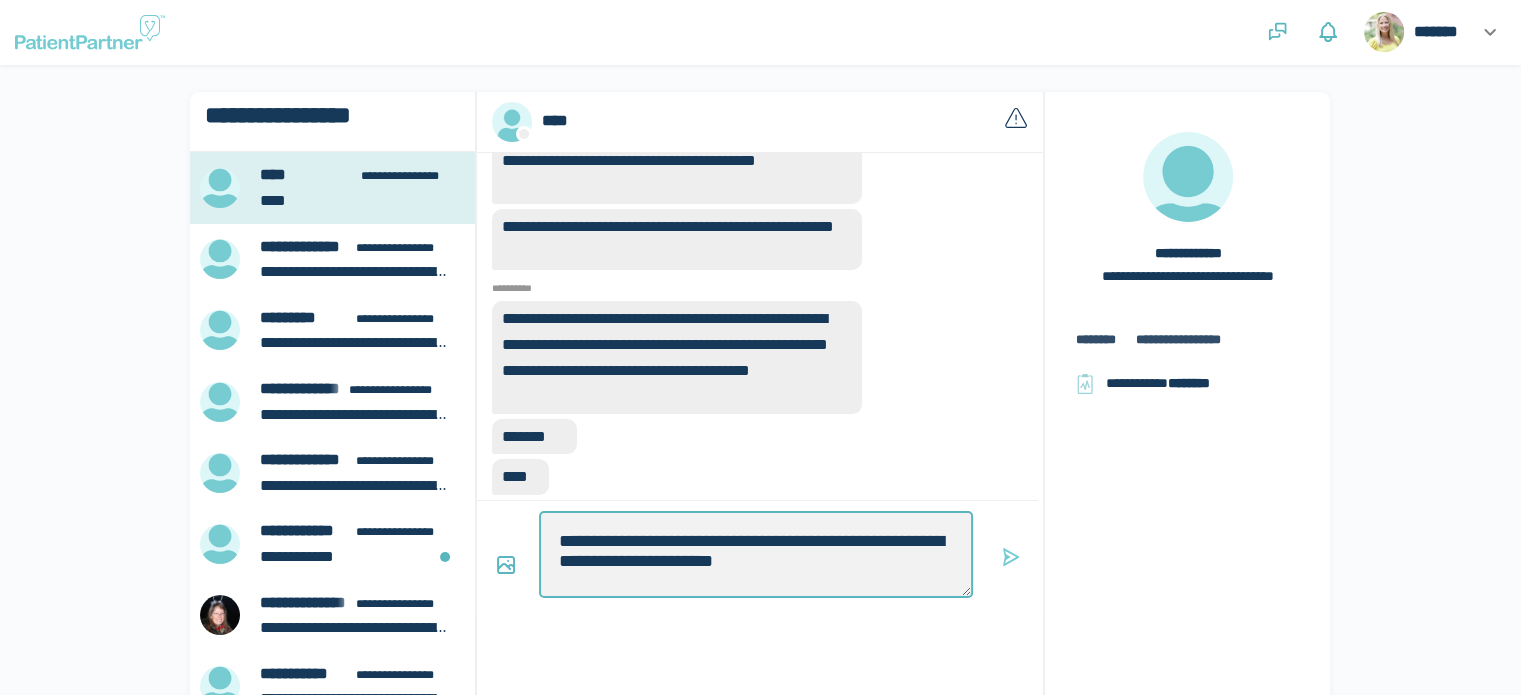 type on "**********" 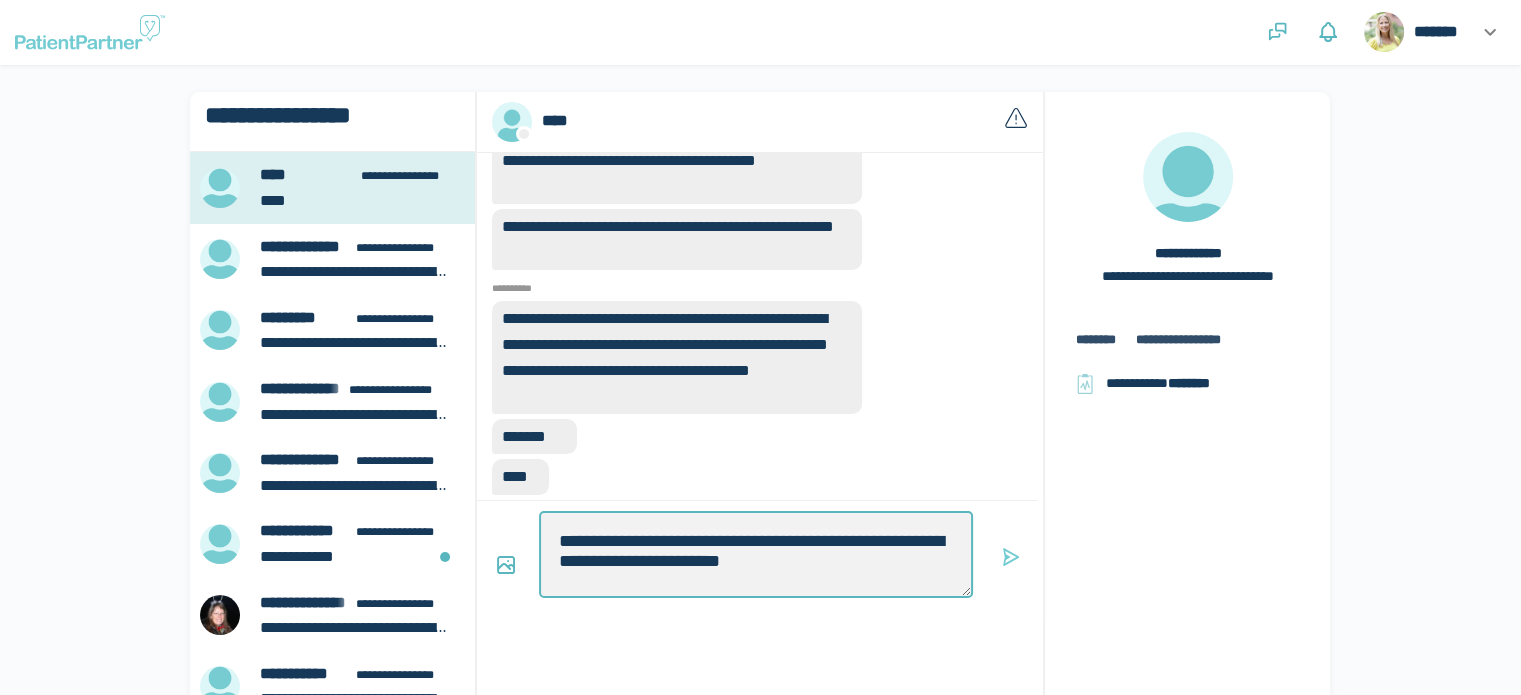 type on "*" 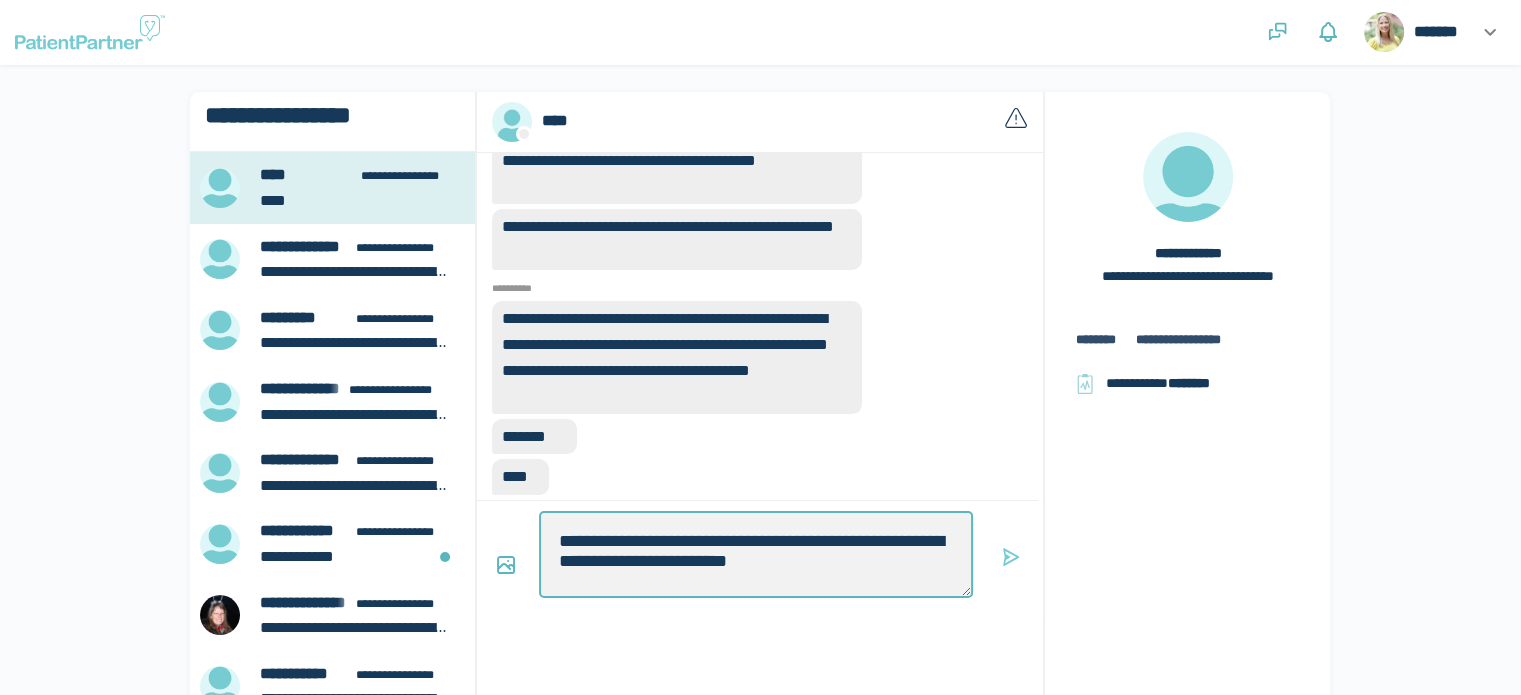 type on "*" 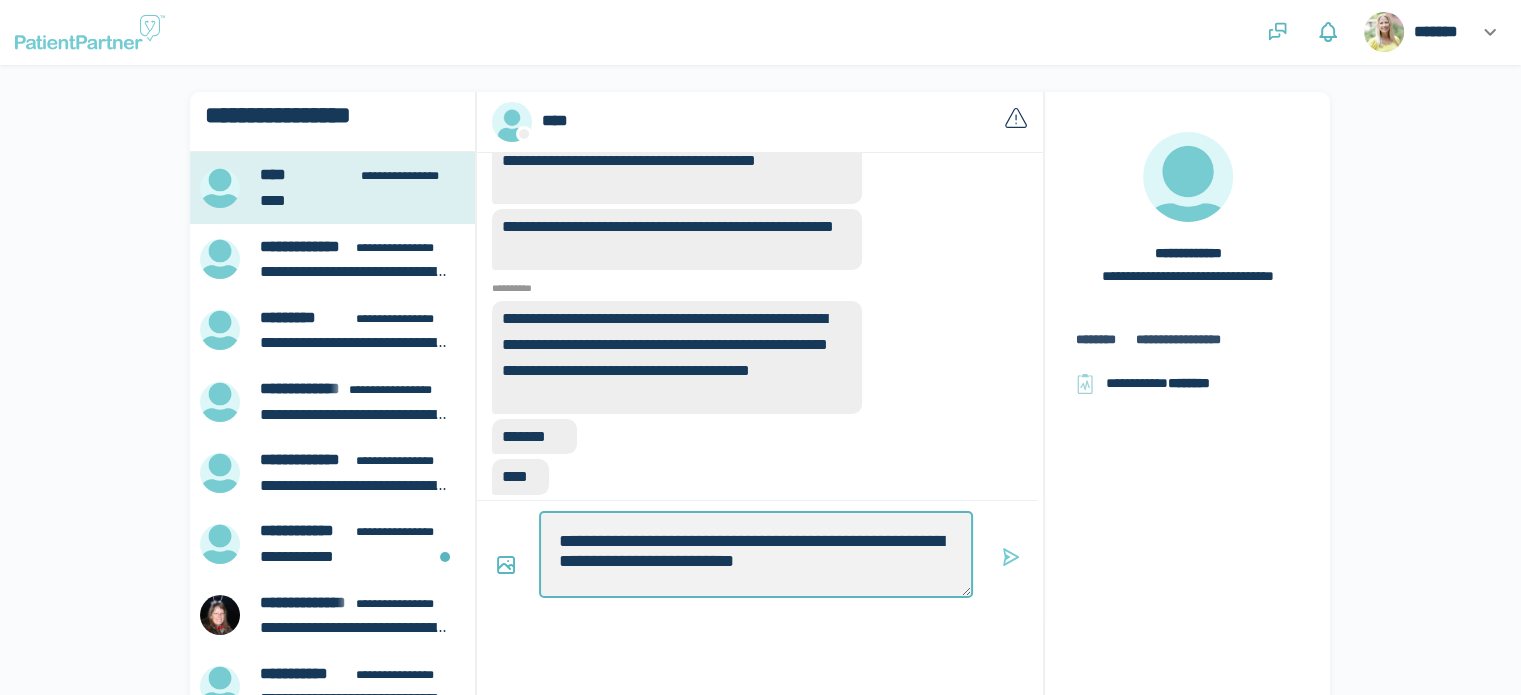 type on "*" 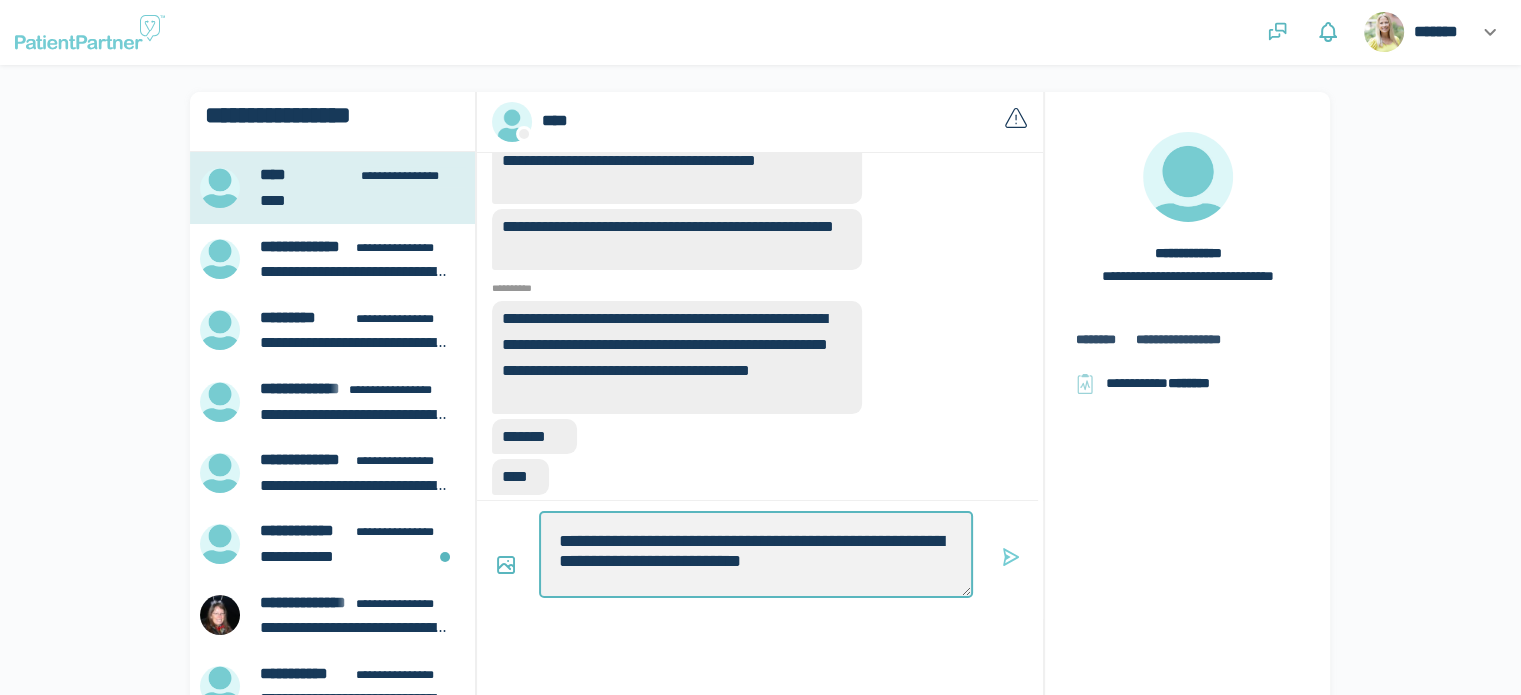 type on "*" 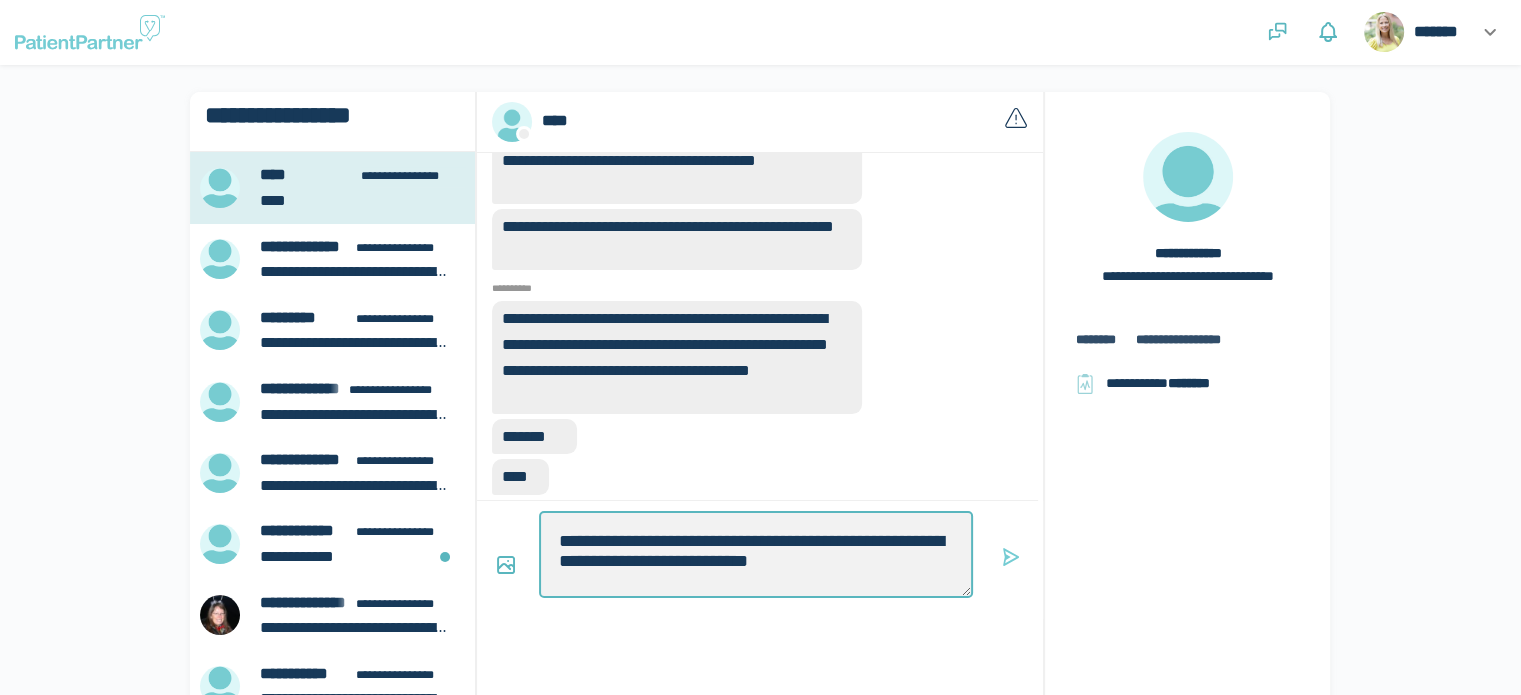 type on "**********" 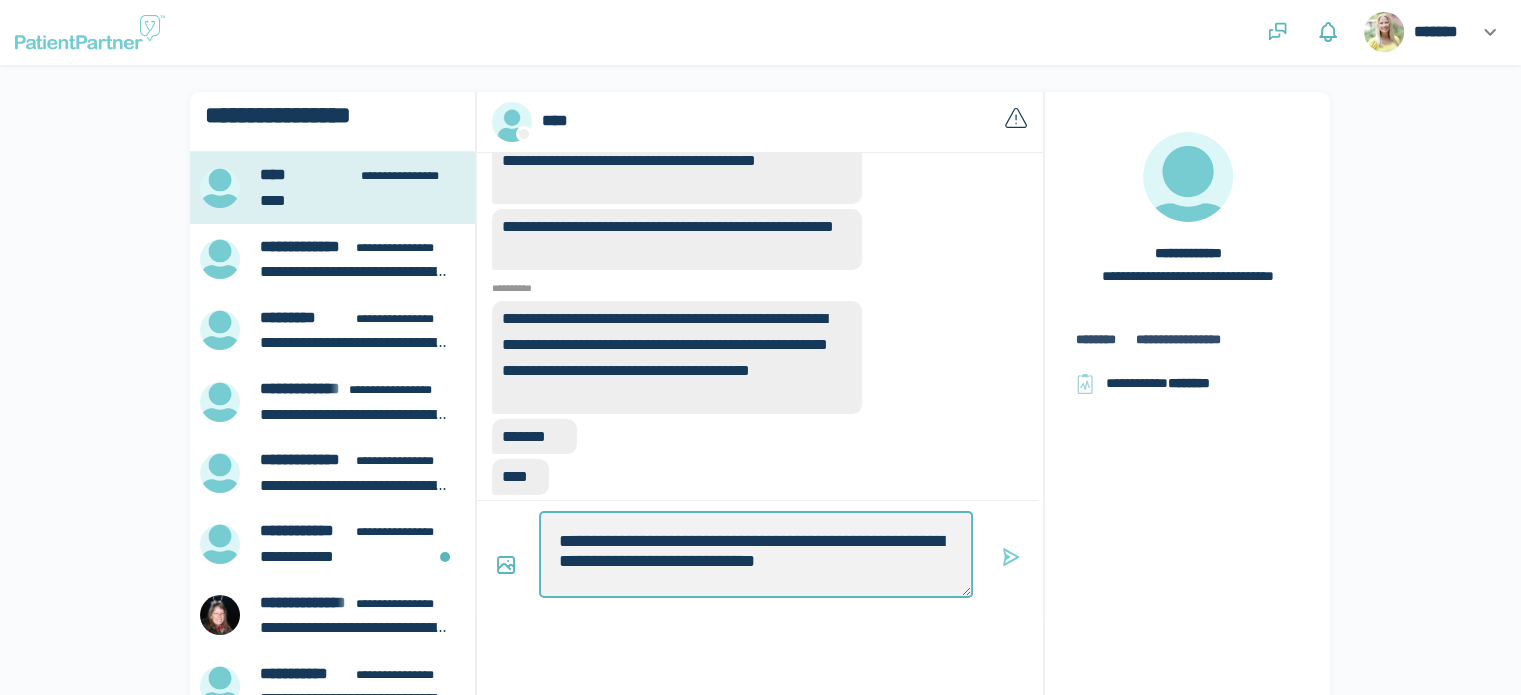 type on "*" 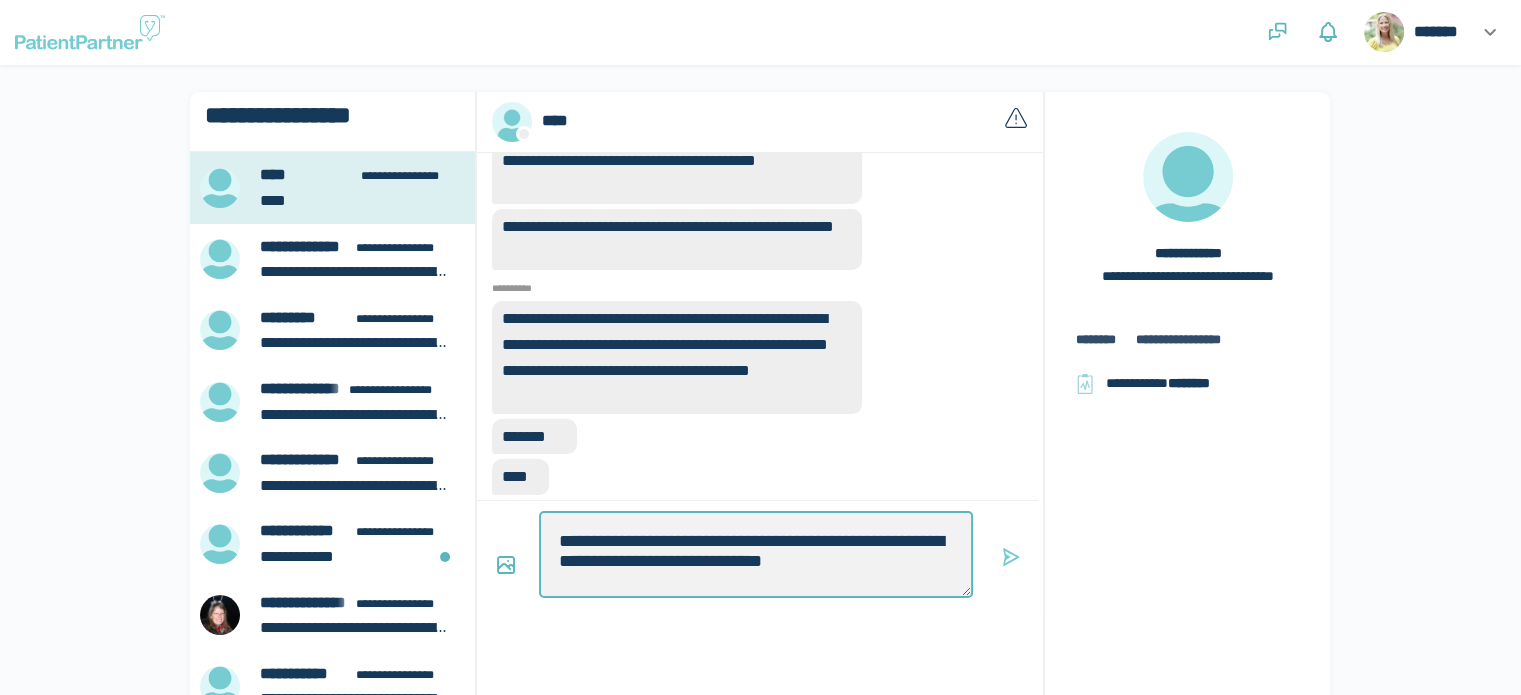 type on "*" 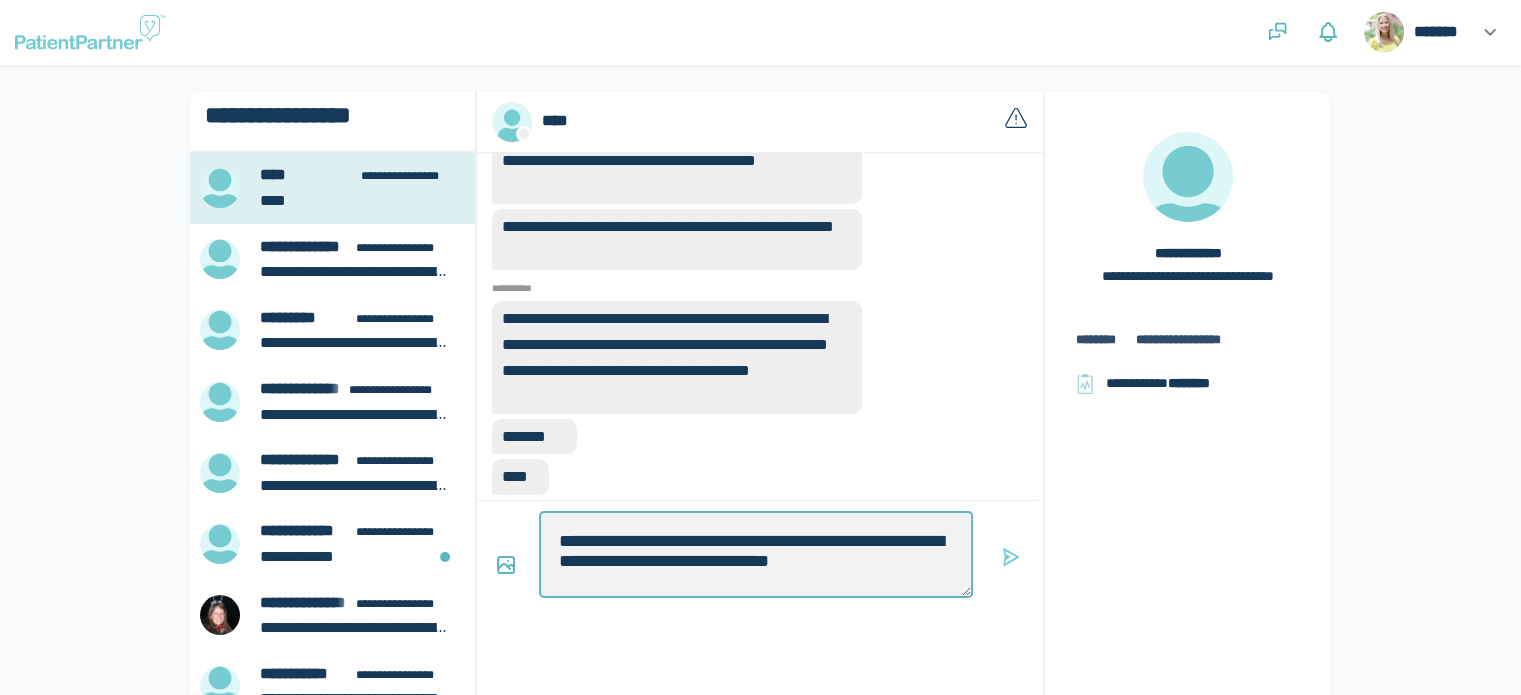 type on "*" 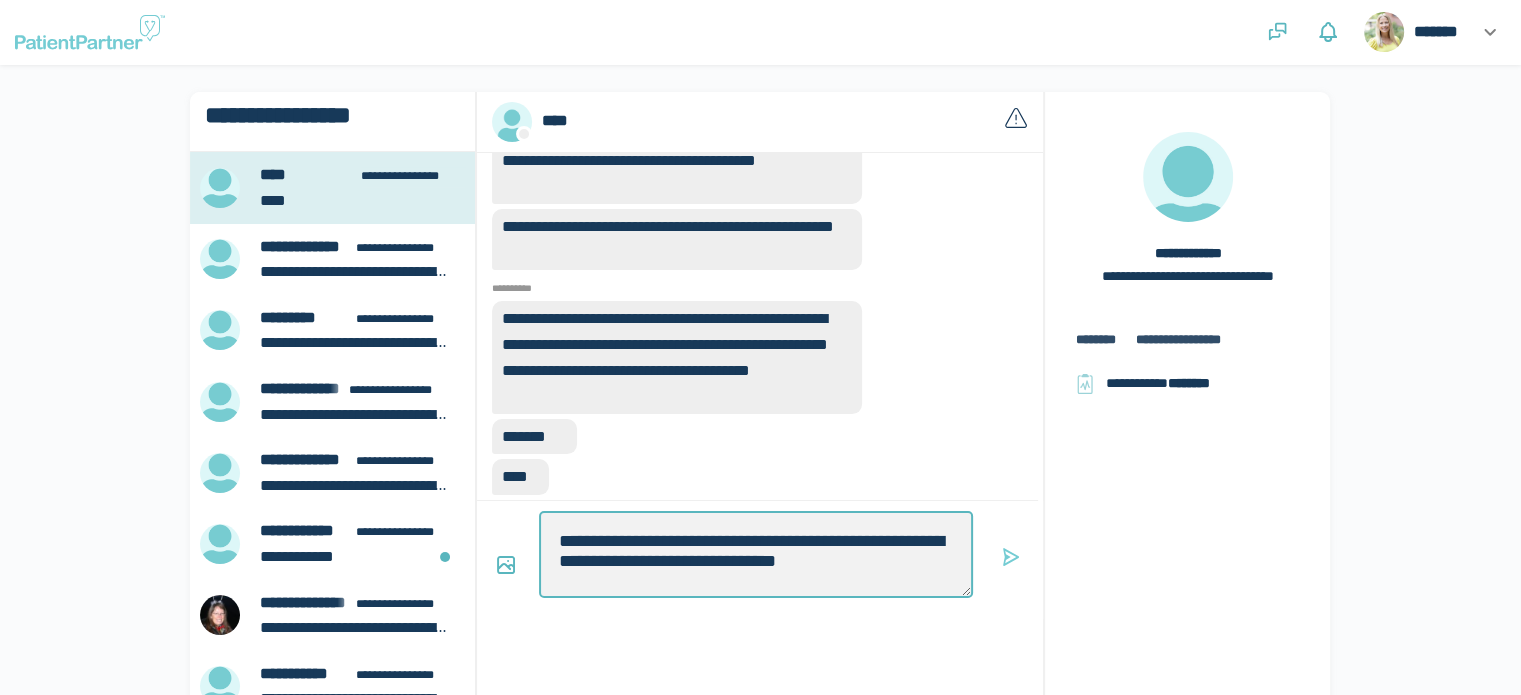 type on "*" 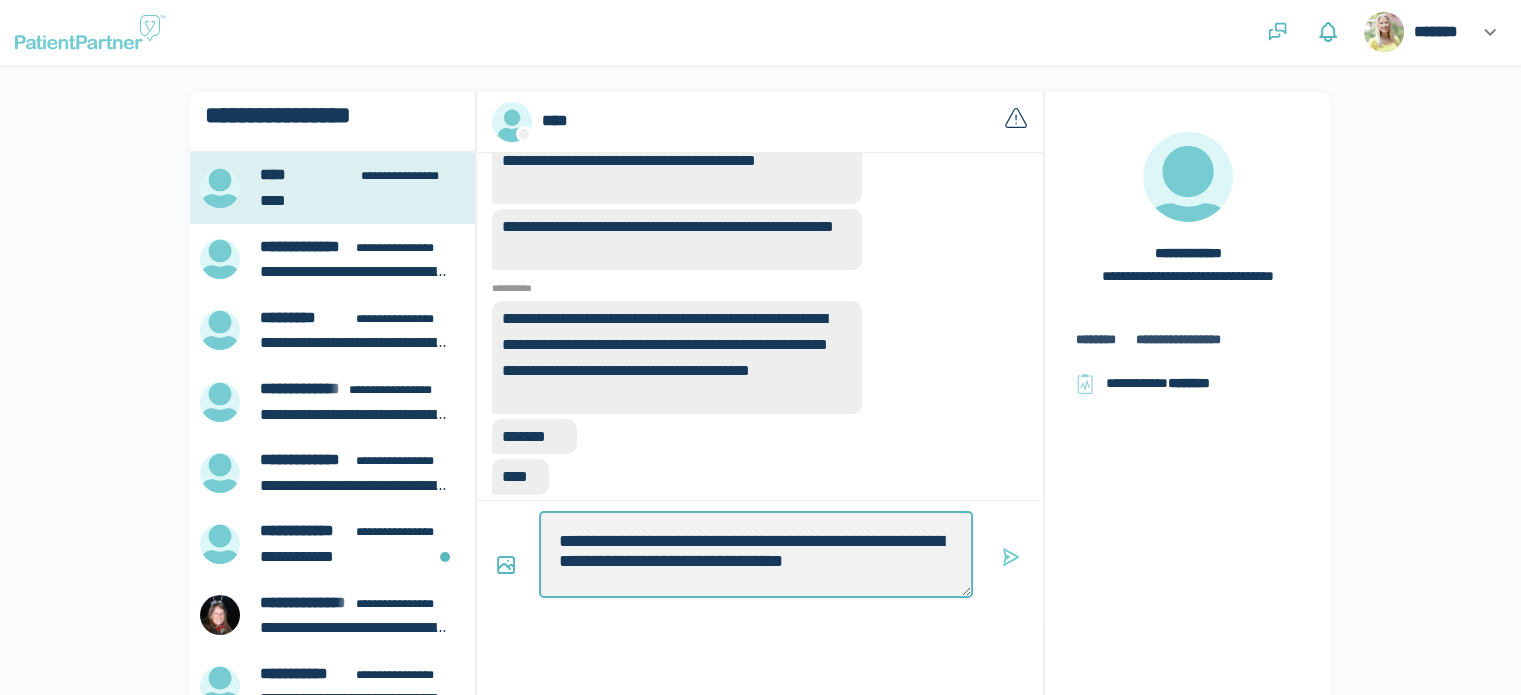 type on "*" 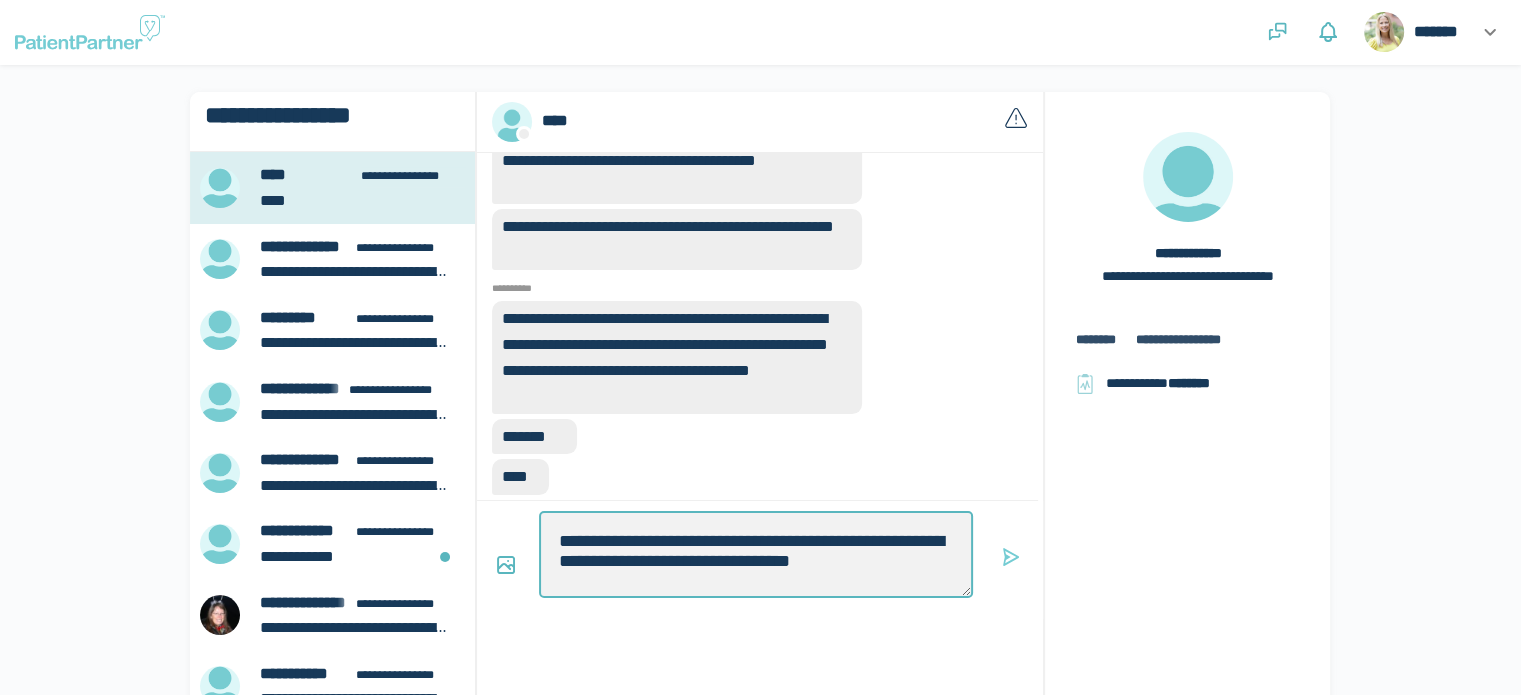 type on "*" 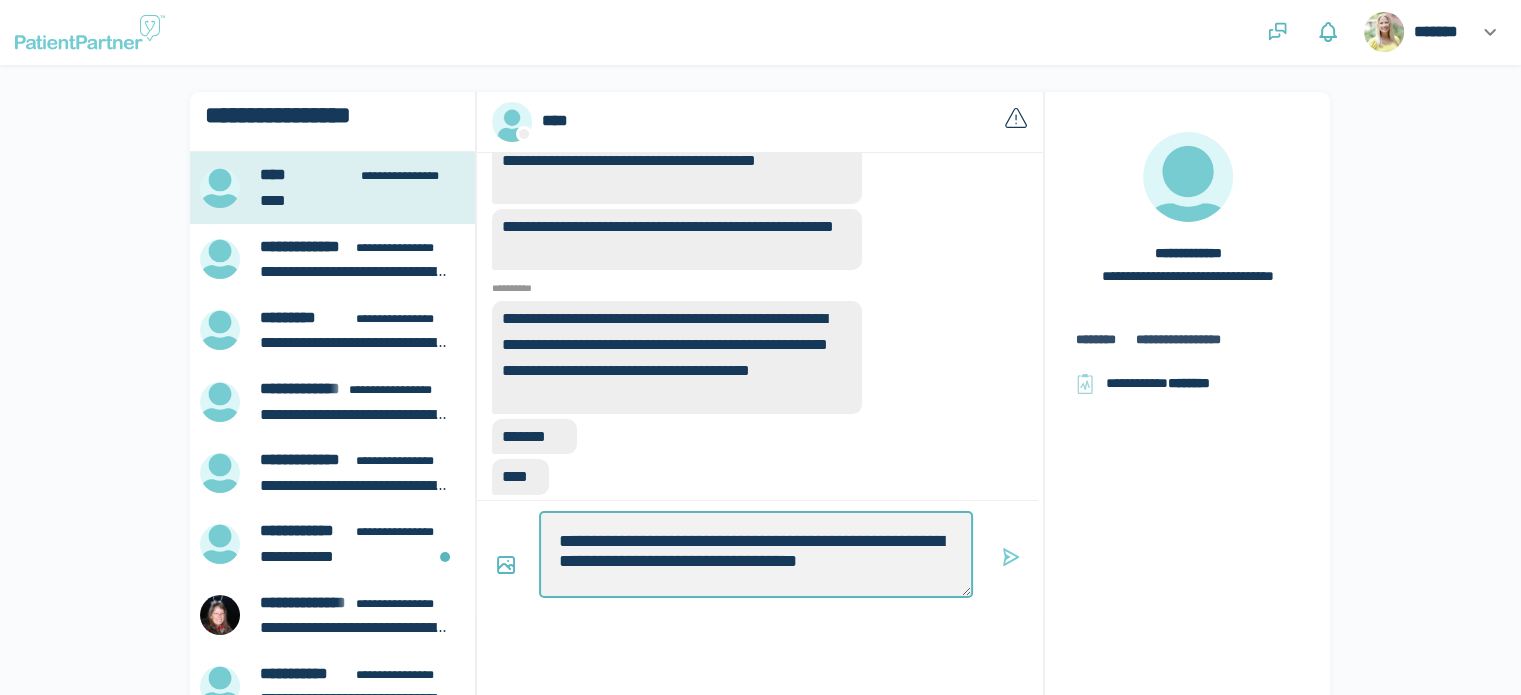 type on "*" 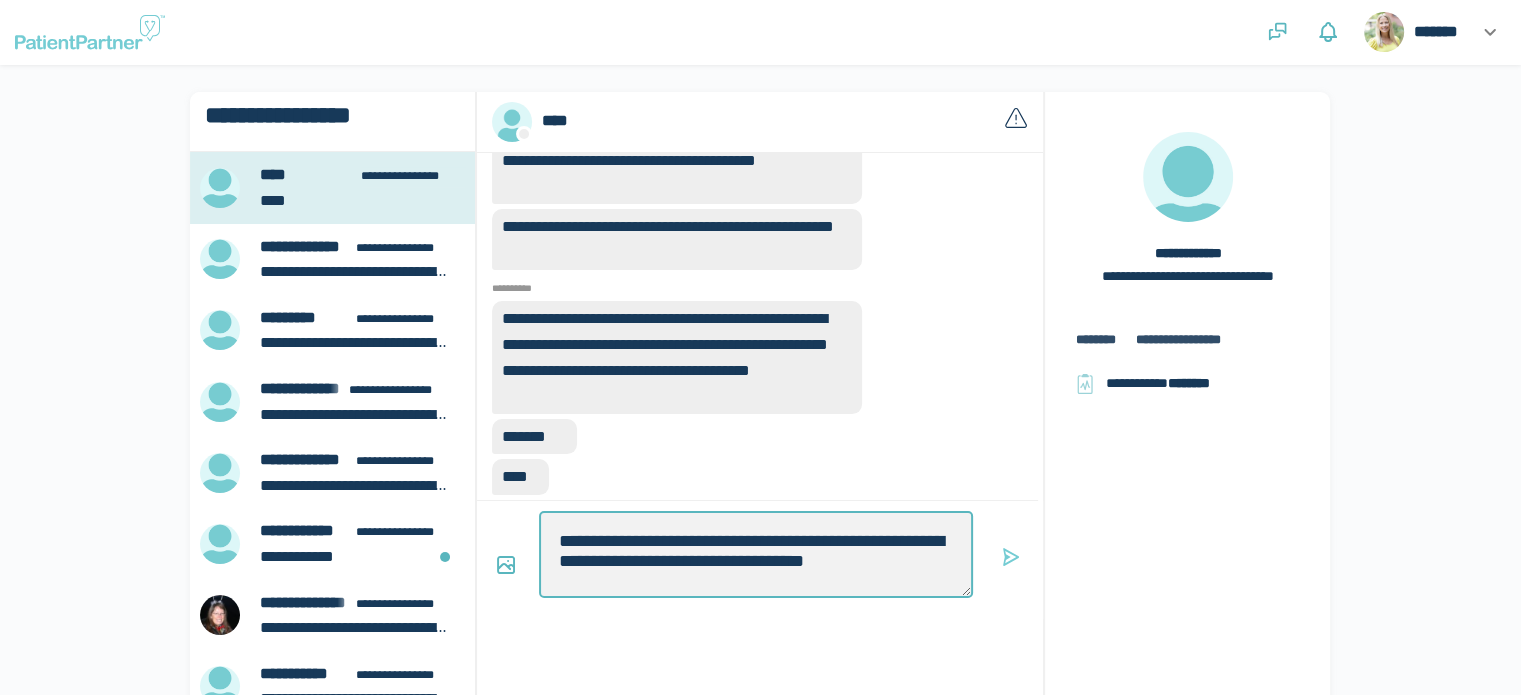 type on "*" 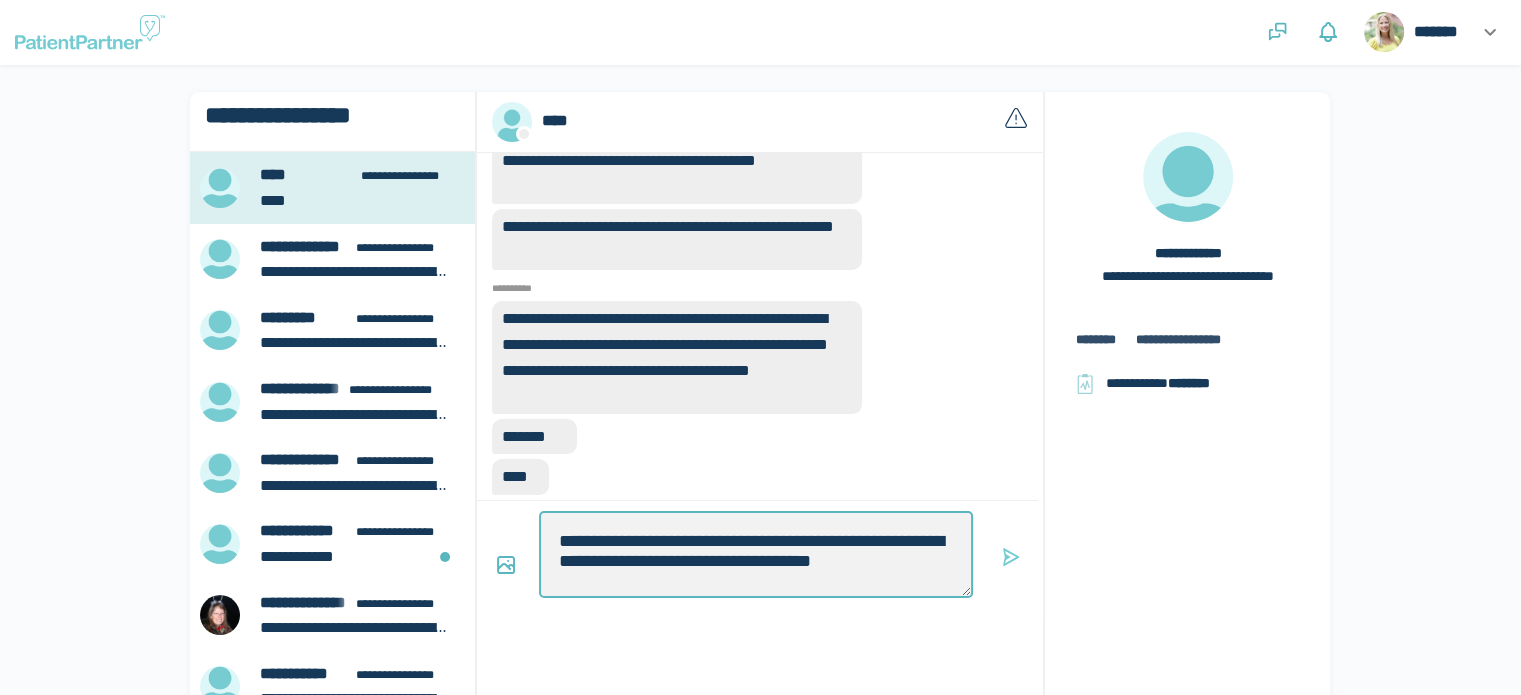 type on "*" 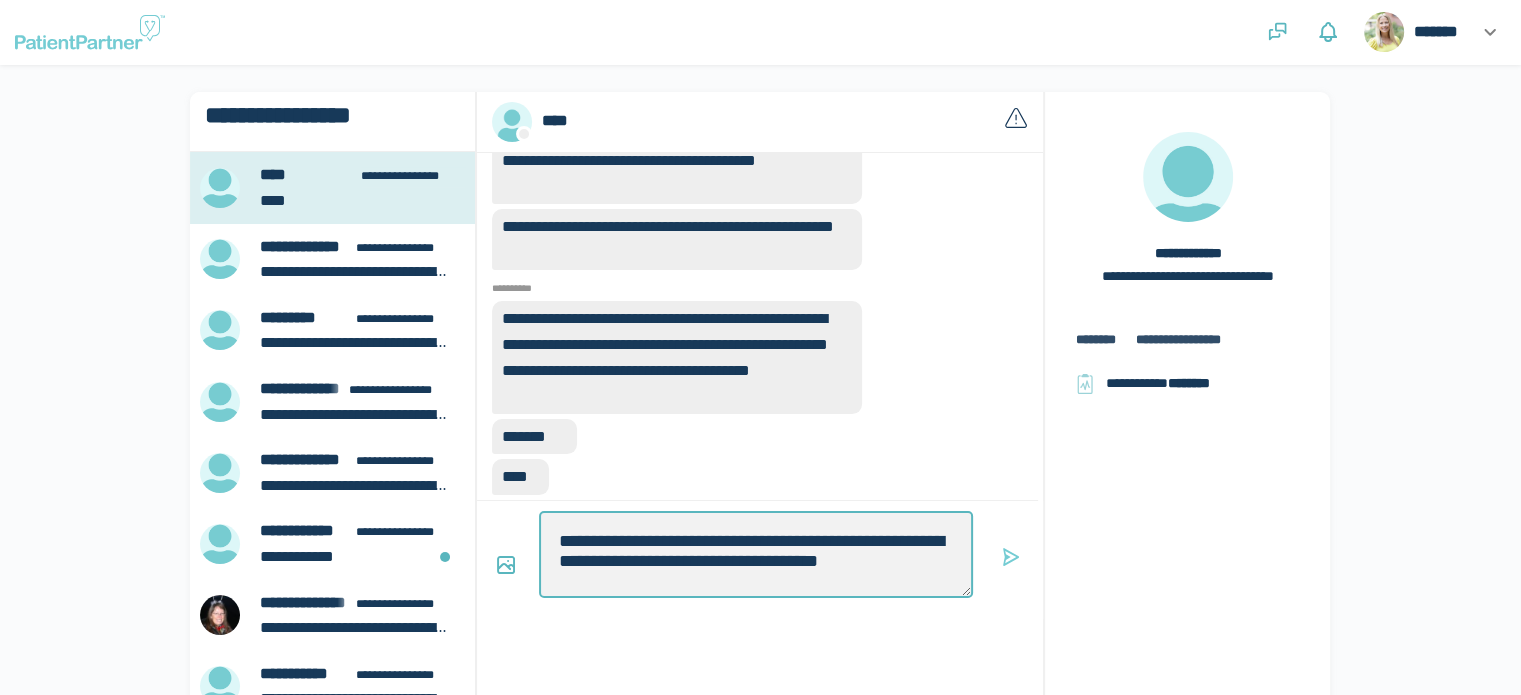 type on "*" 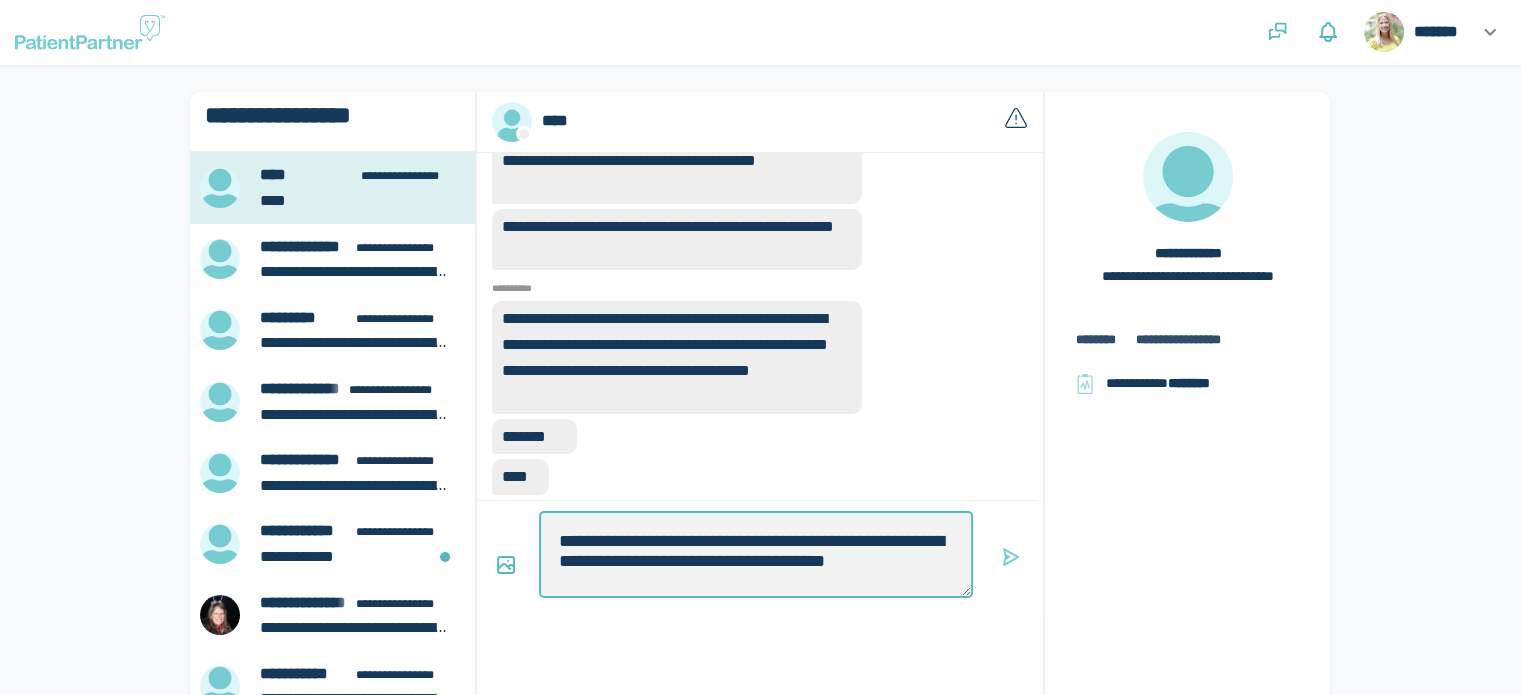 type on "*" 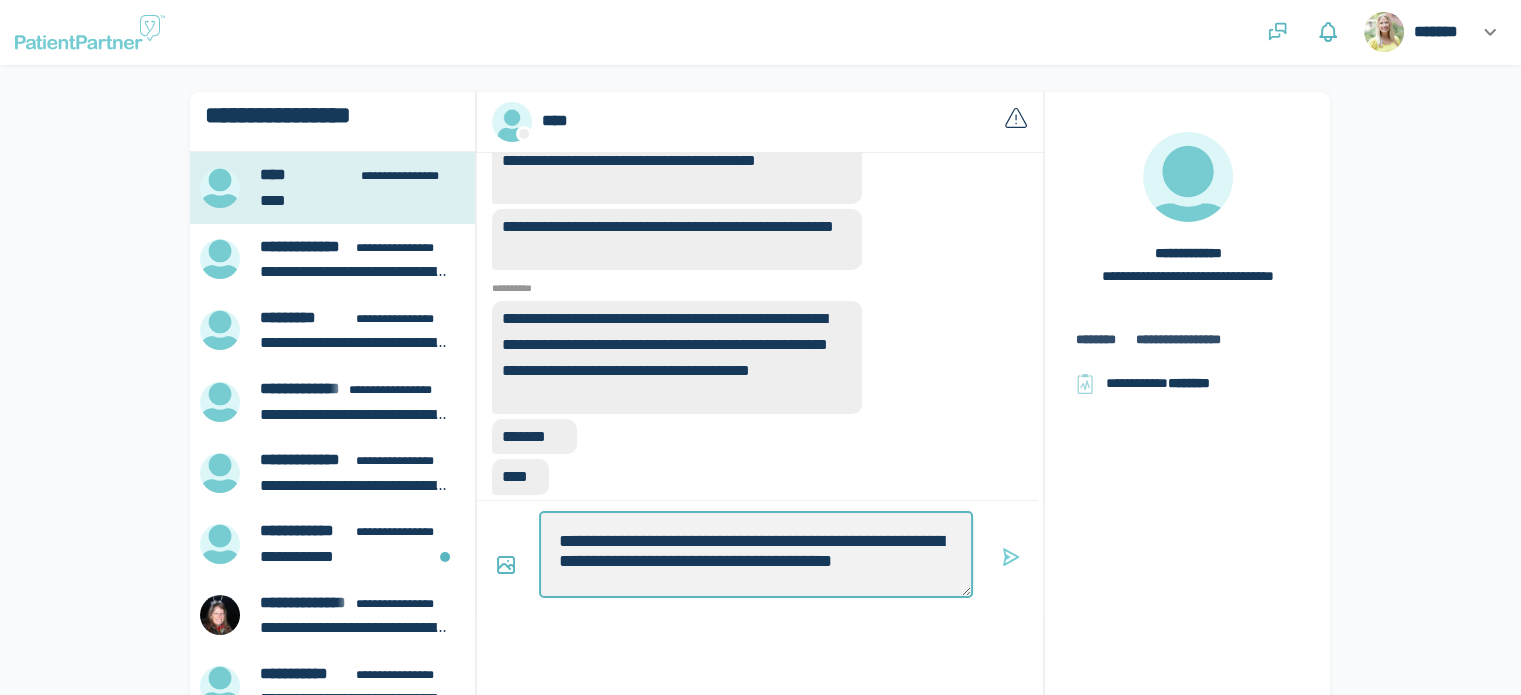 type on "*" 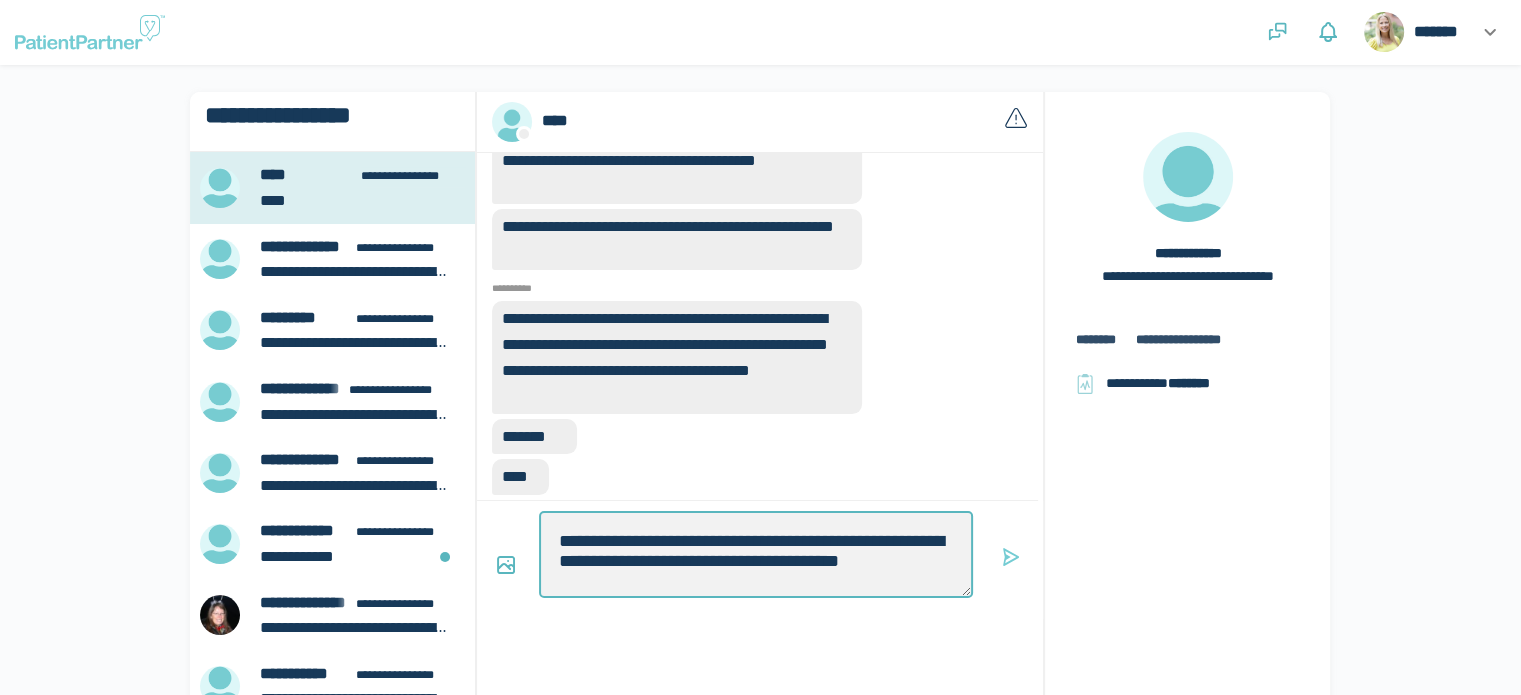 type on "*" 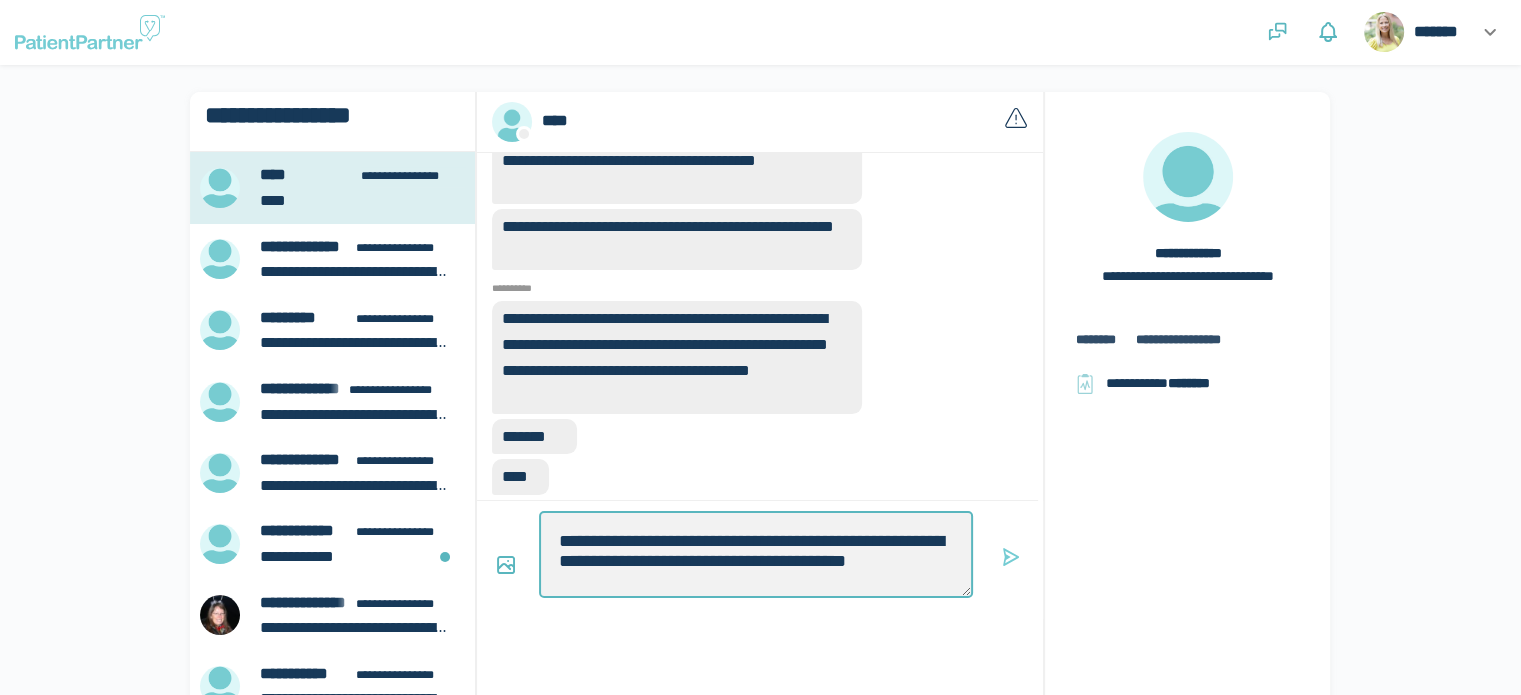 type on "*" 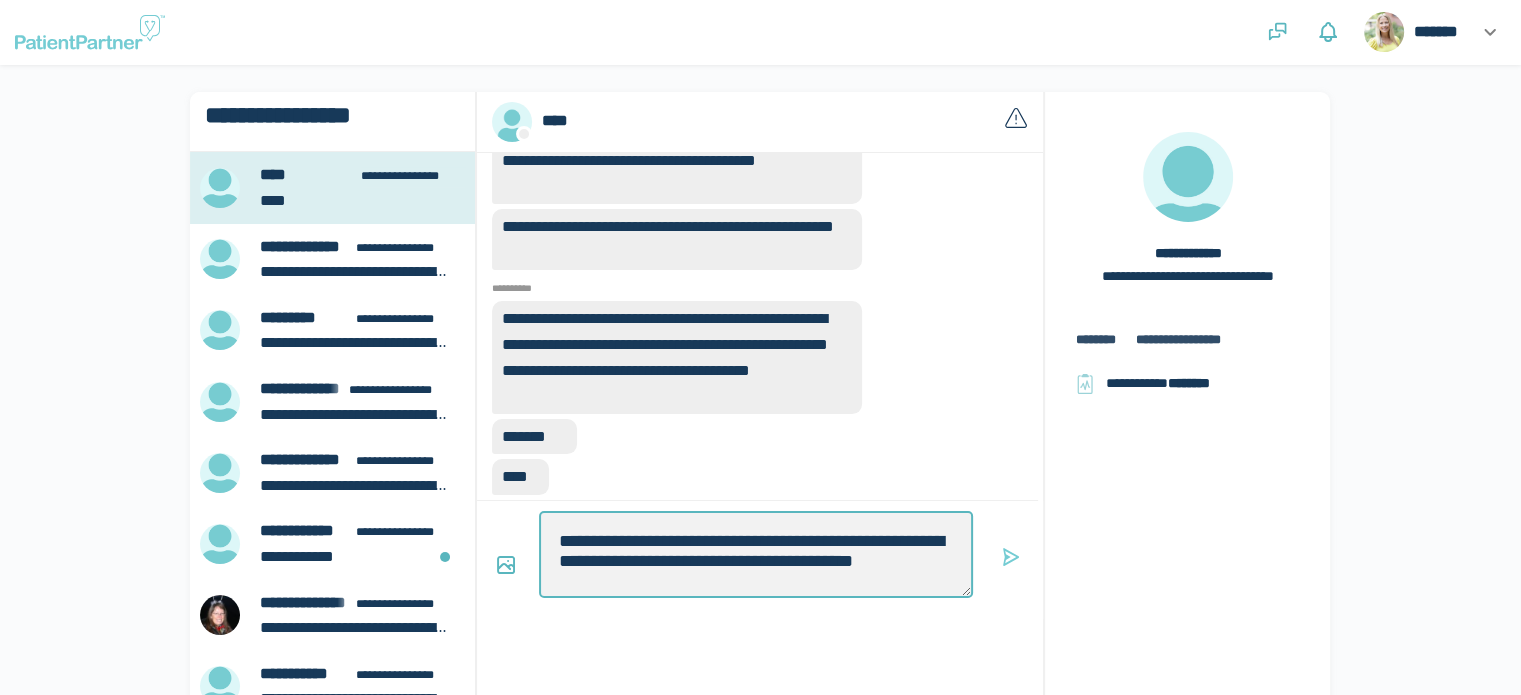 type on "**********" 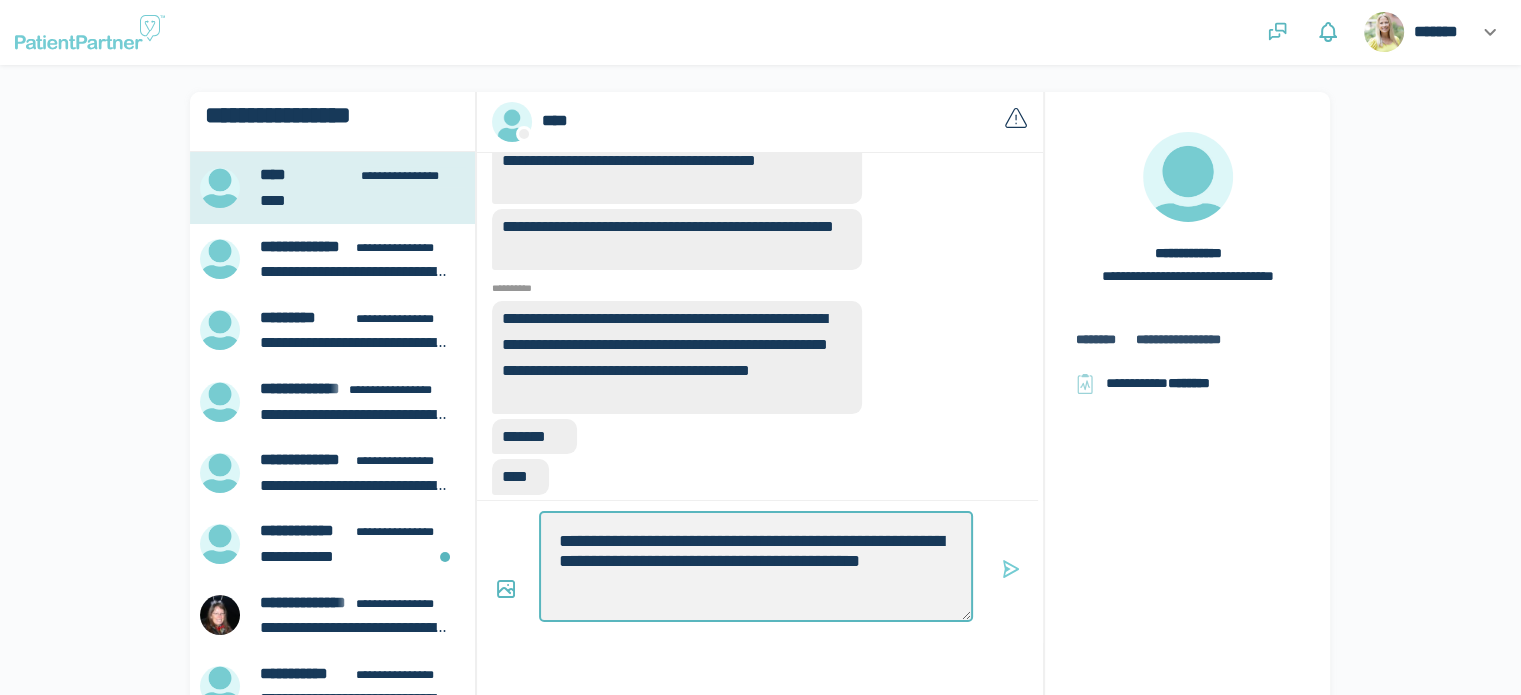 scroll, scrollTop: 0, scrollLeft: 0, axis: both 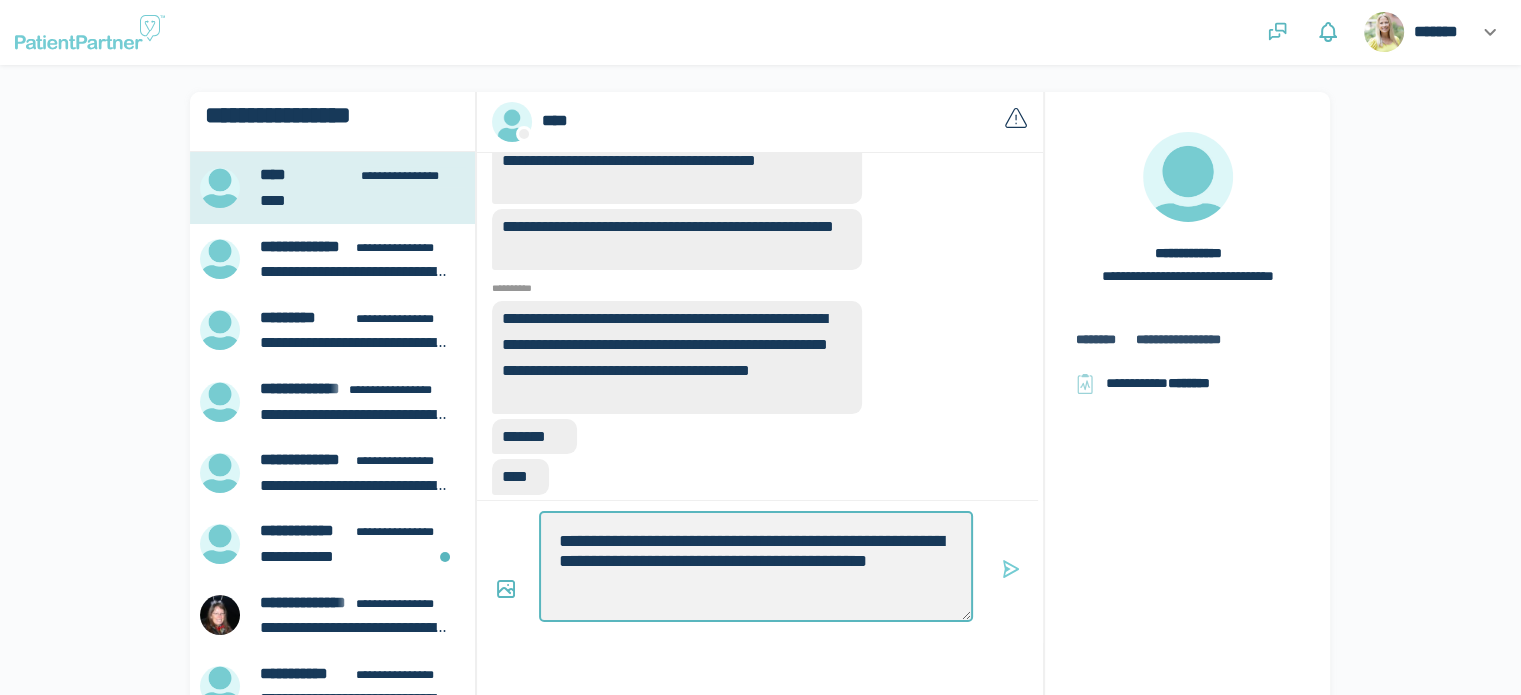 type on "*" 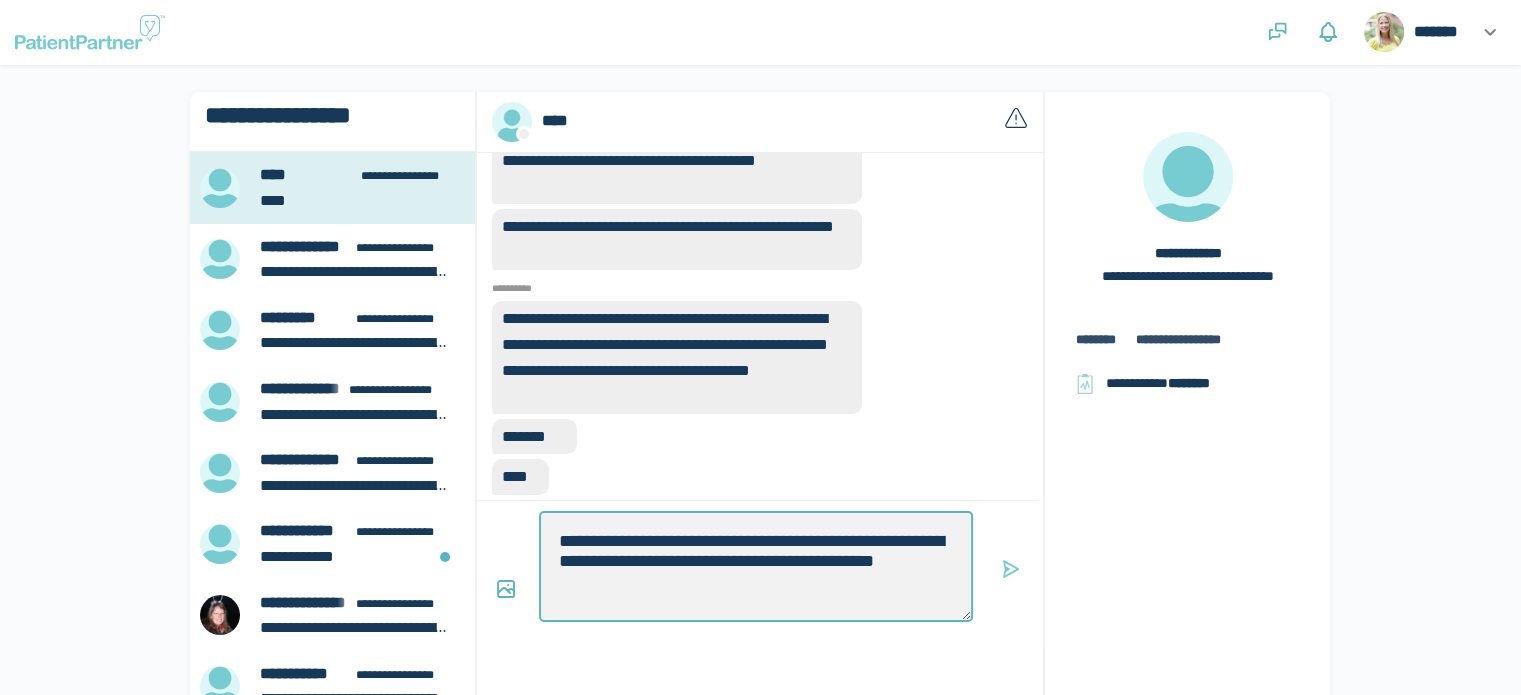 type on "**********" 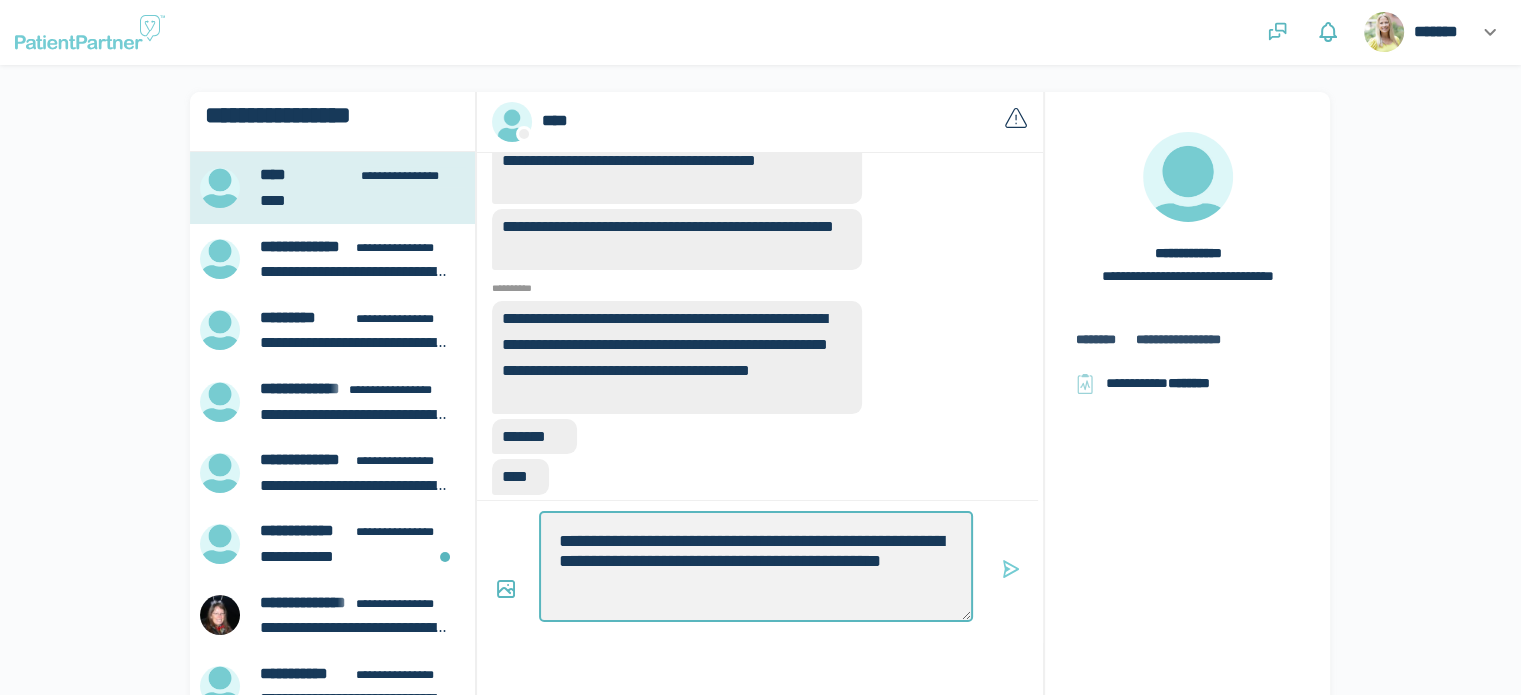 type on "*" 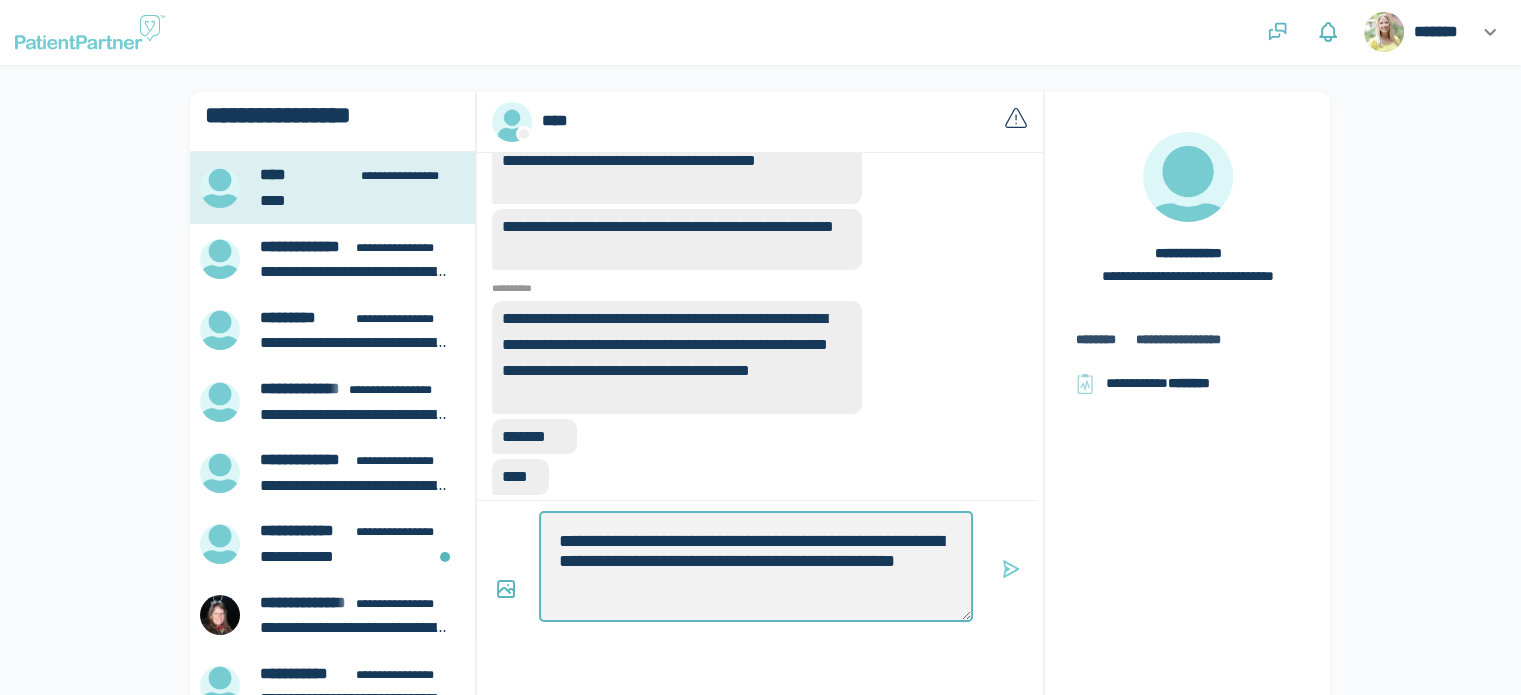 type on "**********" 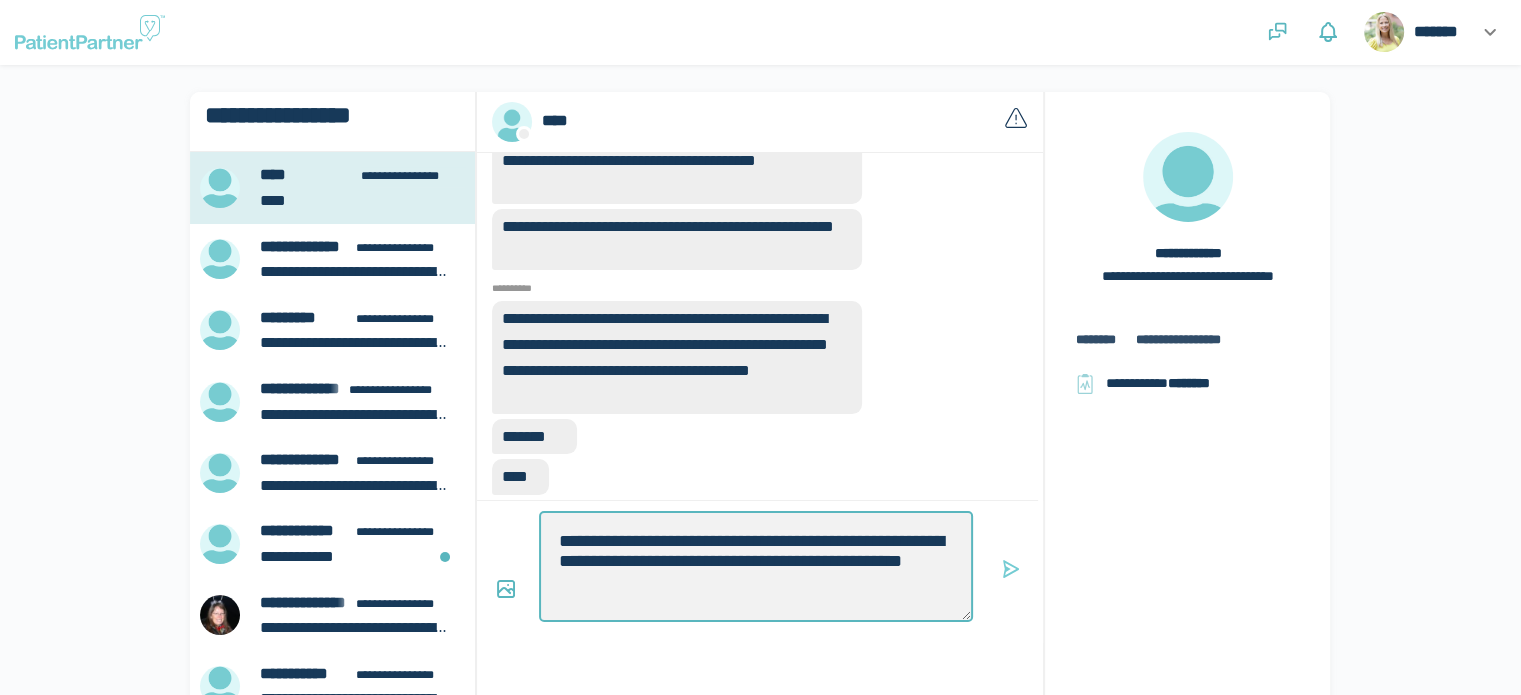 type on "*" 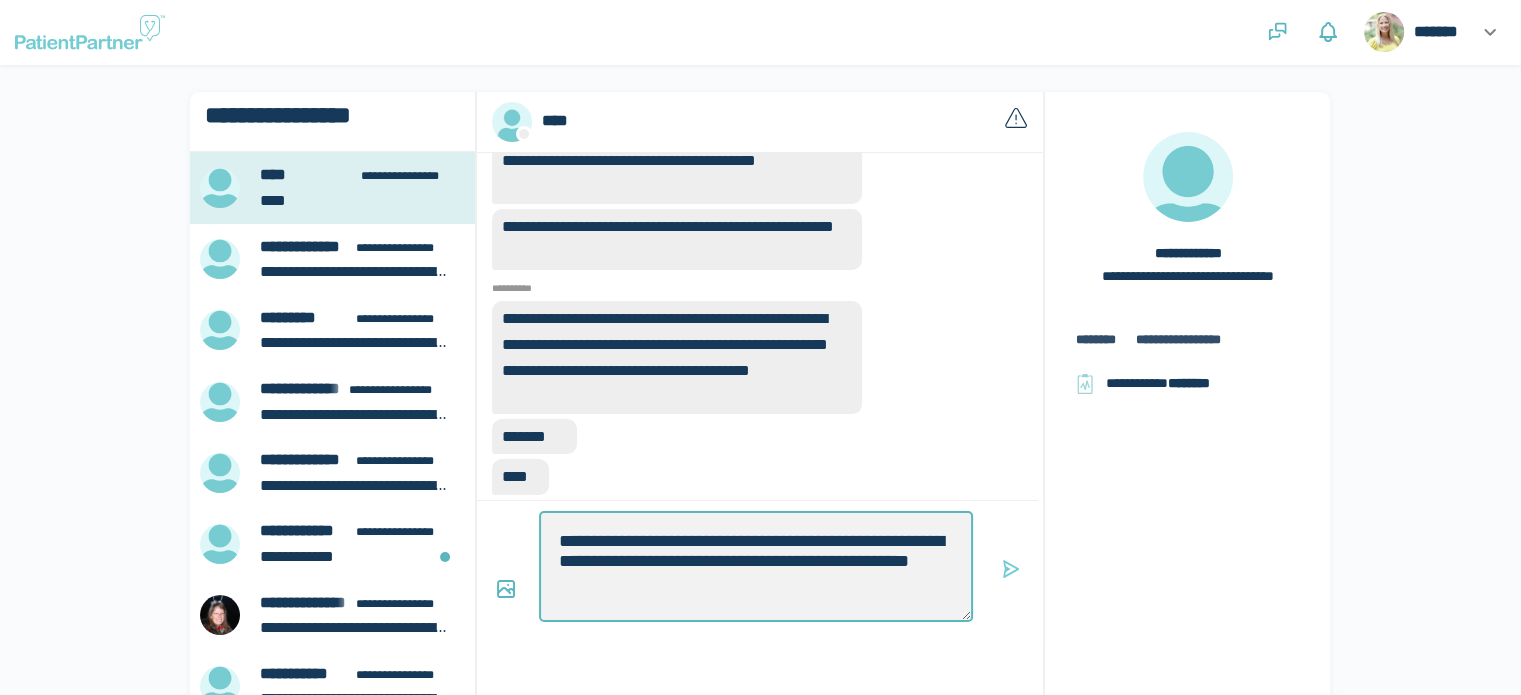 type on "*" 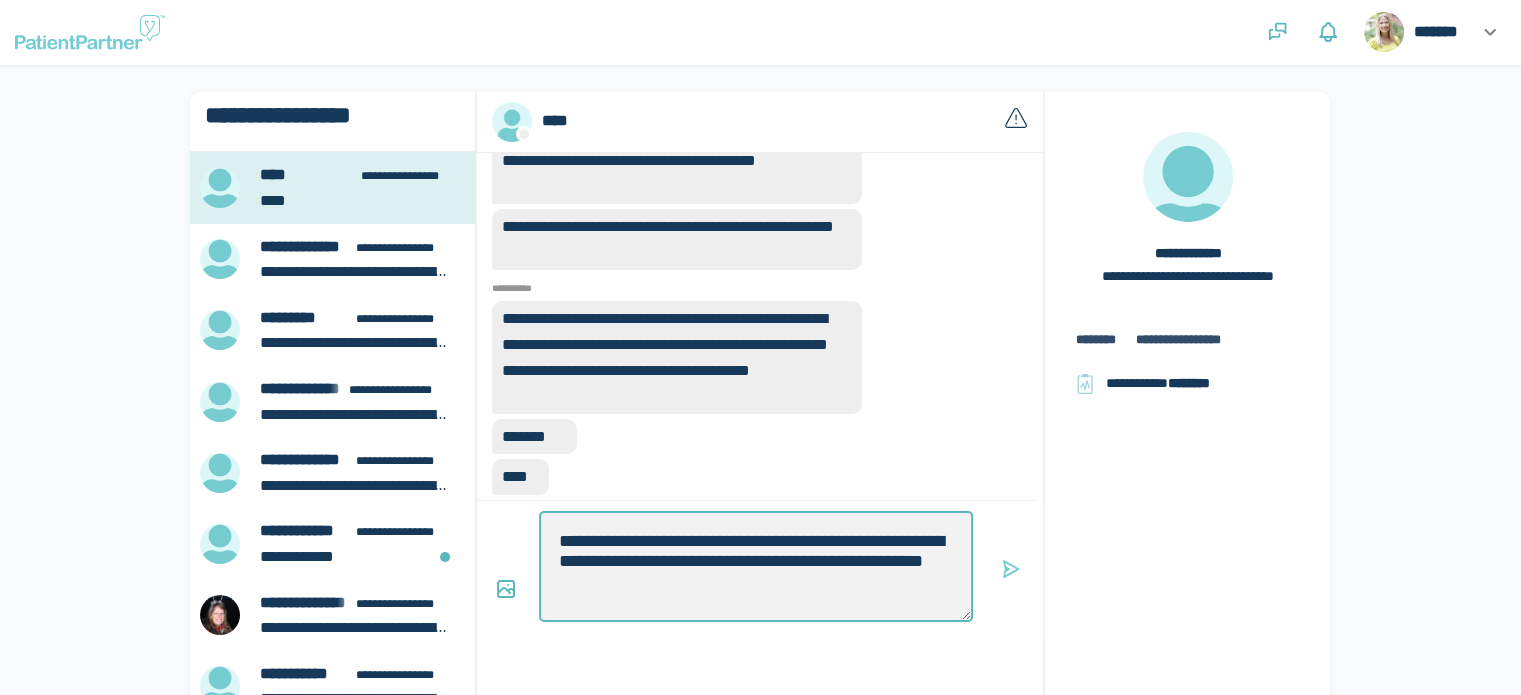 type on "**********" 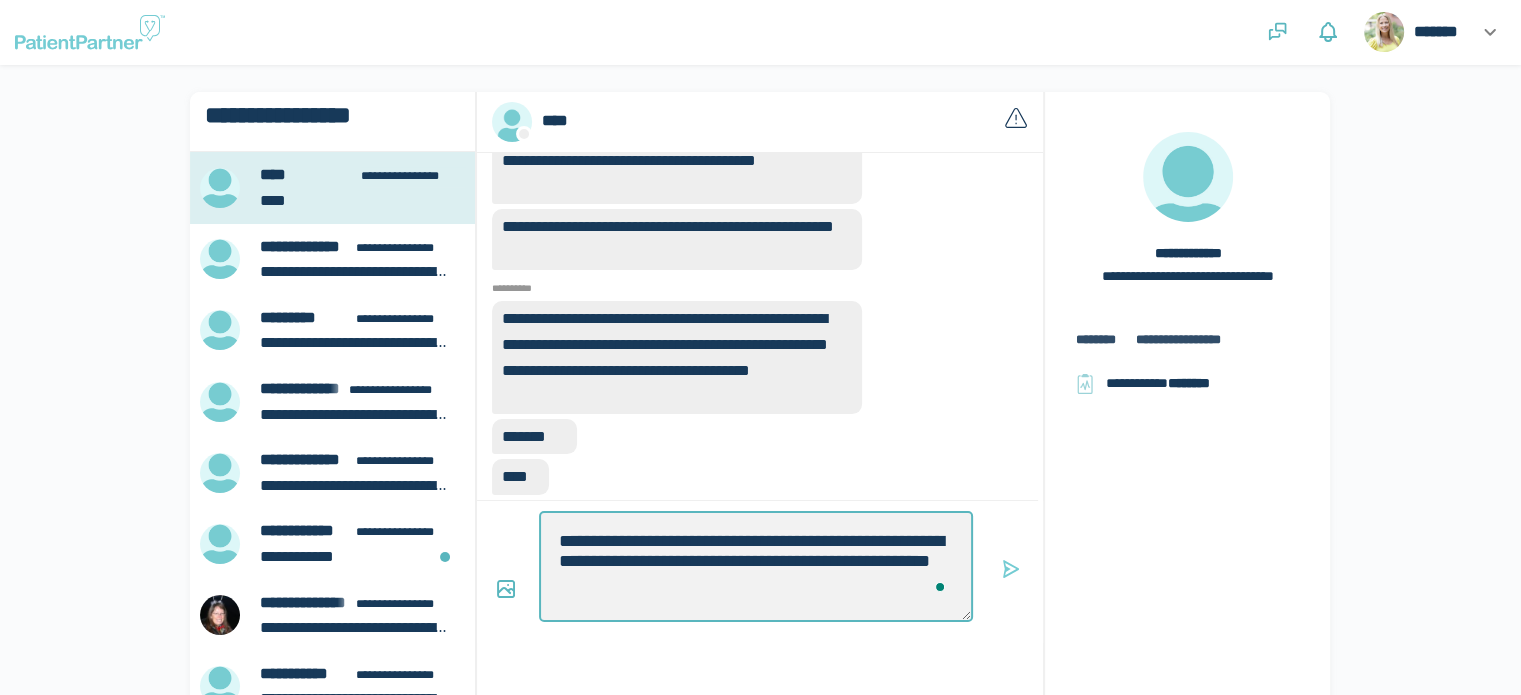 type on "*" 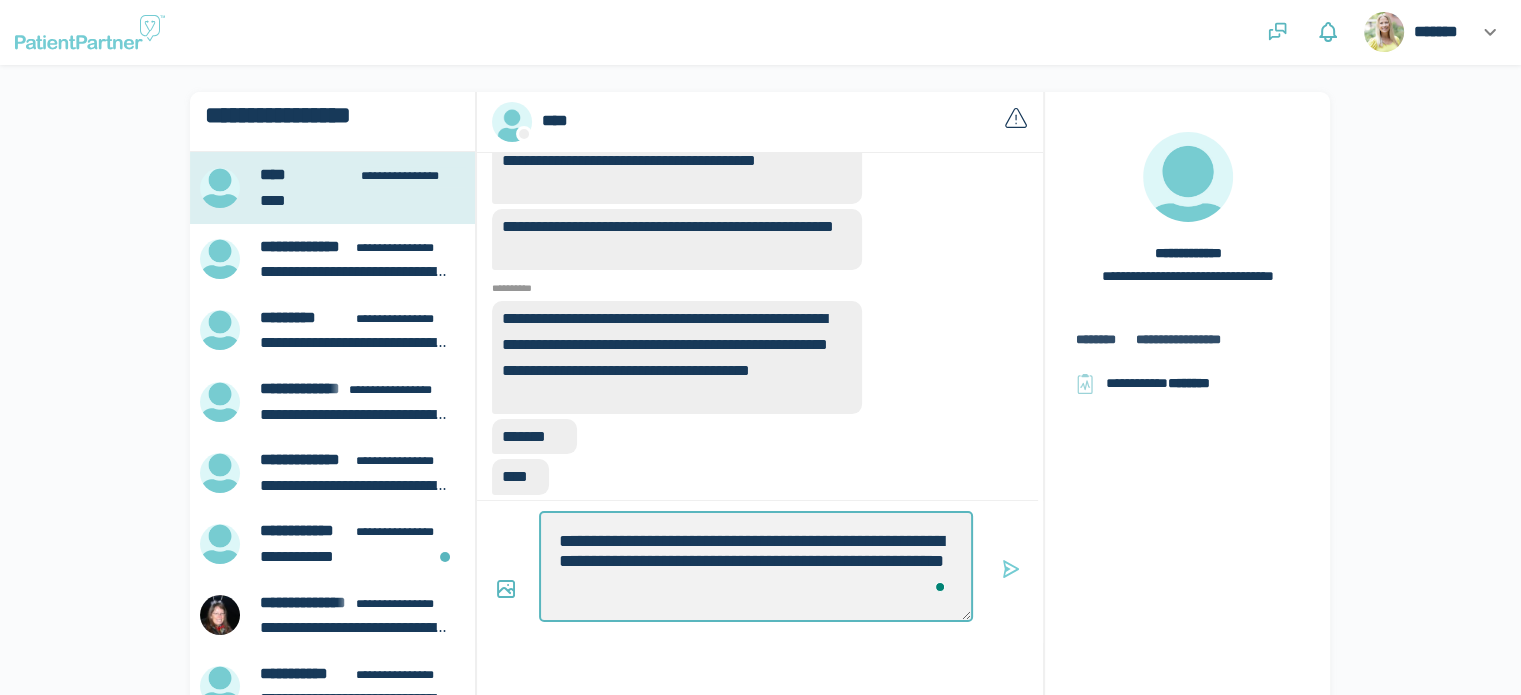 type on "**********" 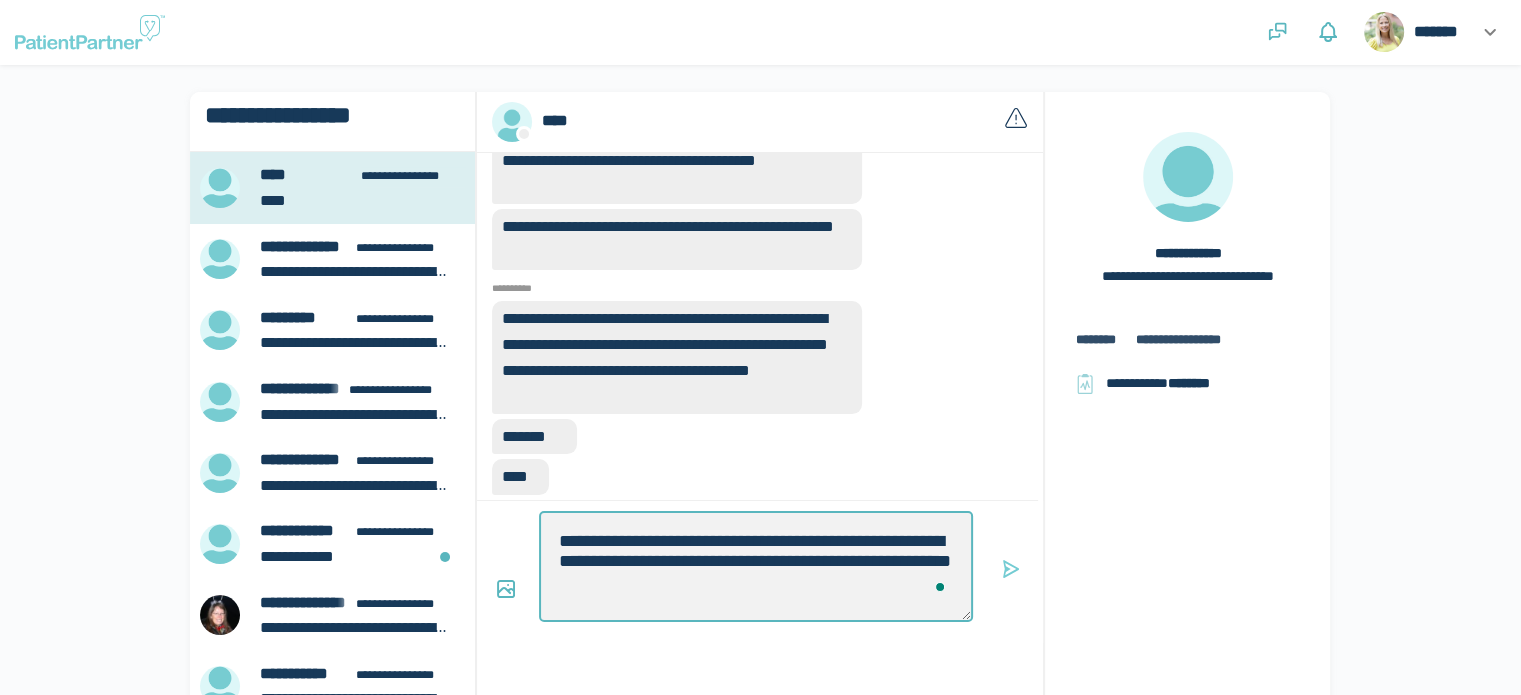 type on "*" 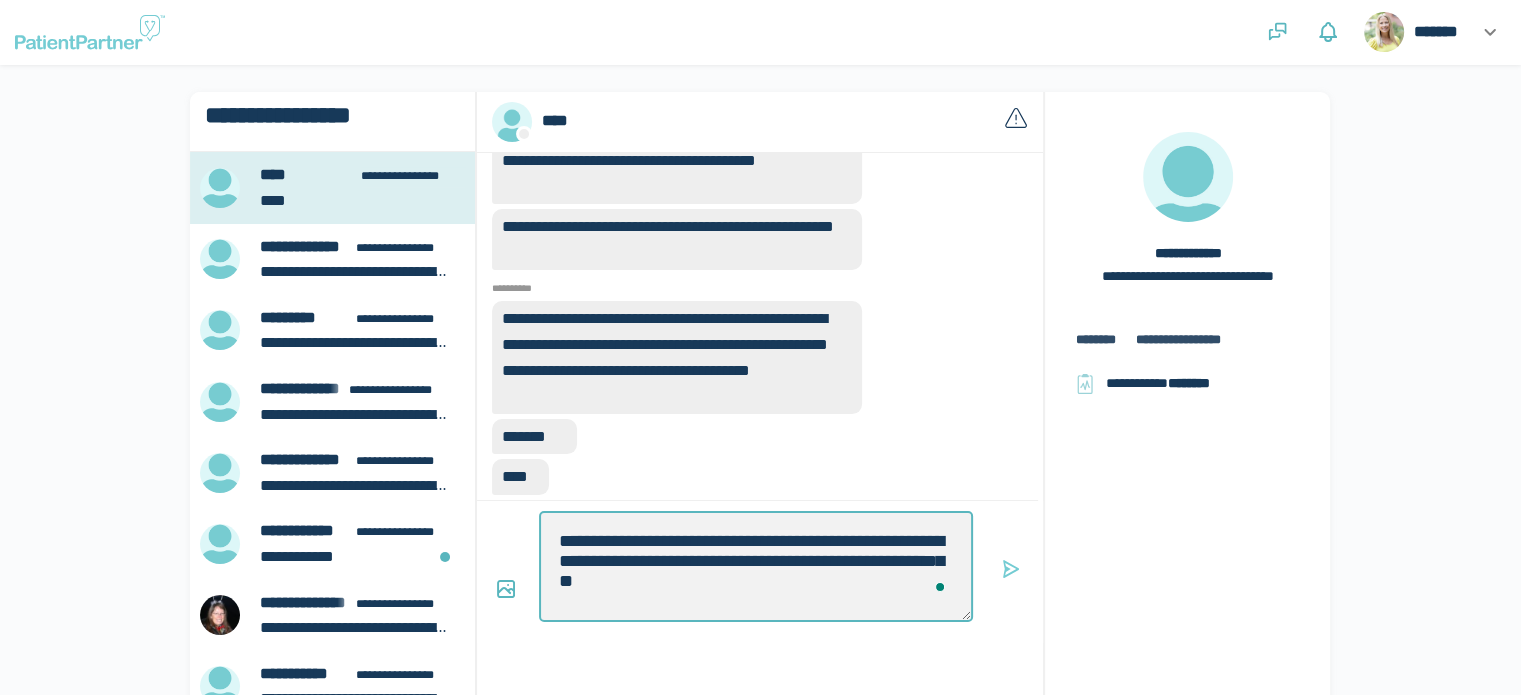 type on "*" 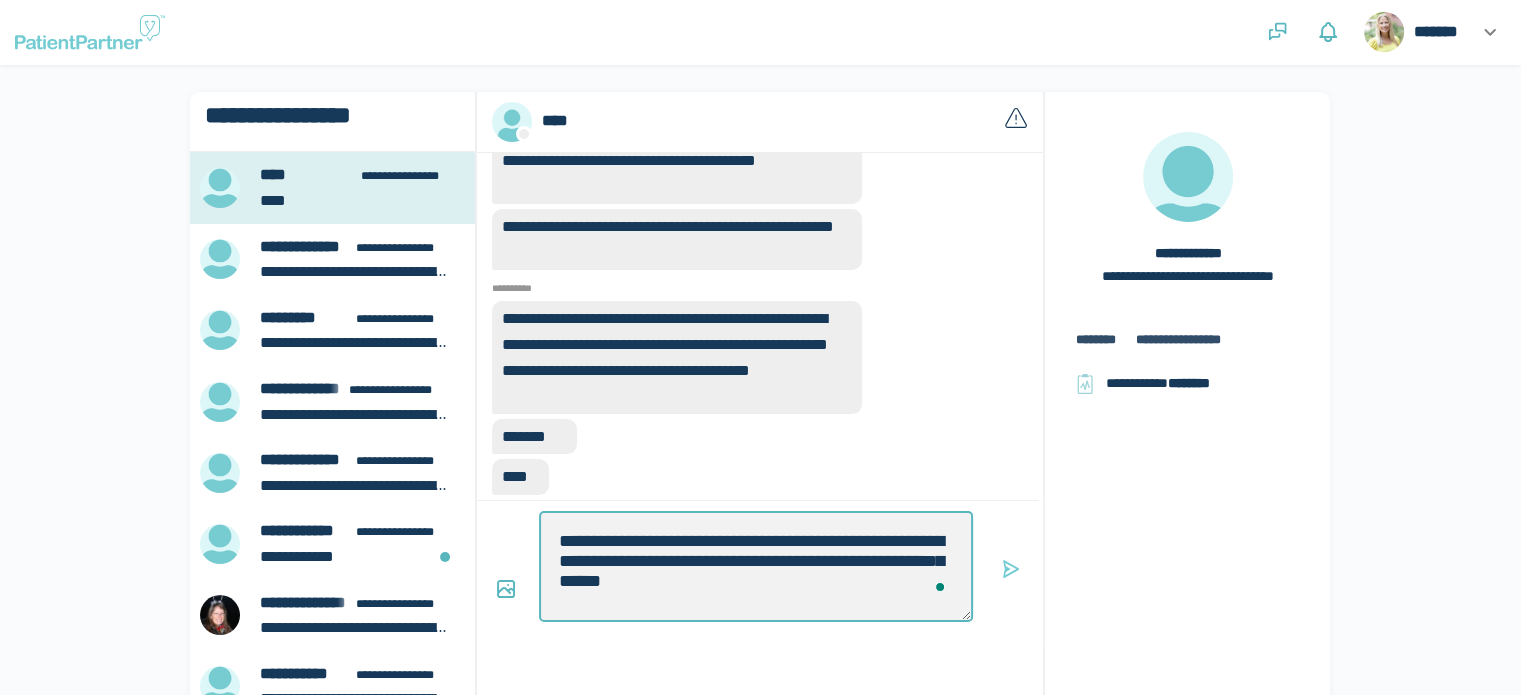 type on "**********" 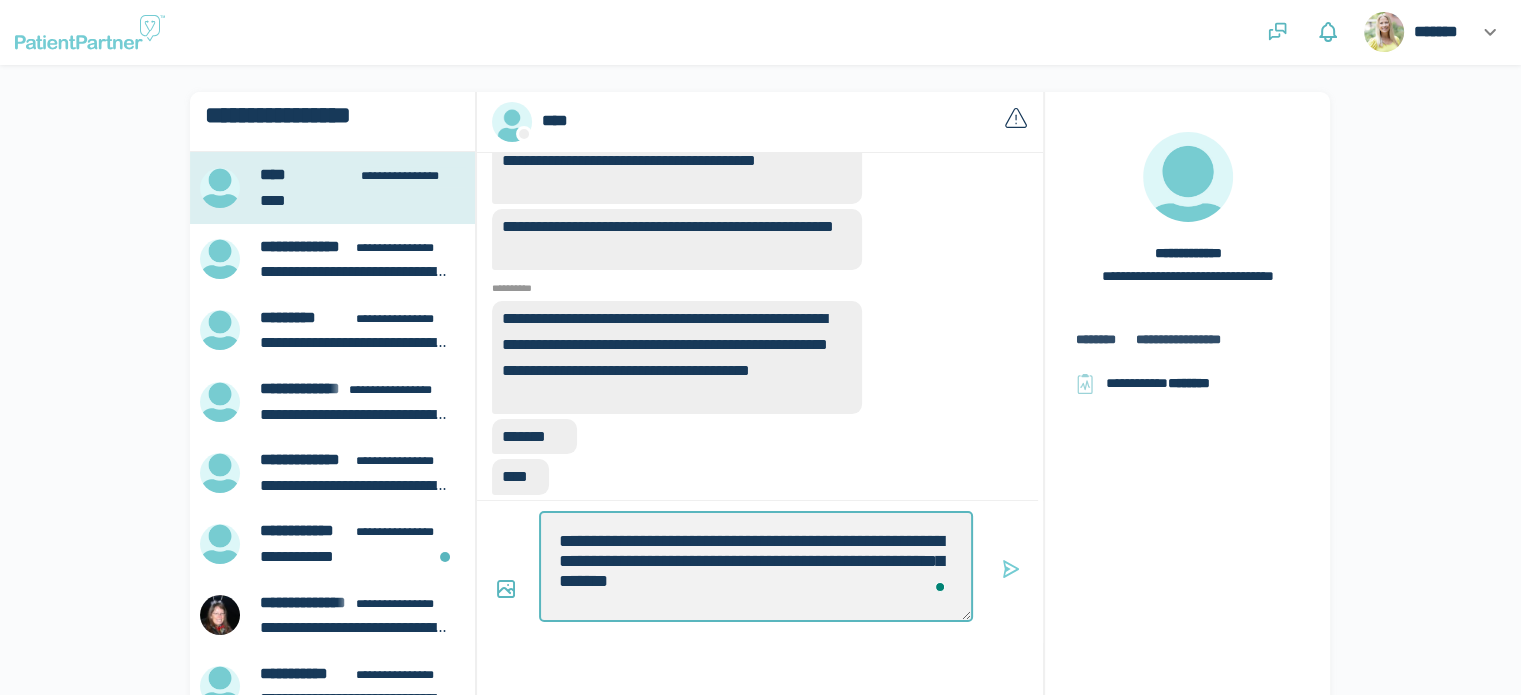 type on "*" 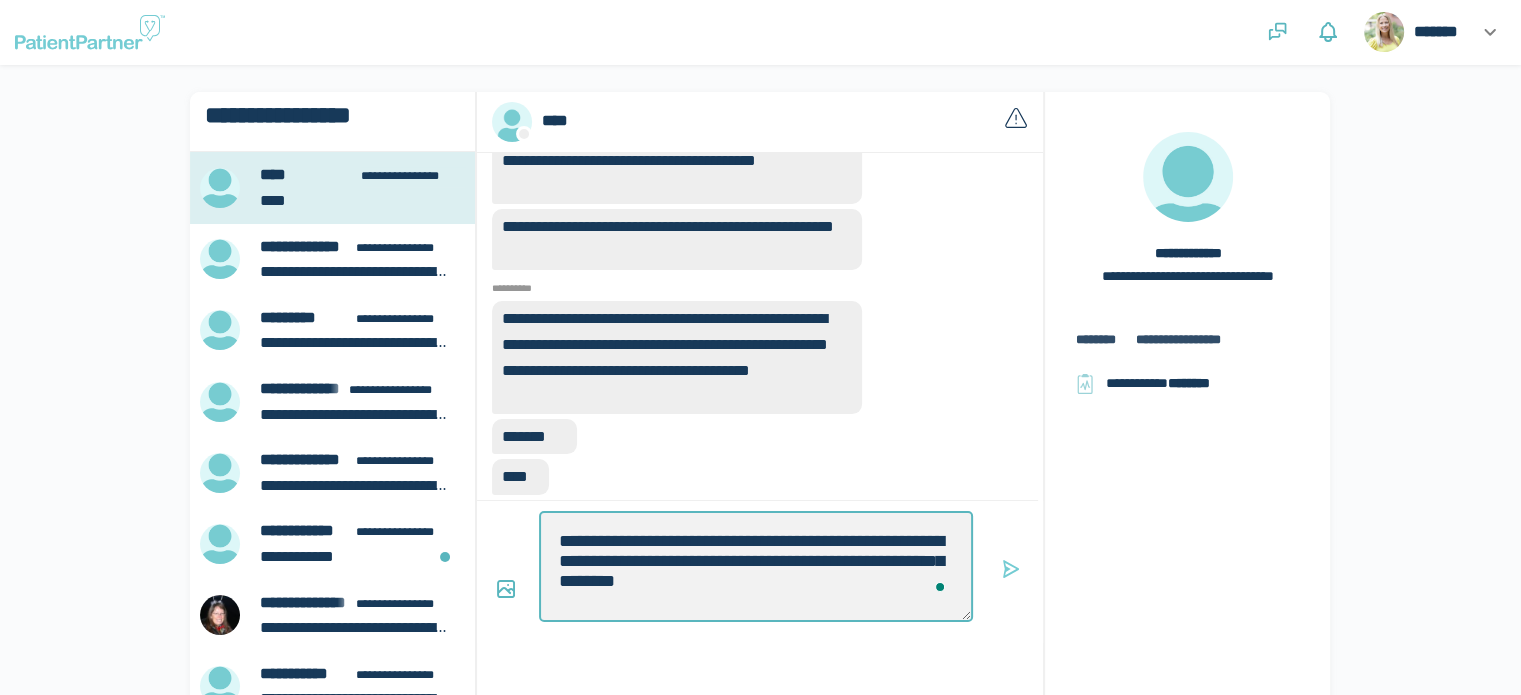 type on "**********" 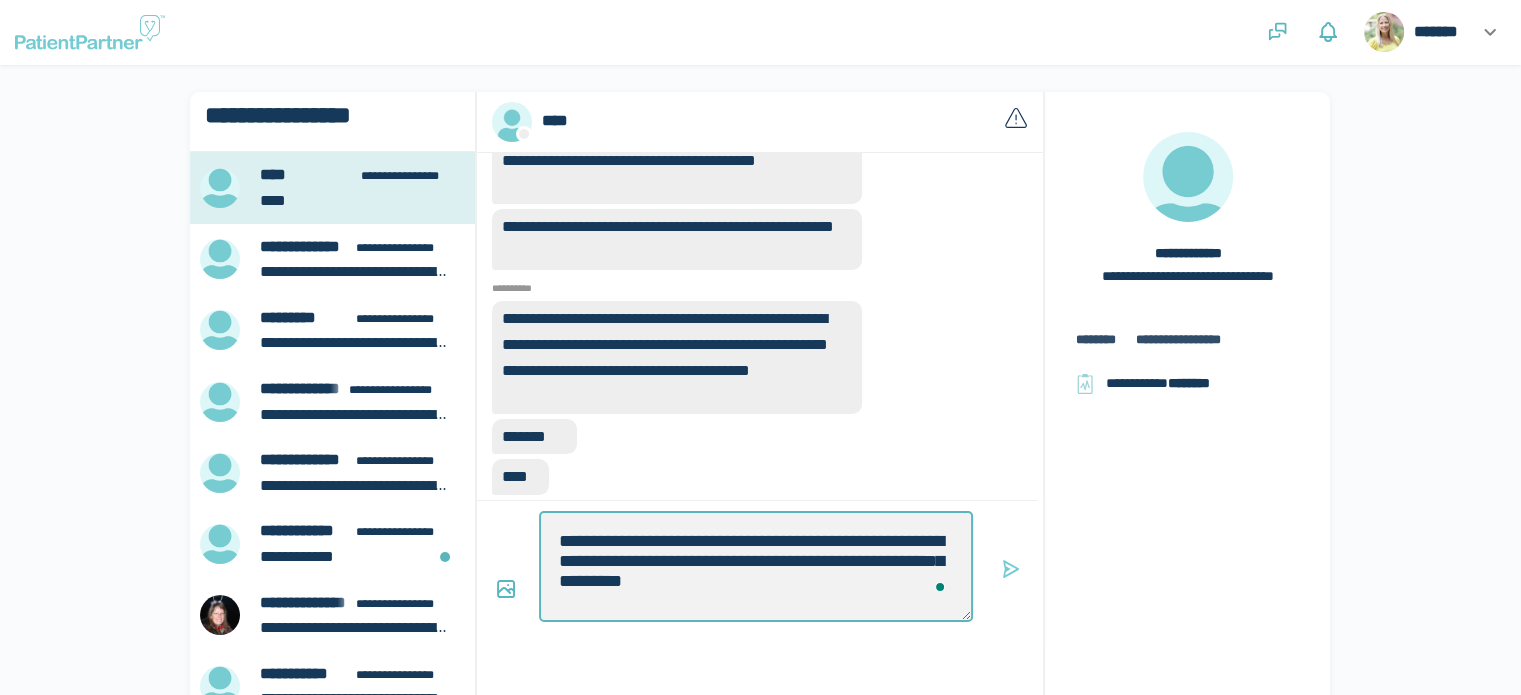 type on "*" 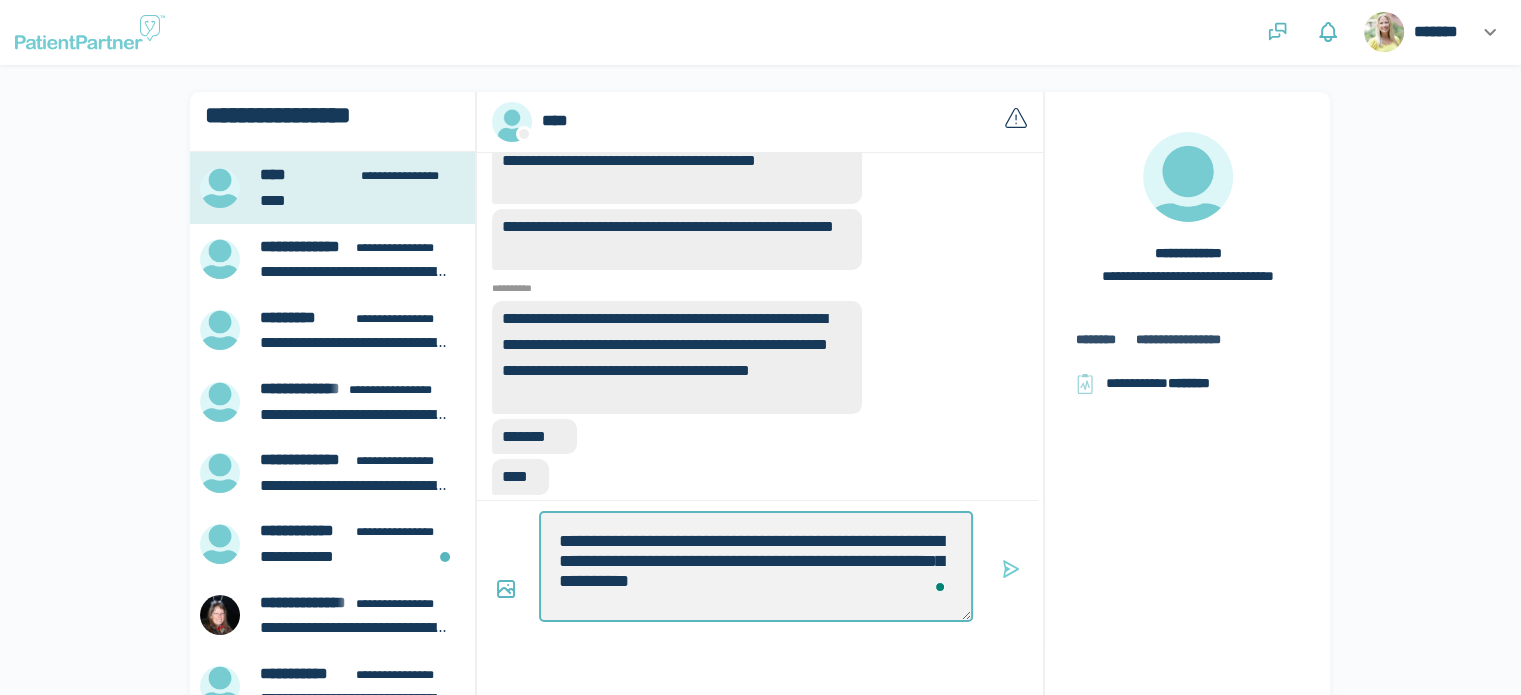 type on "*" 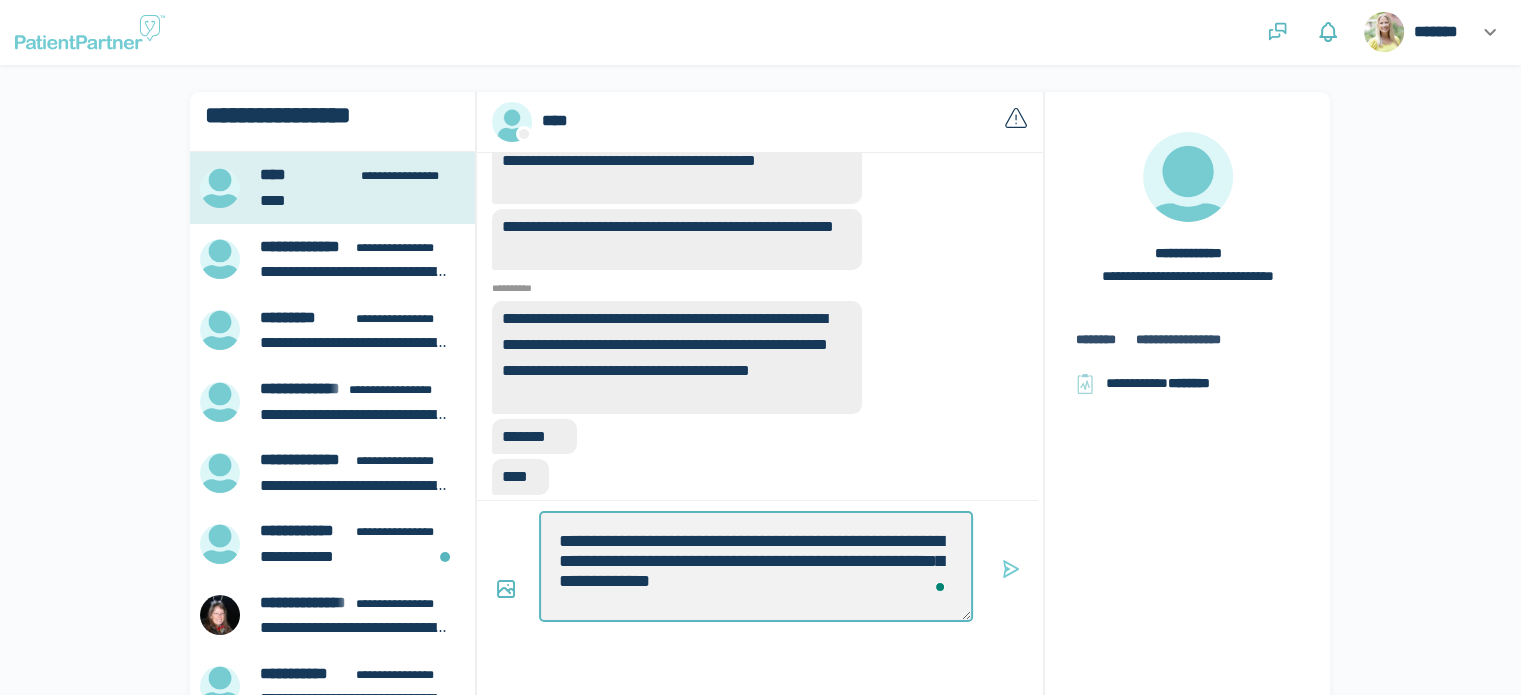 type on "**********" 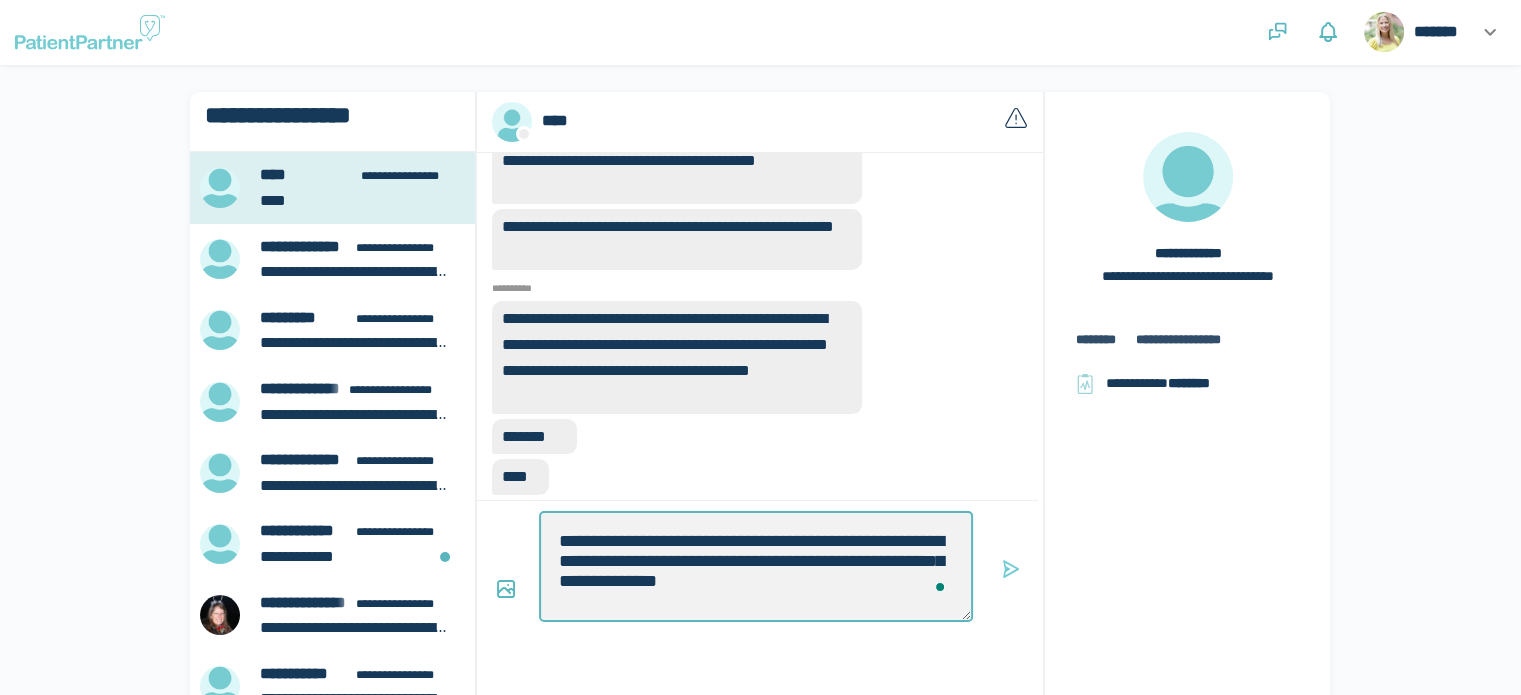 type on "*" 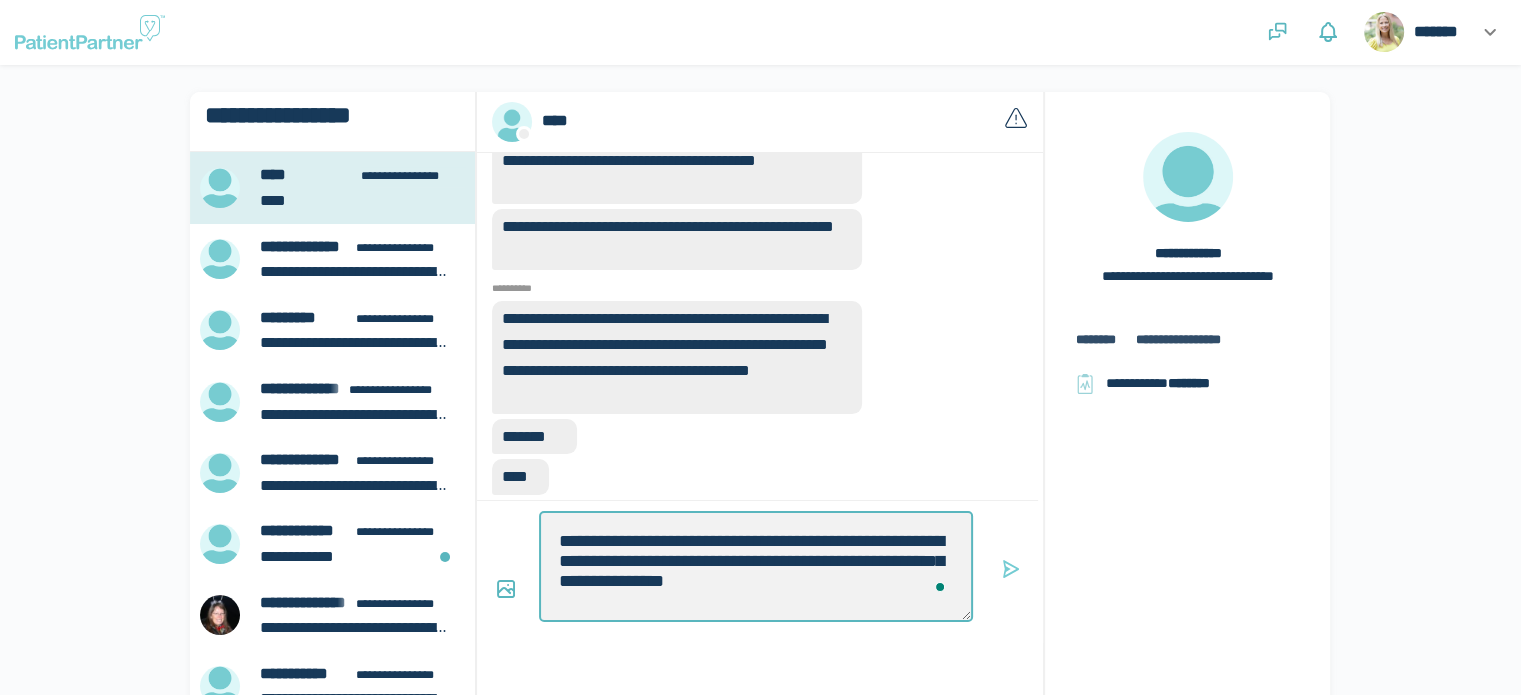 type on "*" 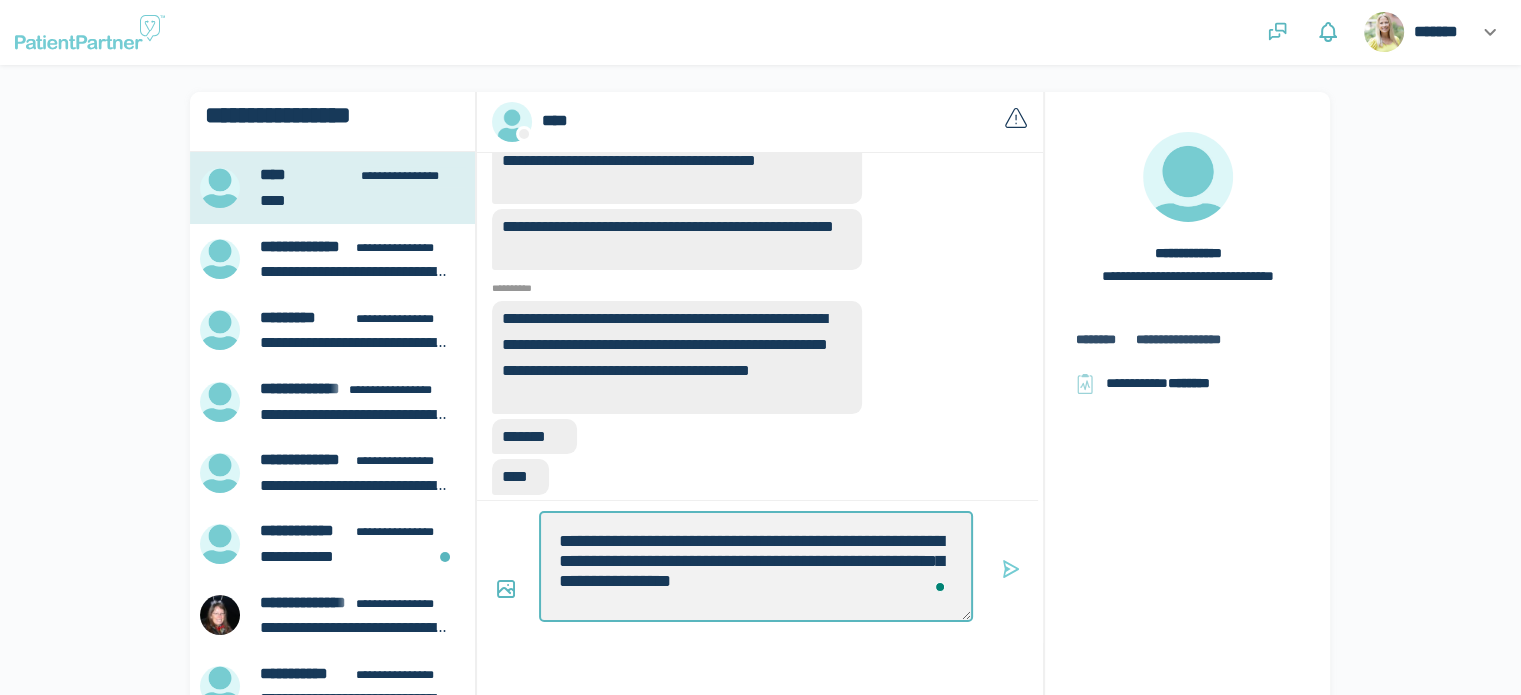 type on "*" 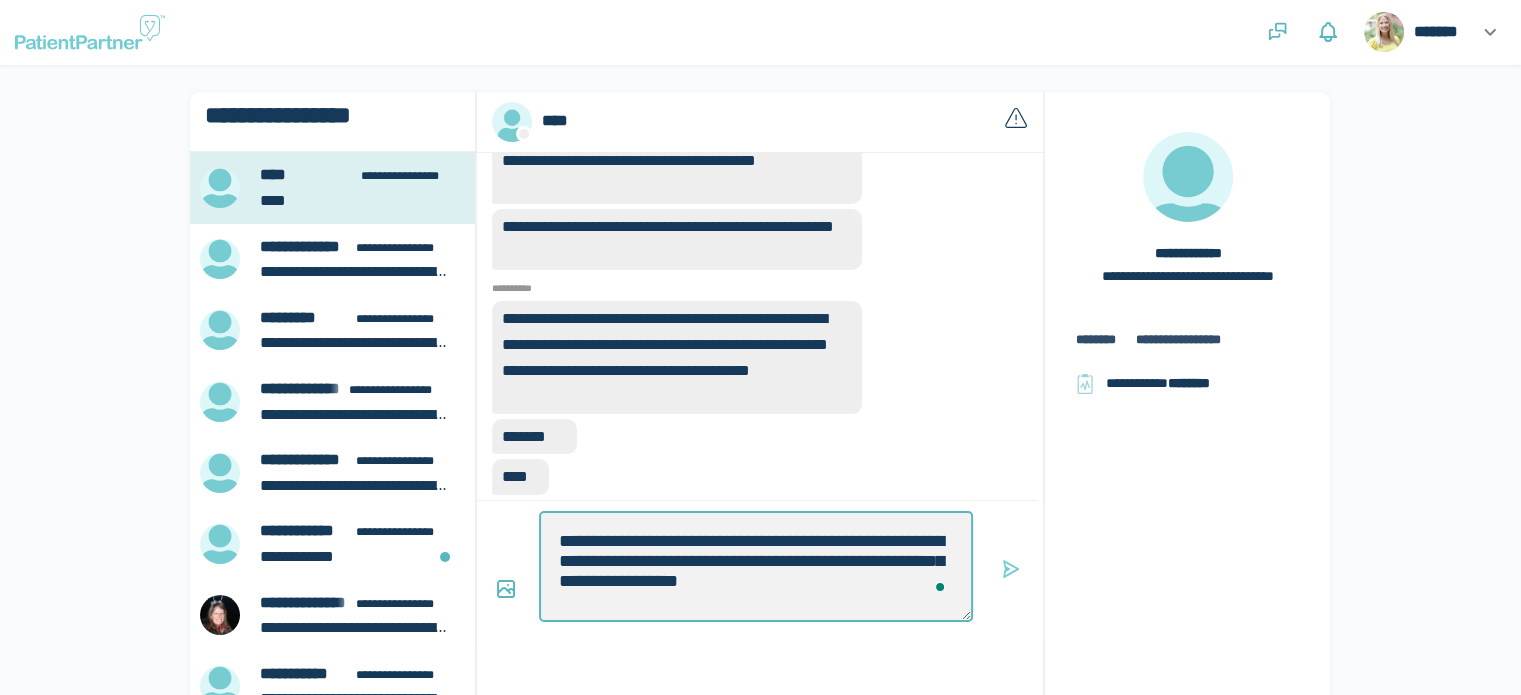 type on "*" 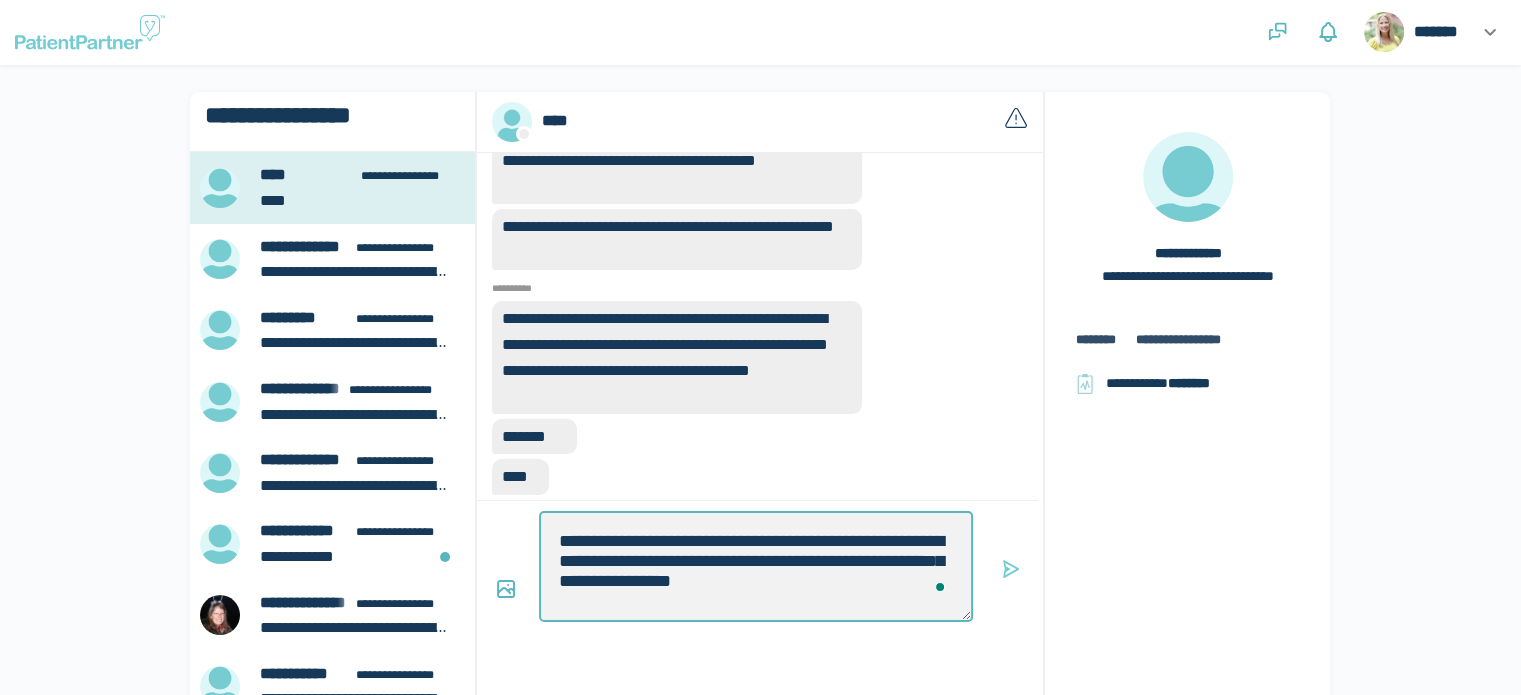 type on "*" 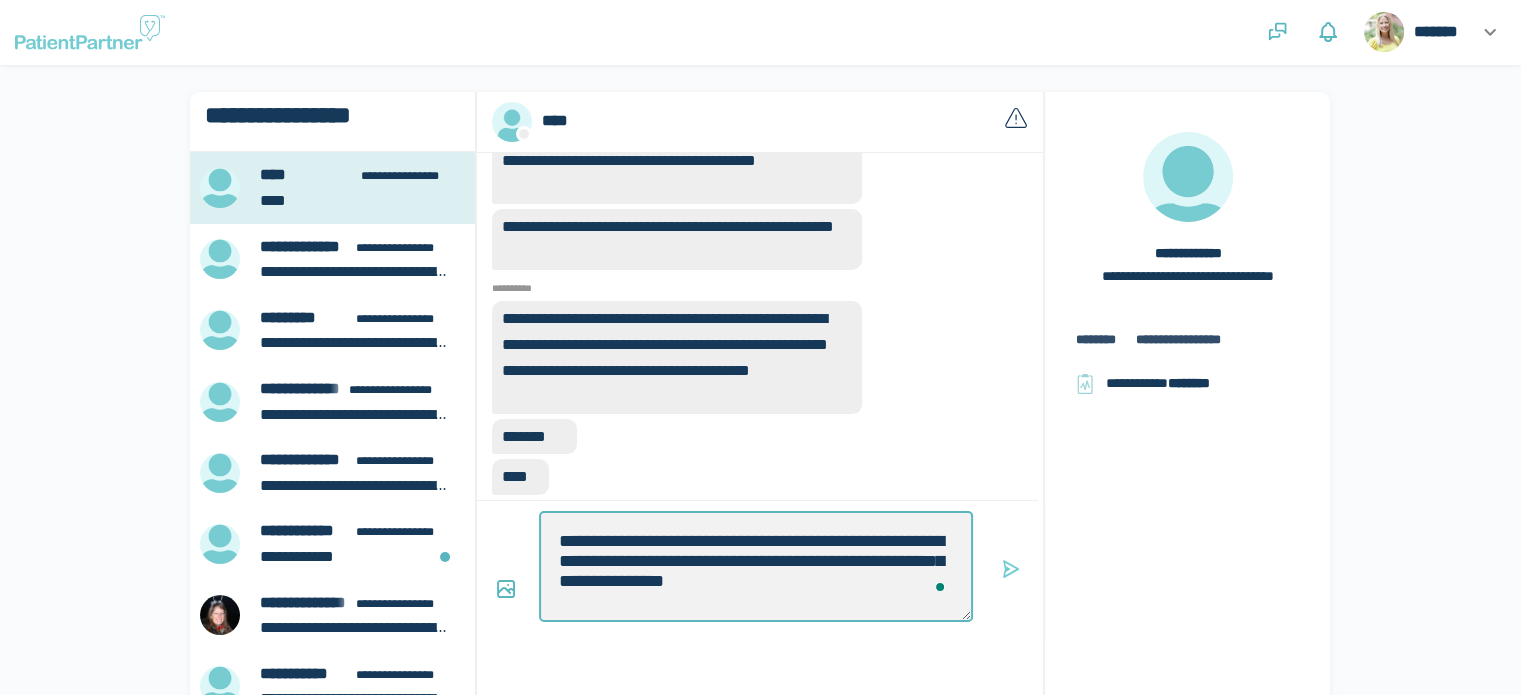 type on "**********" 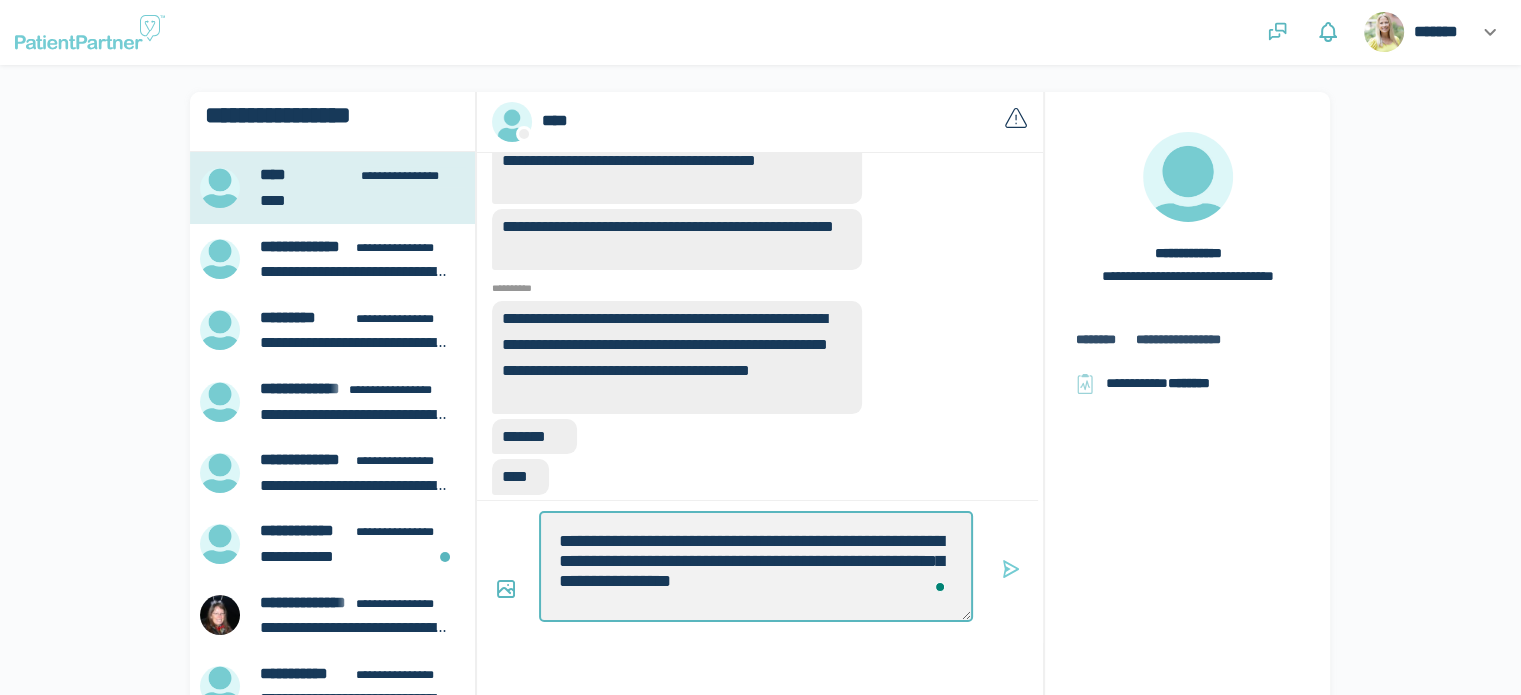 type on "*" 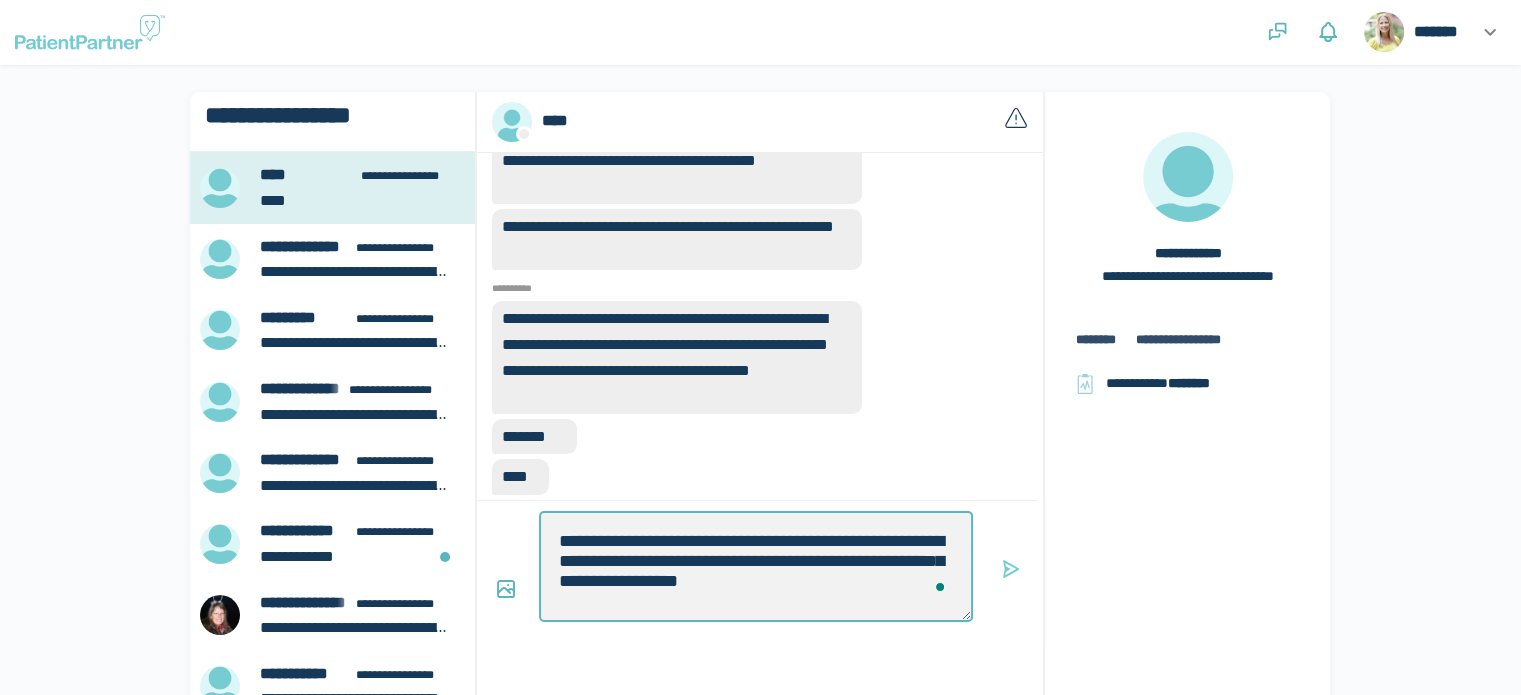 type on "**********" 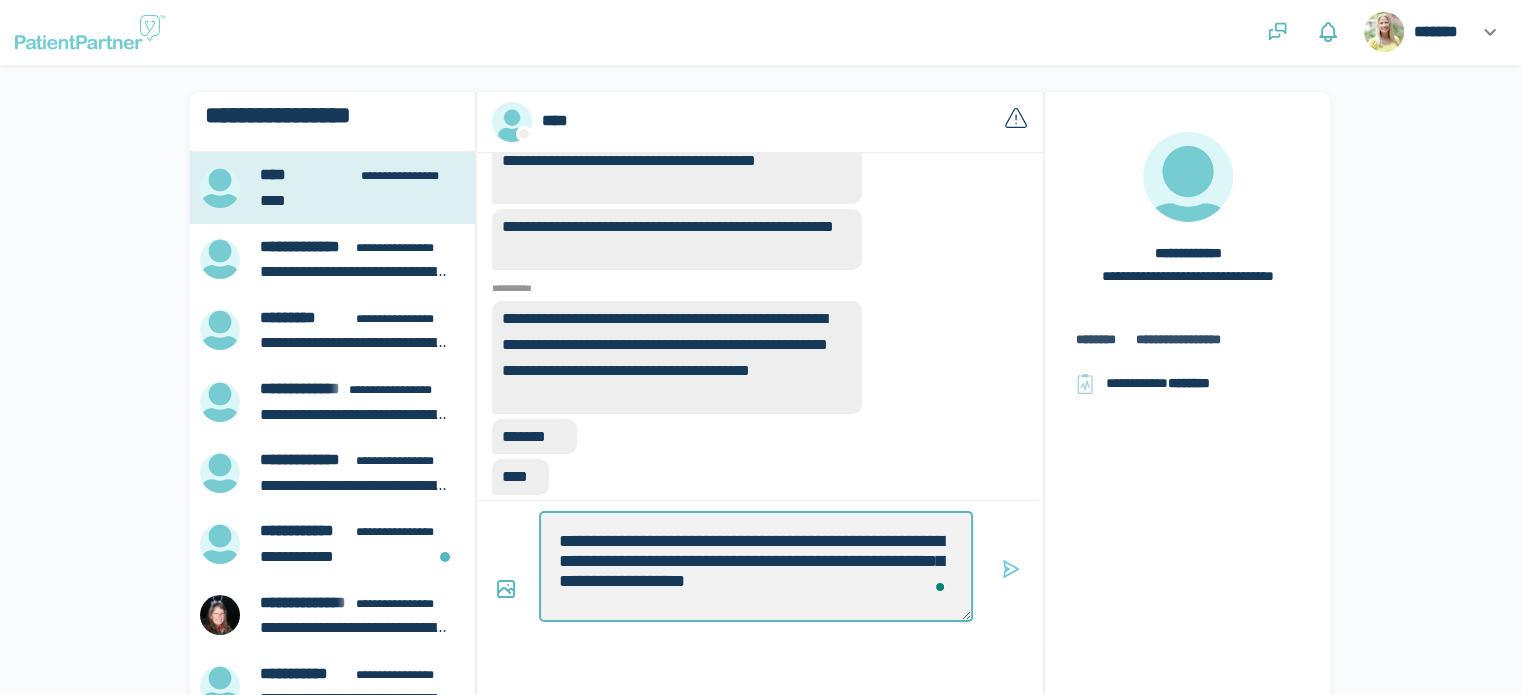 type on "*" 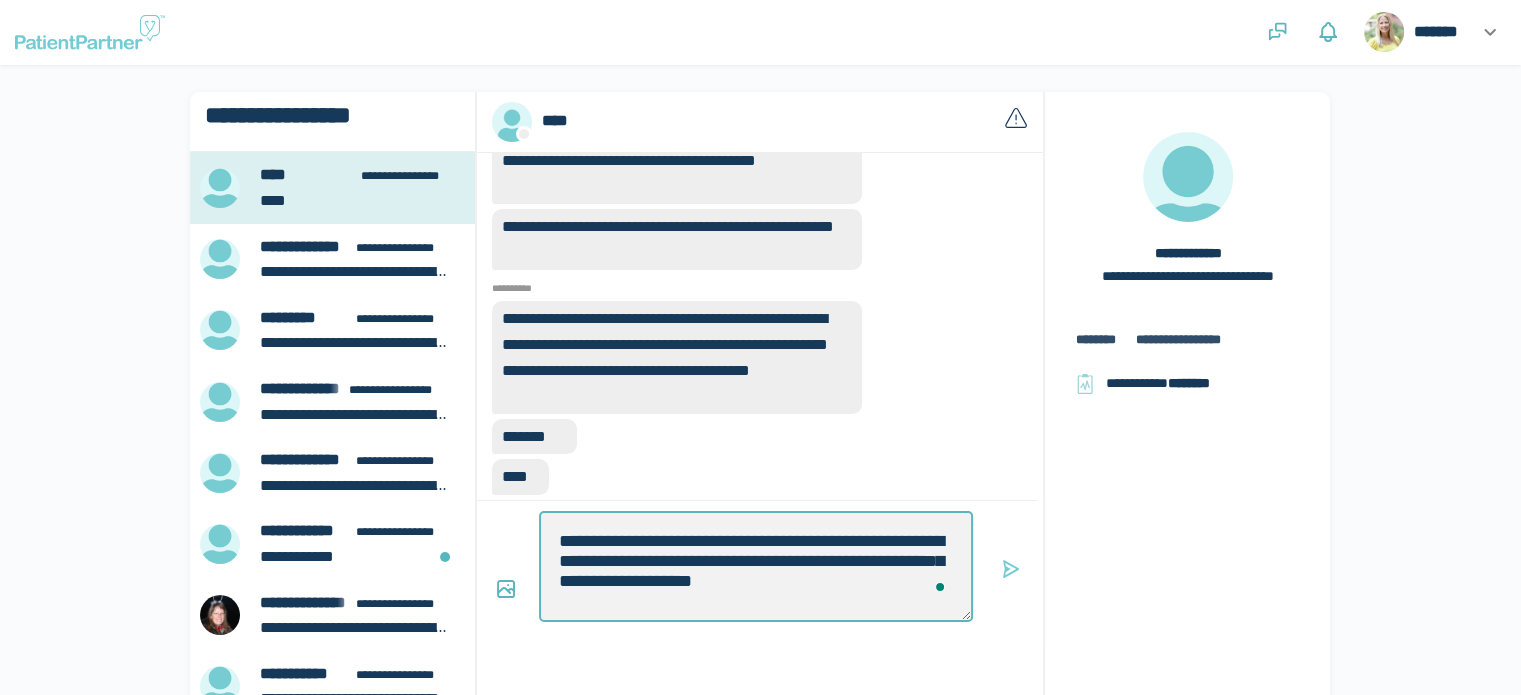 type on "*" 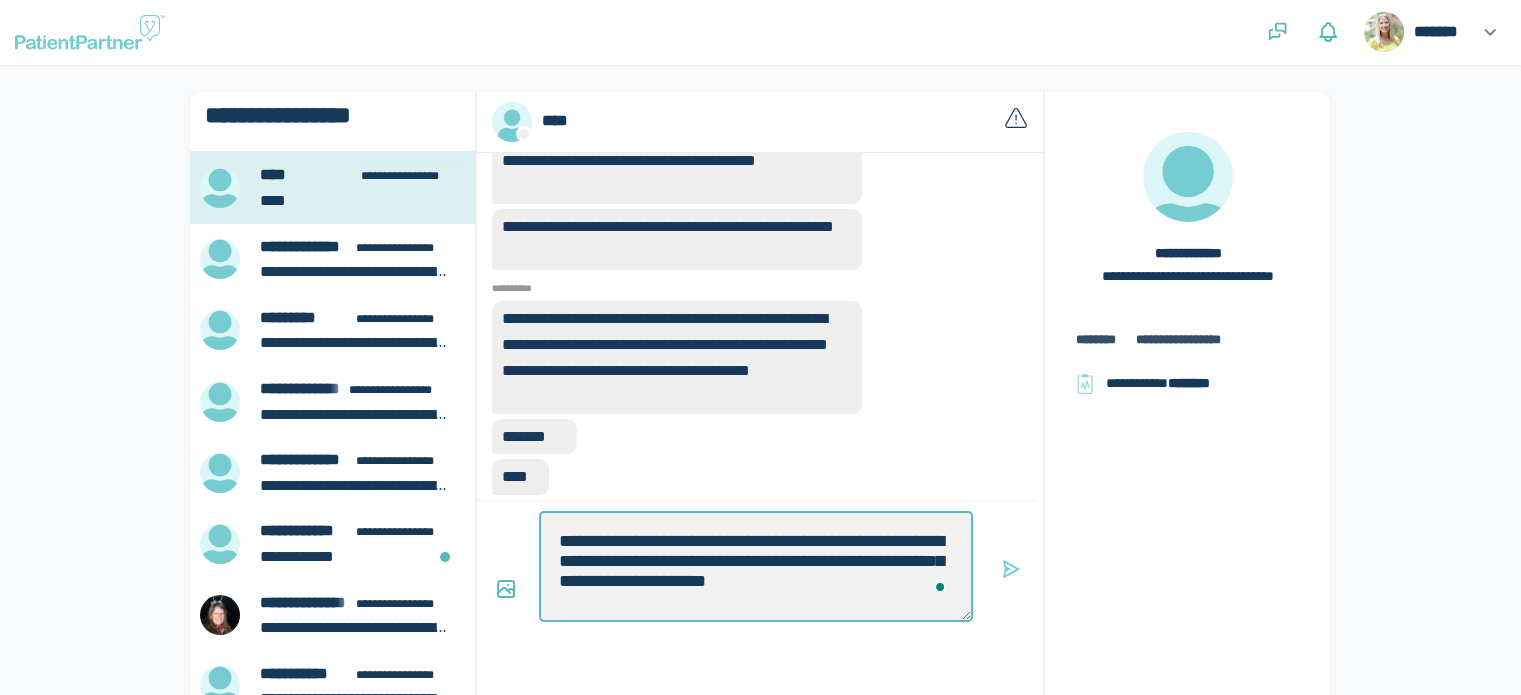 type on "**********" 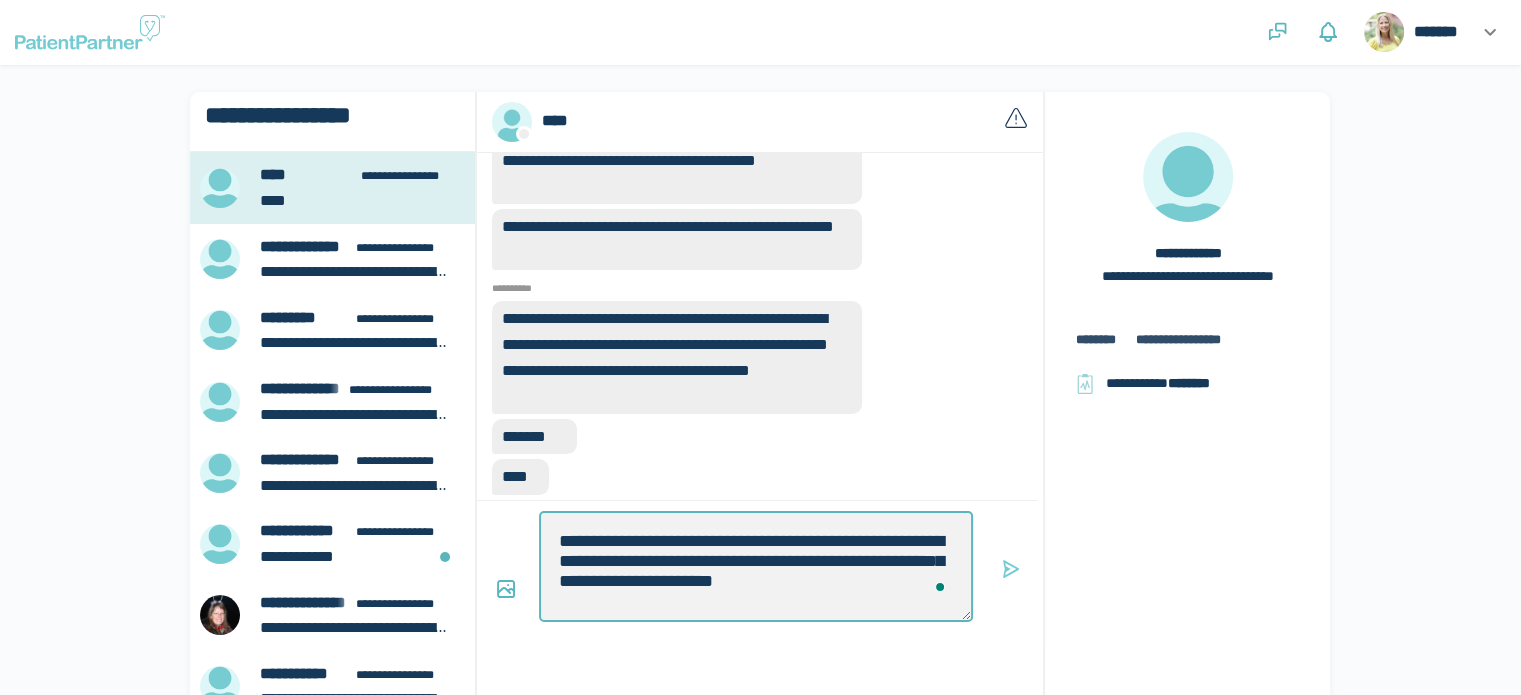 type on "*" 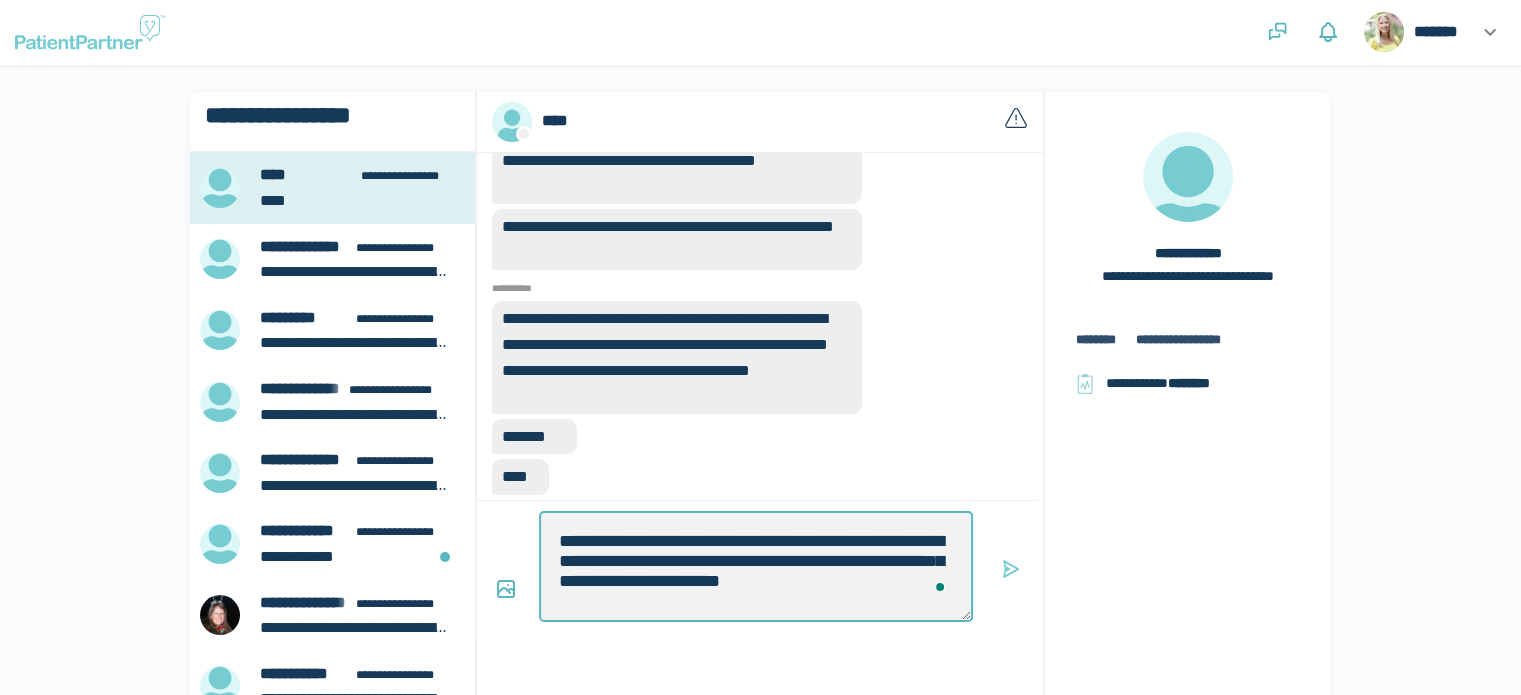 type on "*" 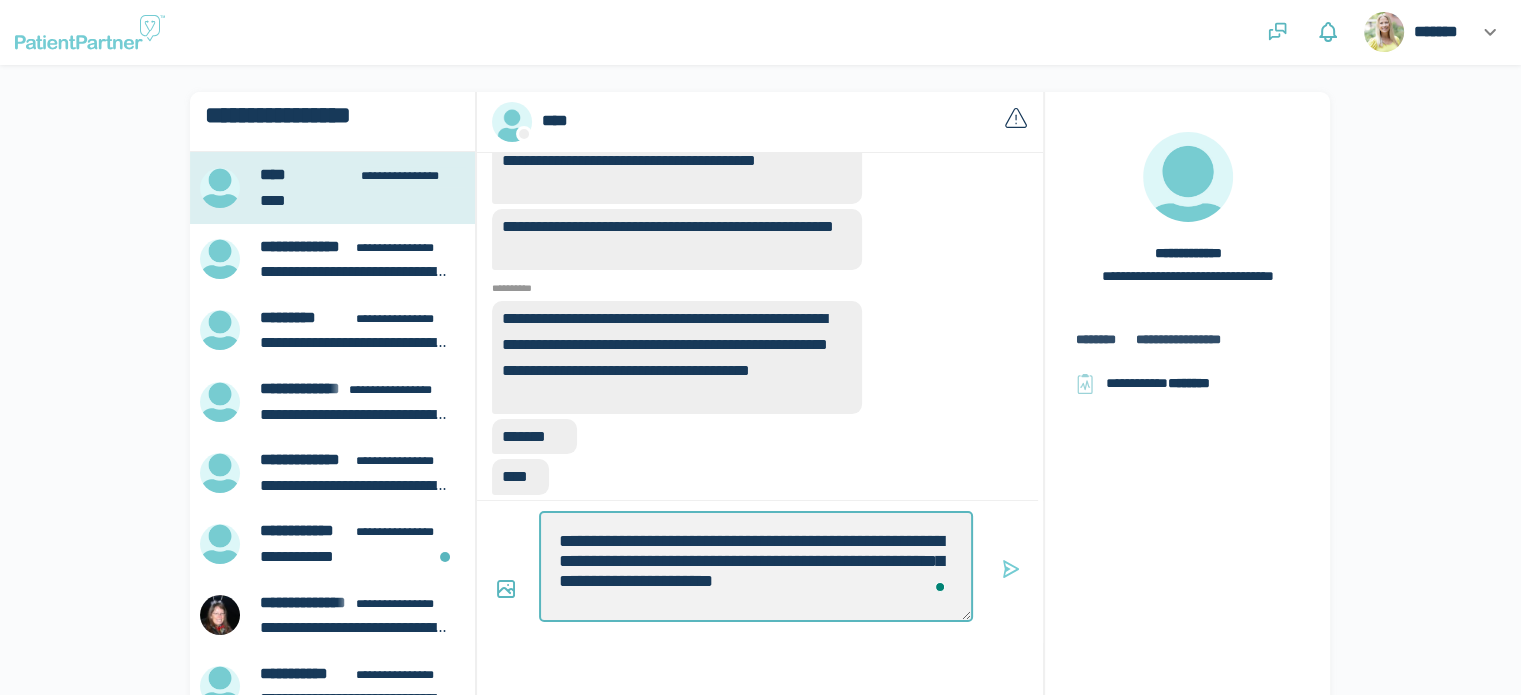 type on "*" 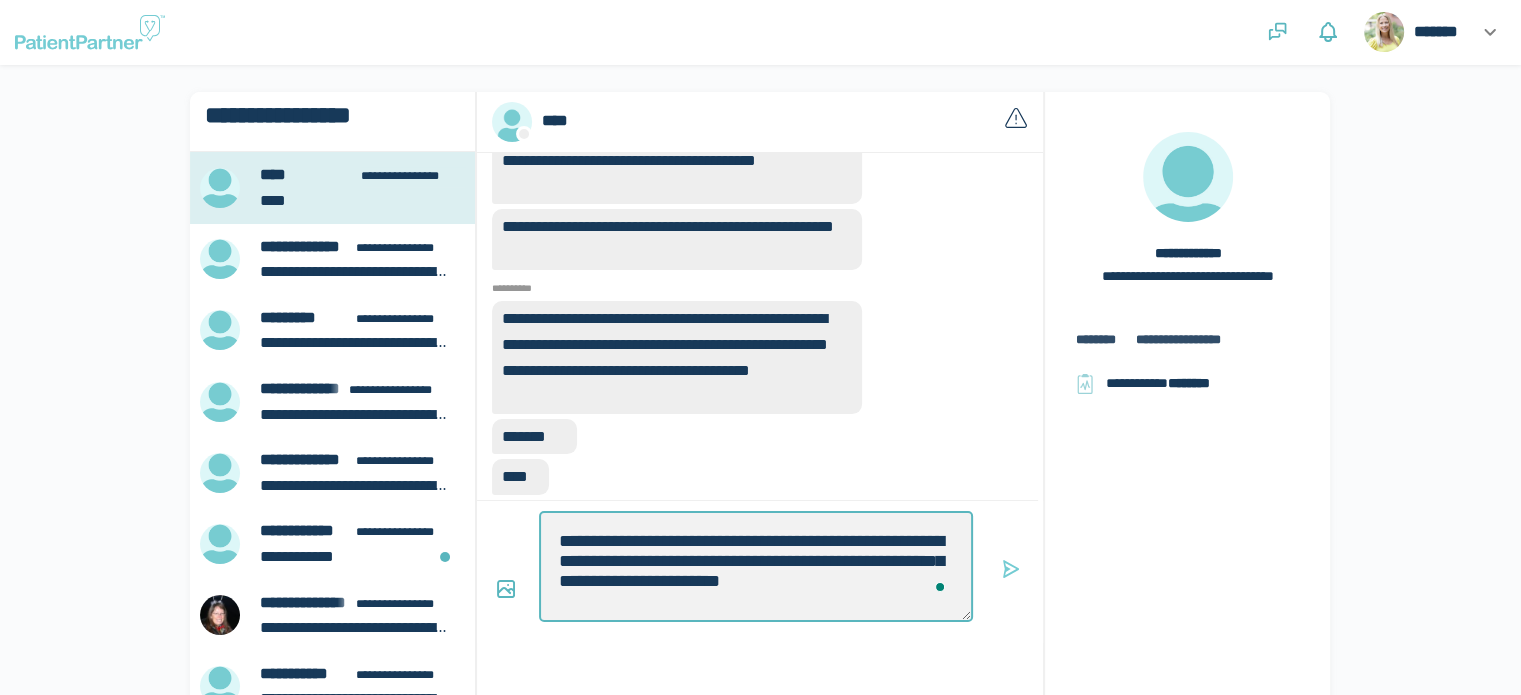type on "**********" 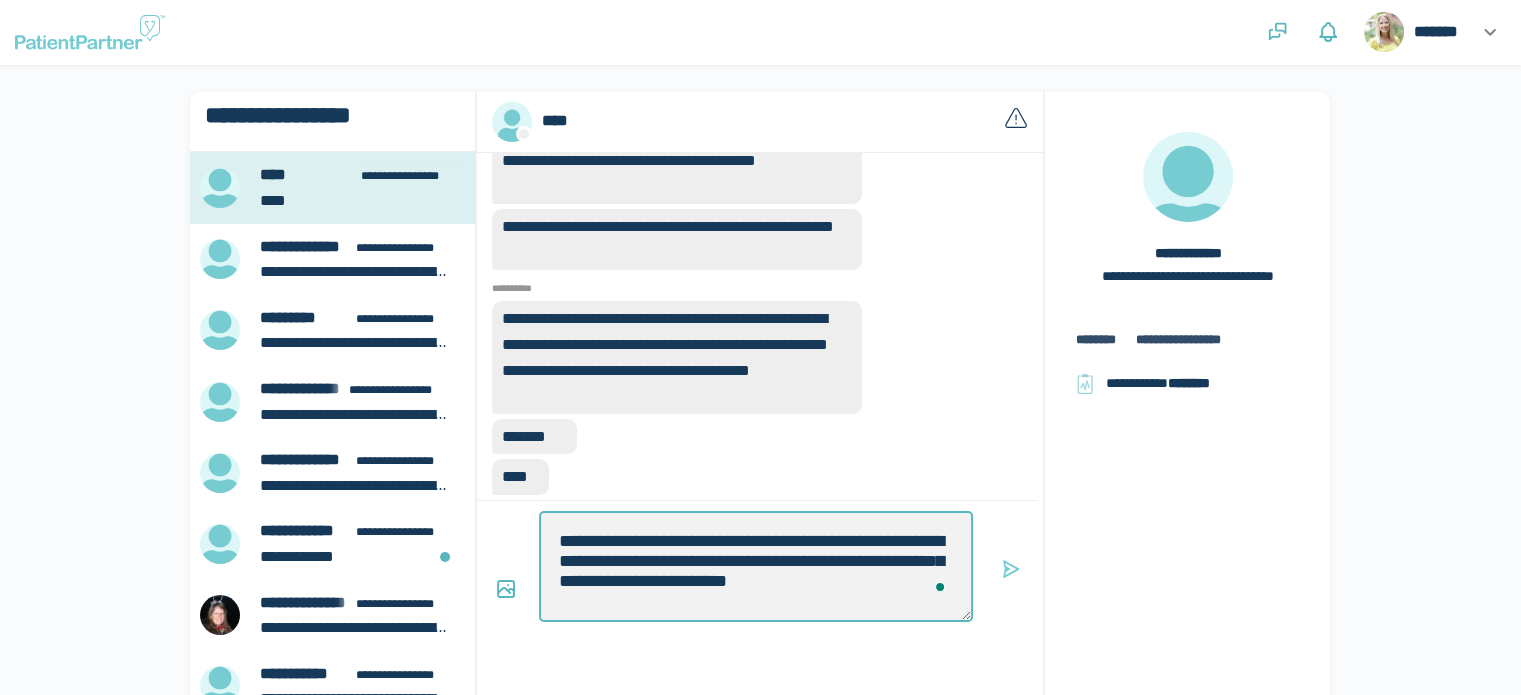 type 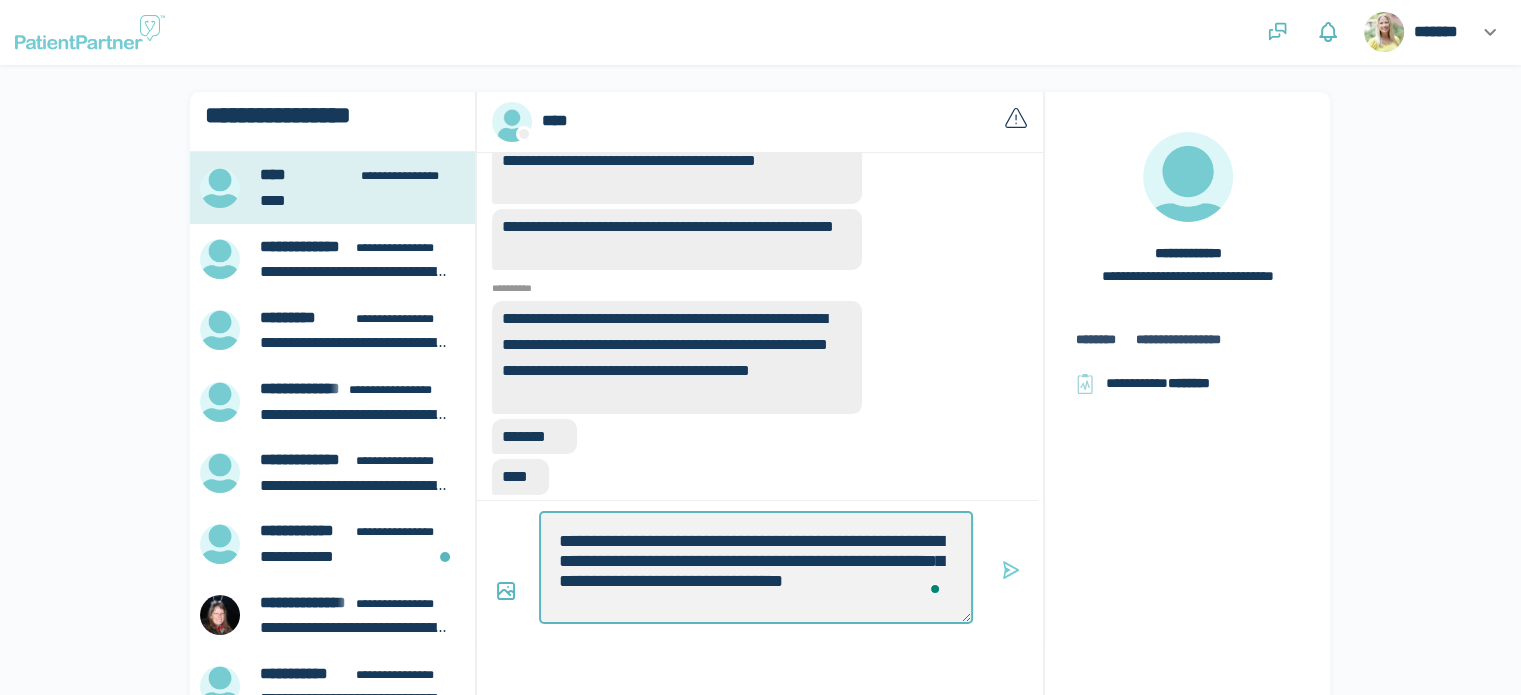 scroll, scrollTop: 6, scrollLeft: 0, axis: vertical 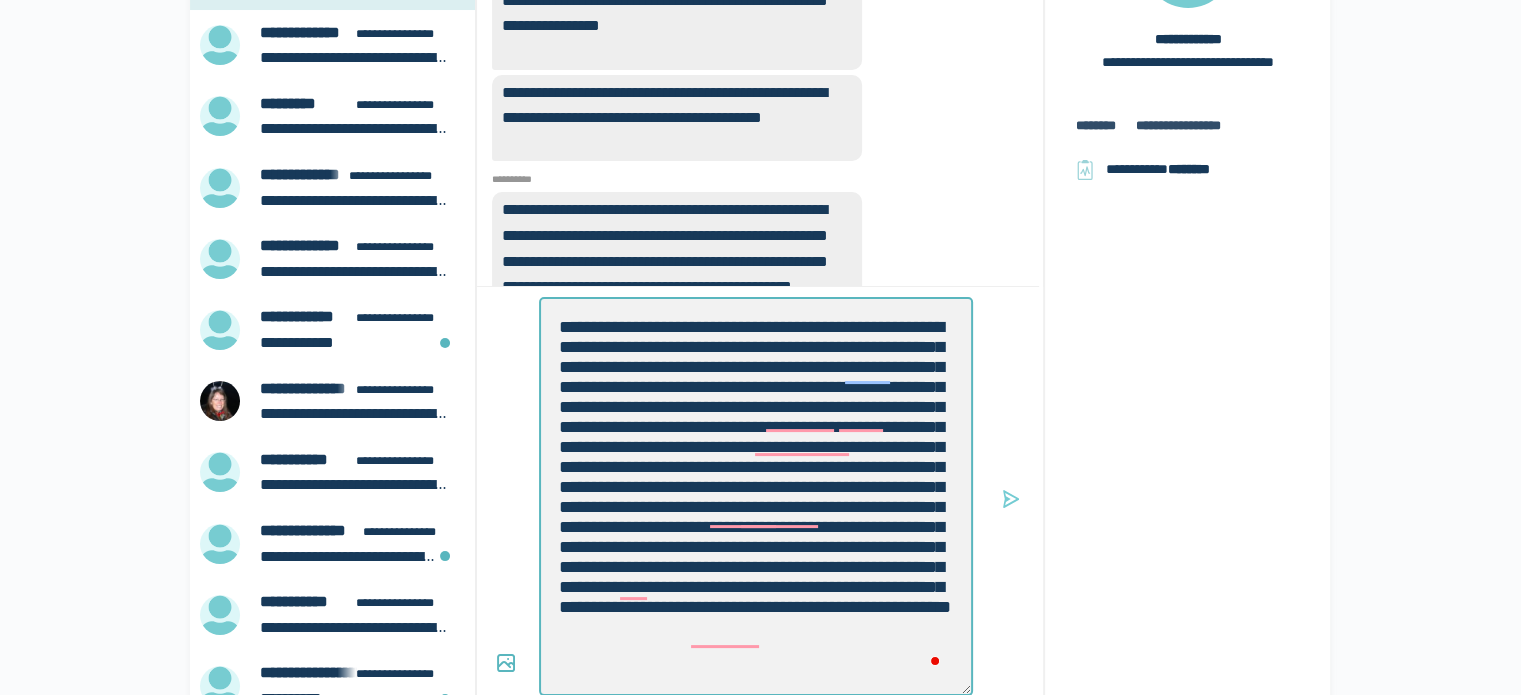 click on "**********" at bounding box center (756, 496) 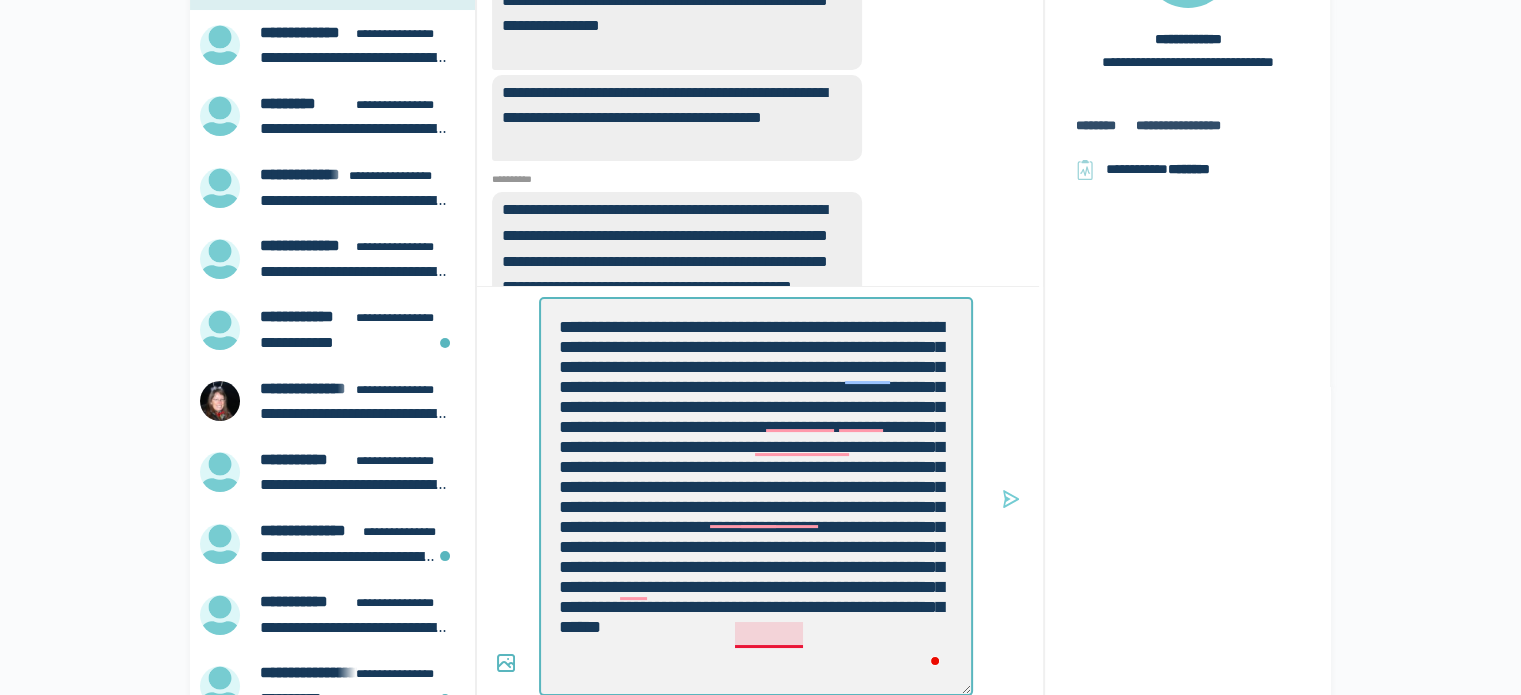 click on "**********" at bounding box center [756, 496] 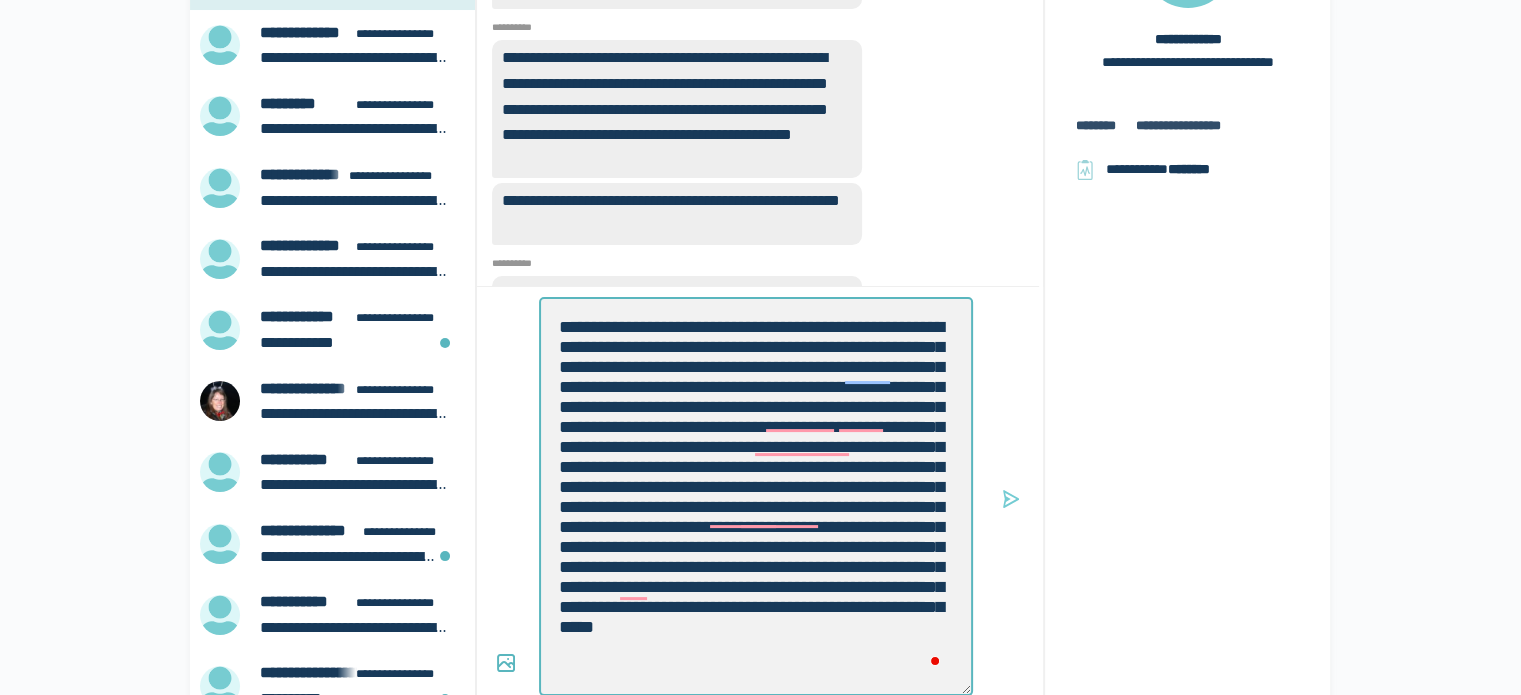 scroll, scrollTop: -442, scrollLeft: 0, axis: vertical 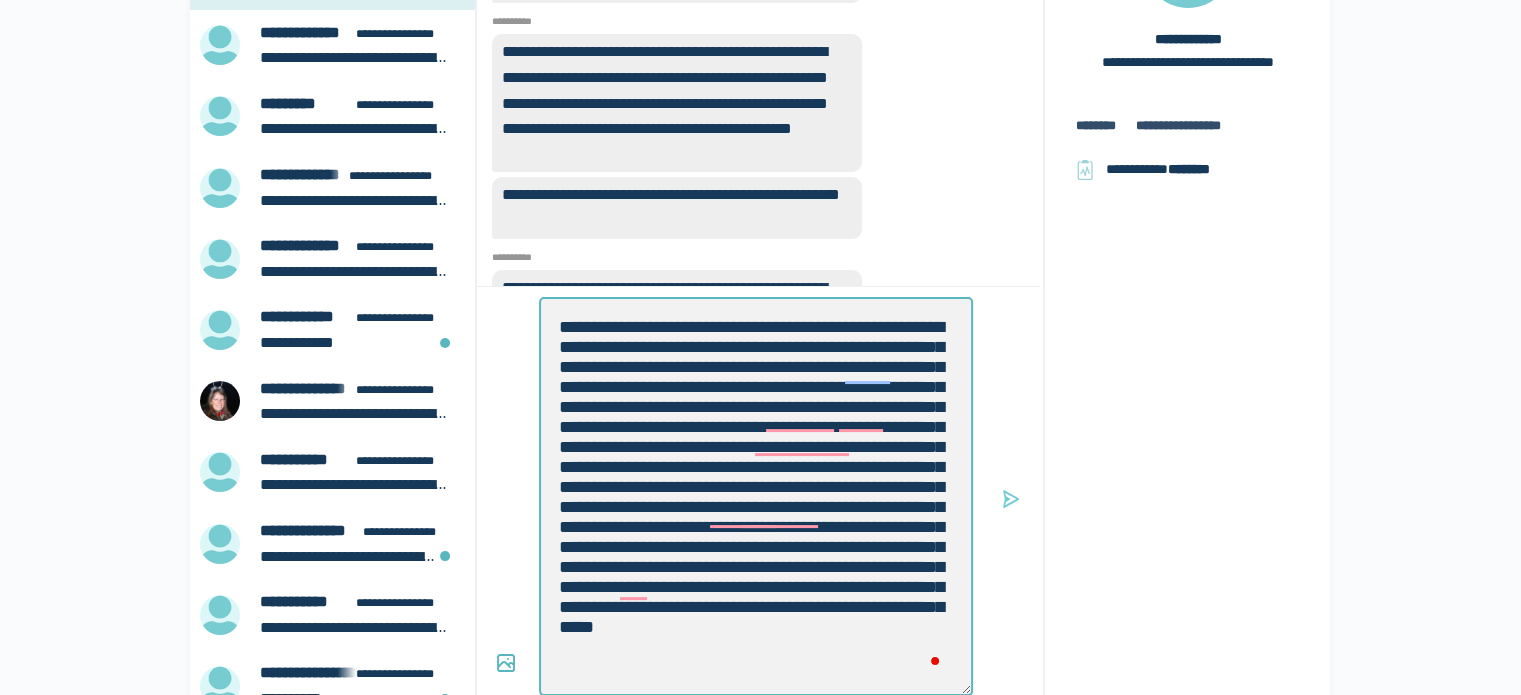 click on "**********" at bounding box center [756, 496] 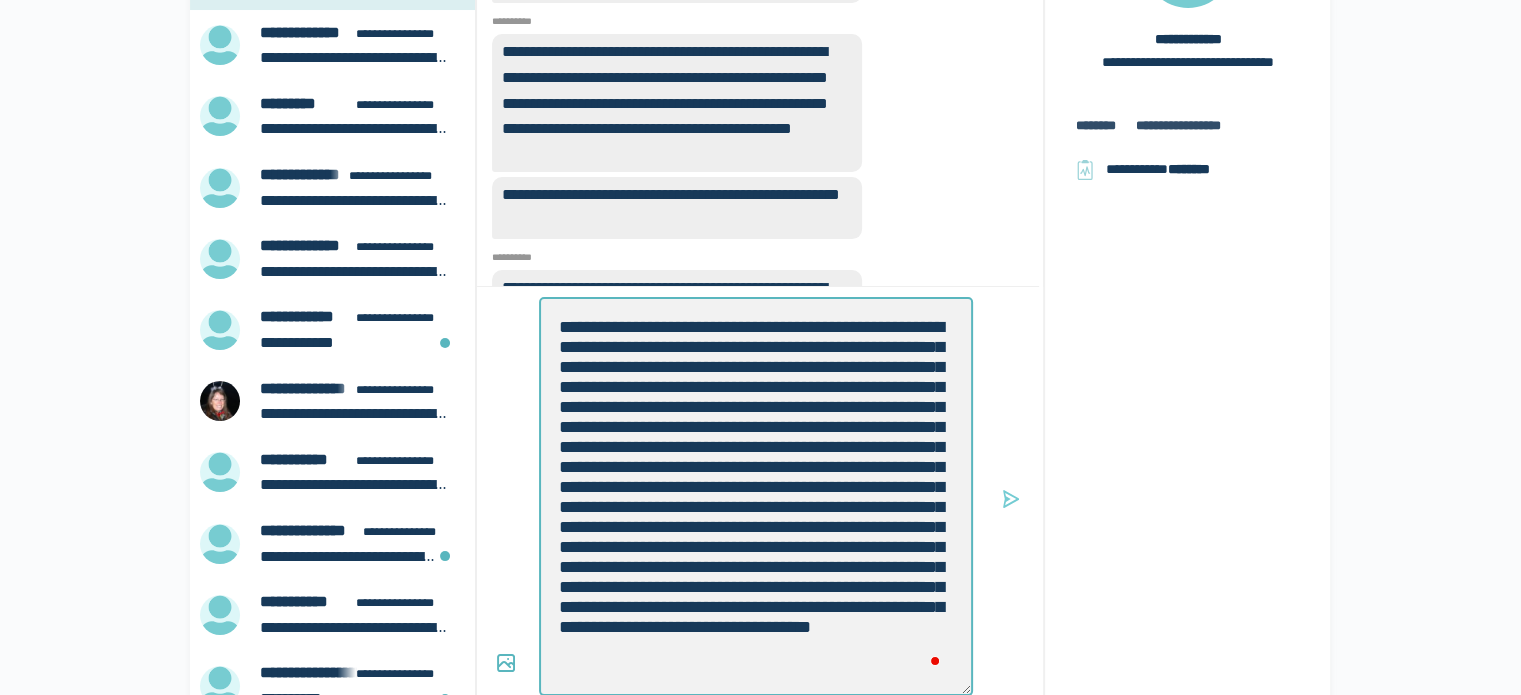 scroll, scrollTop: 102, scrollLeft: 0, axis: vertical 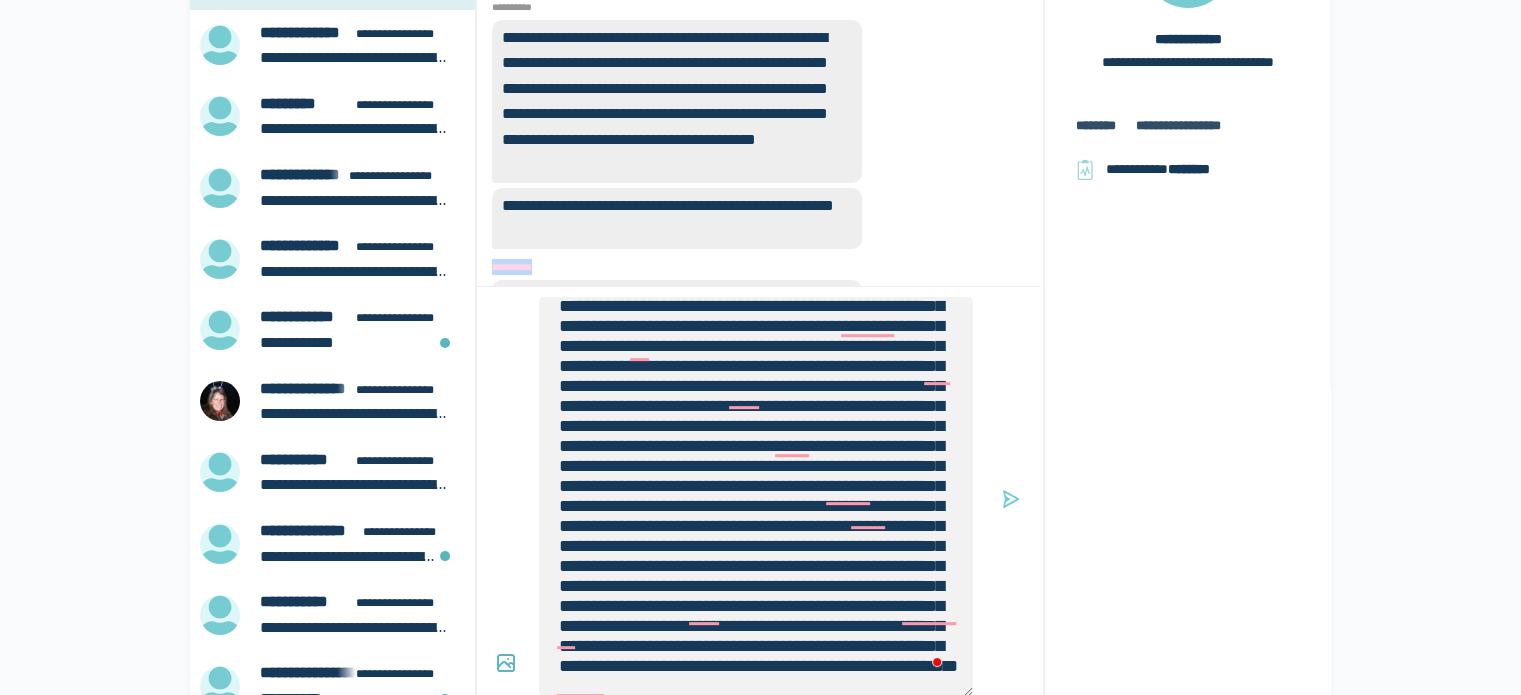 drag, startPoint x: 1040, startPoint y: 246, endPoint x: 1042, endPoint y: 263, distance: 17.117243 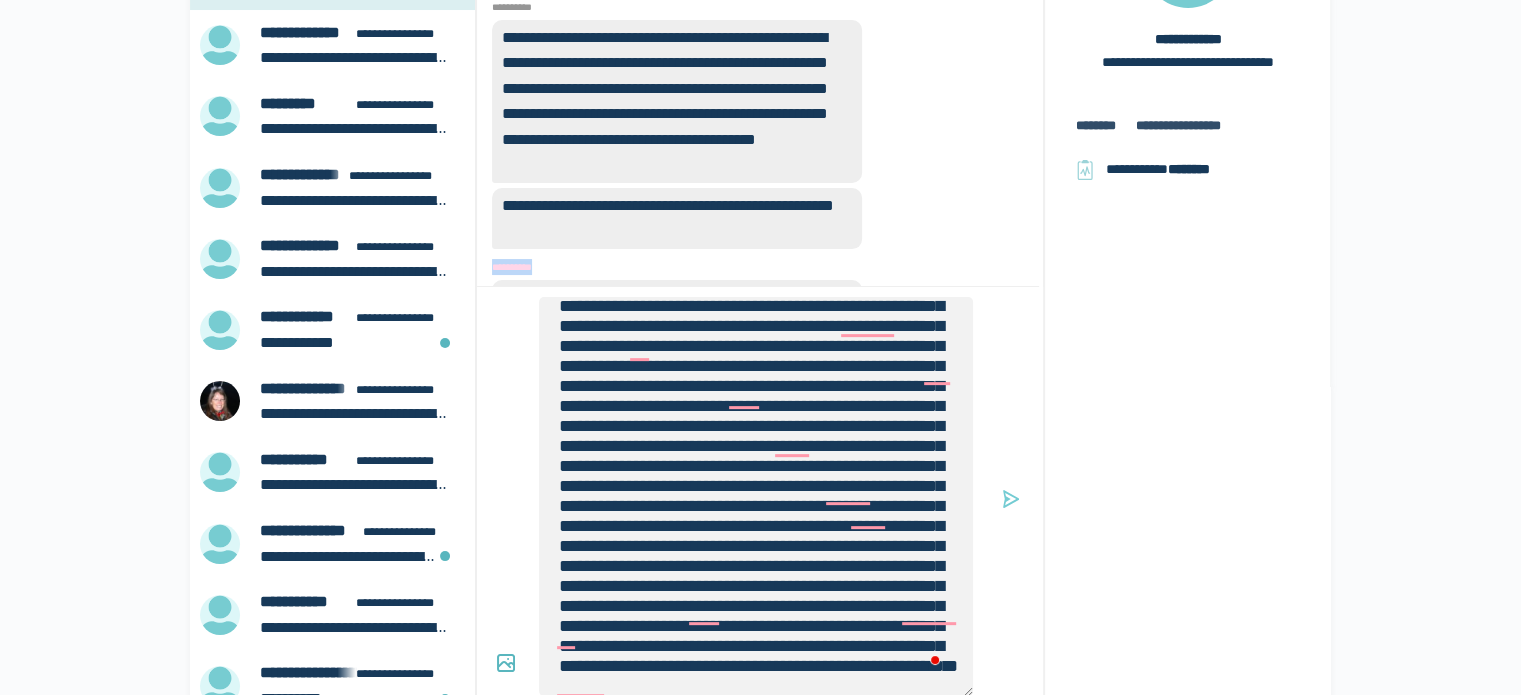 scroll, scrollTop: -176, scrollLeft: 0, axis: vertical 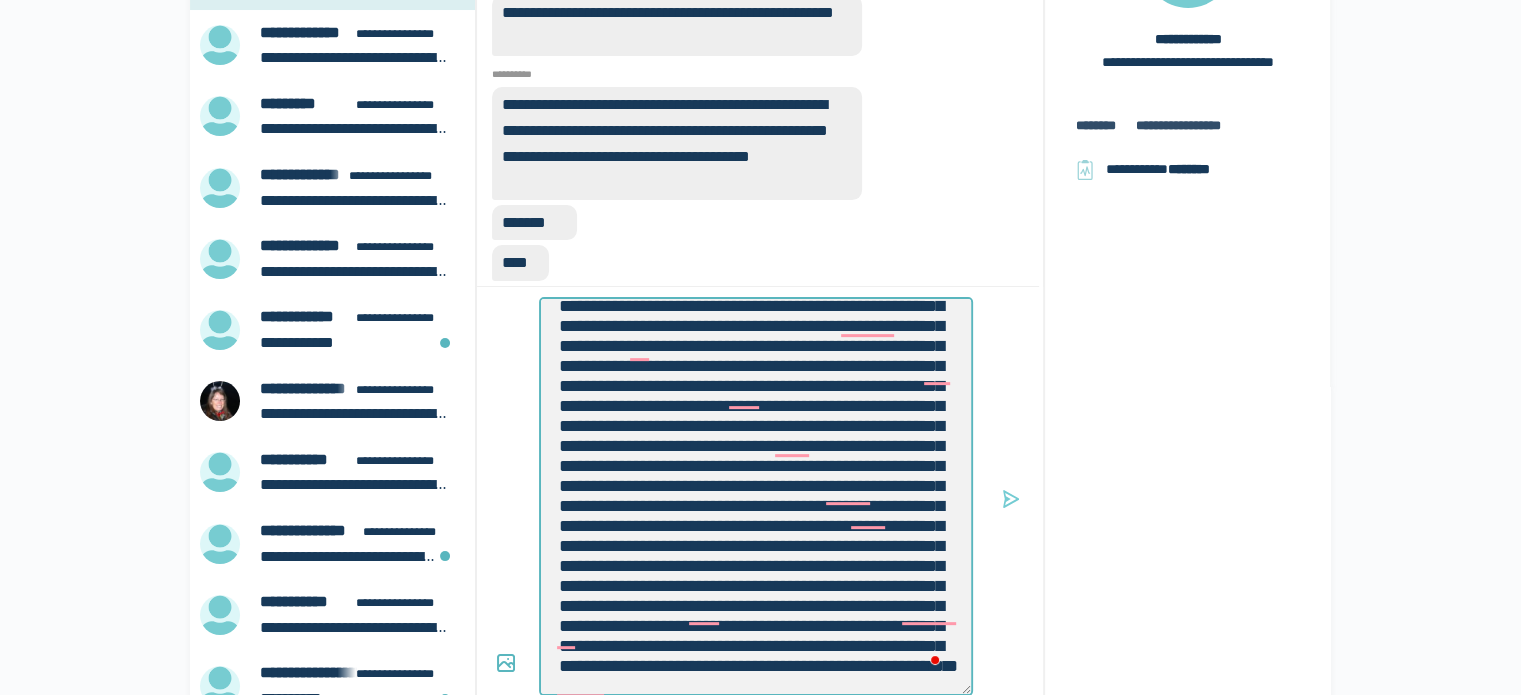 click at bounding box center (756, 496) 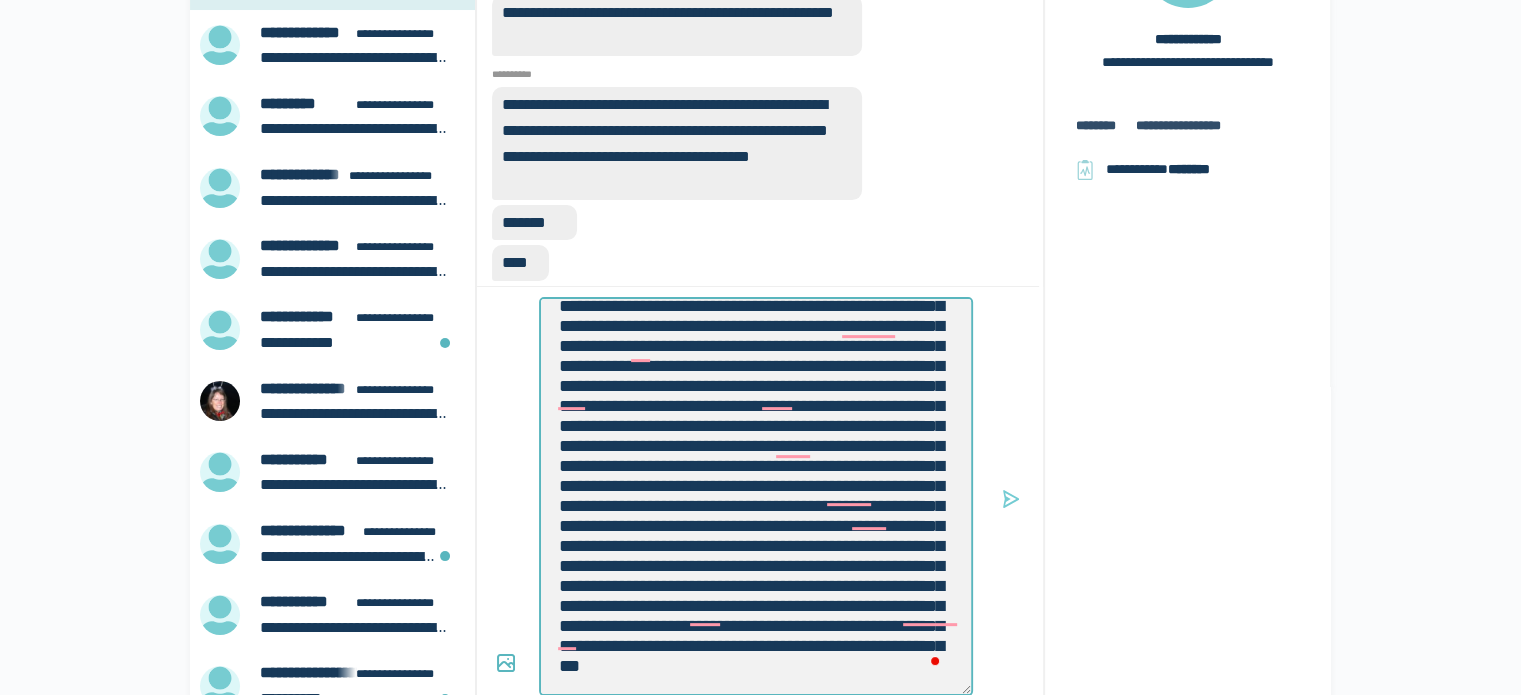 scroll, scrollTop: 558, scrollLeft: 0, axis: vertical 